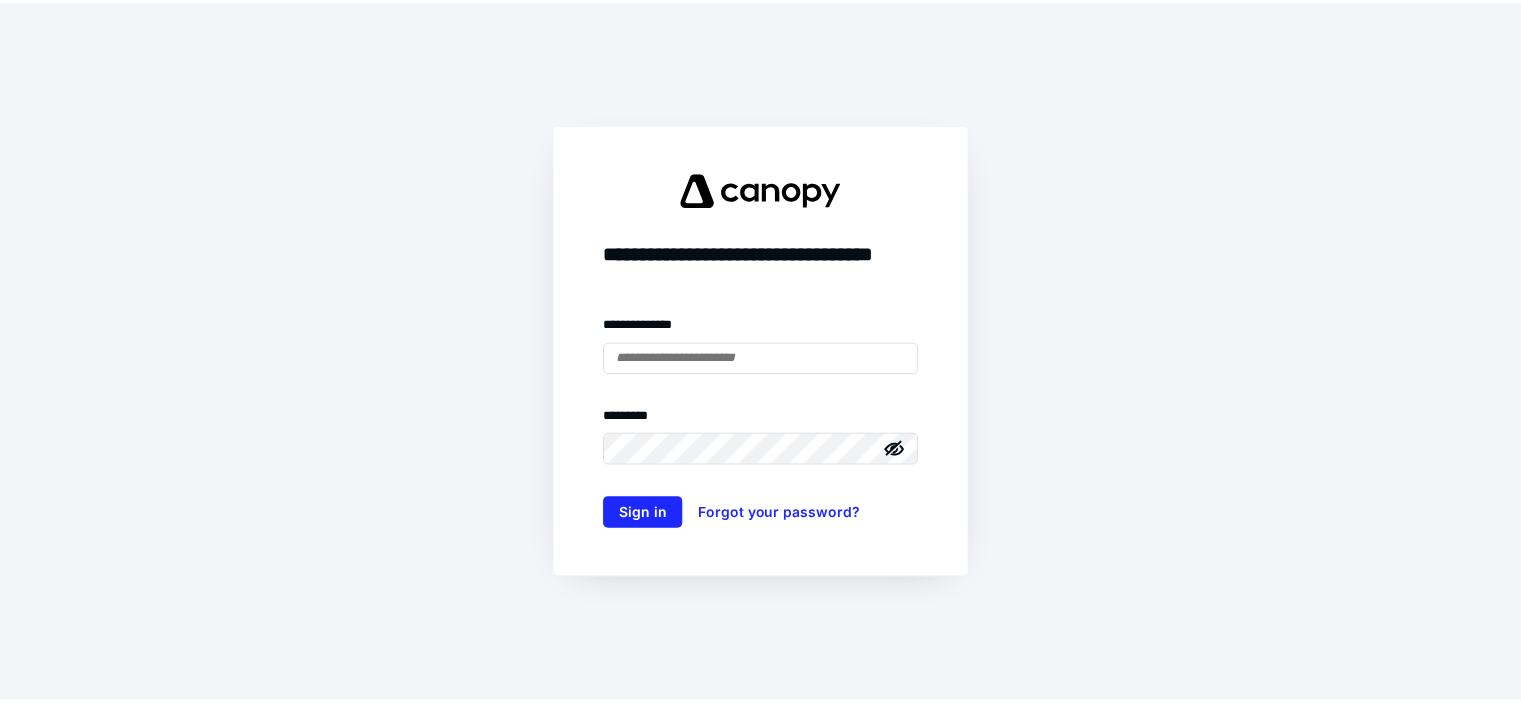 scroll, scrollTop: 0, scrollLeft: 0, axis: both 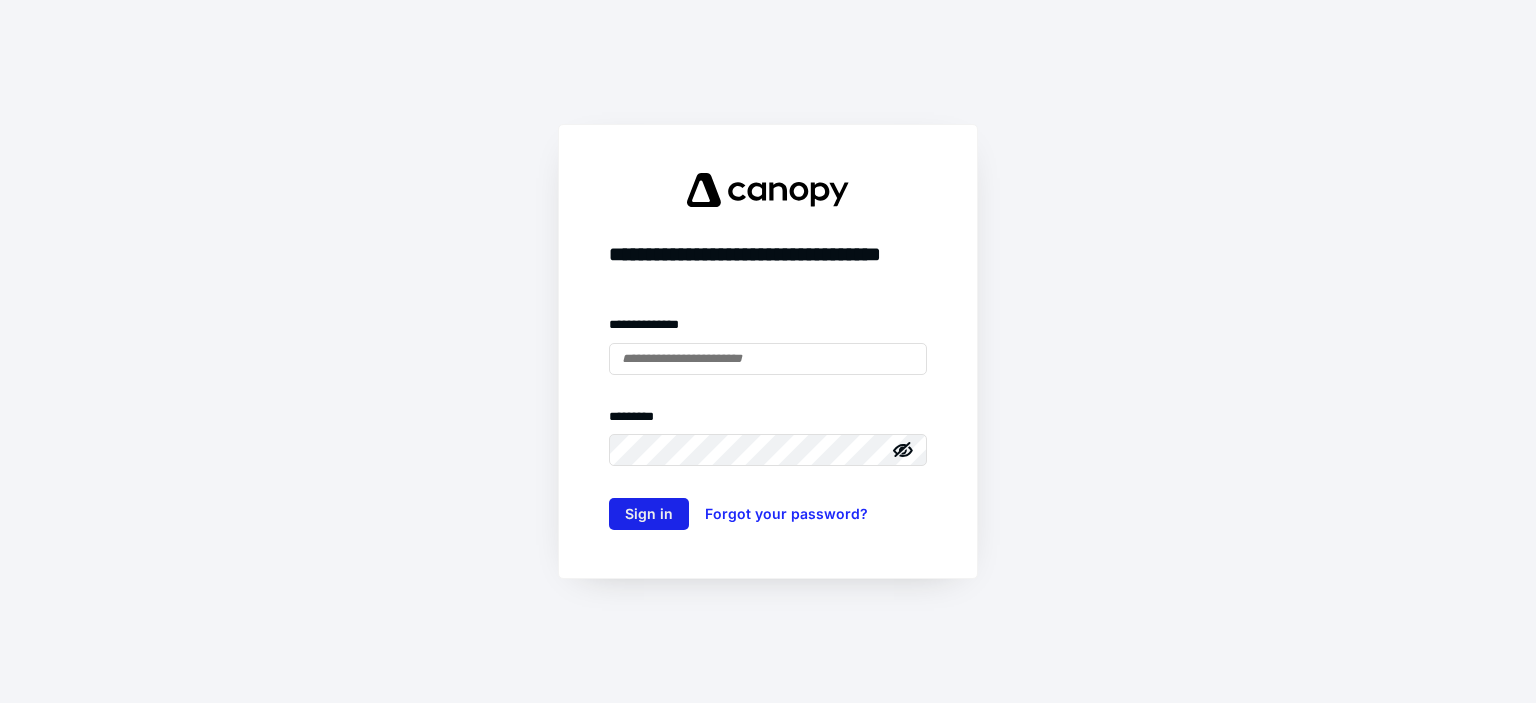 type on "**********" 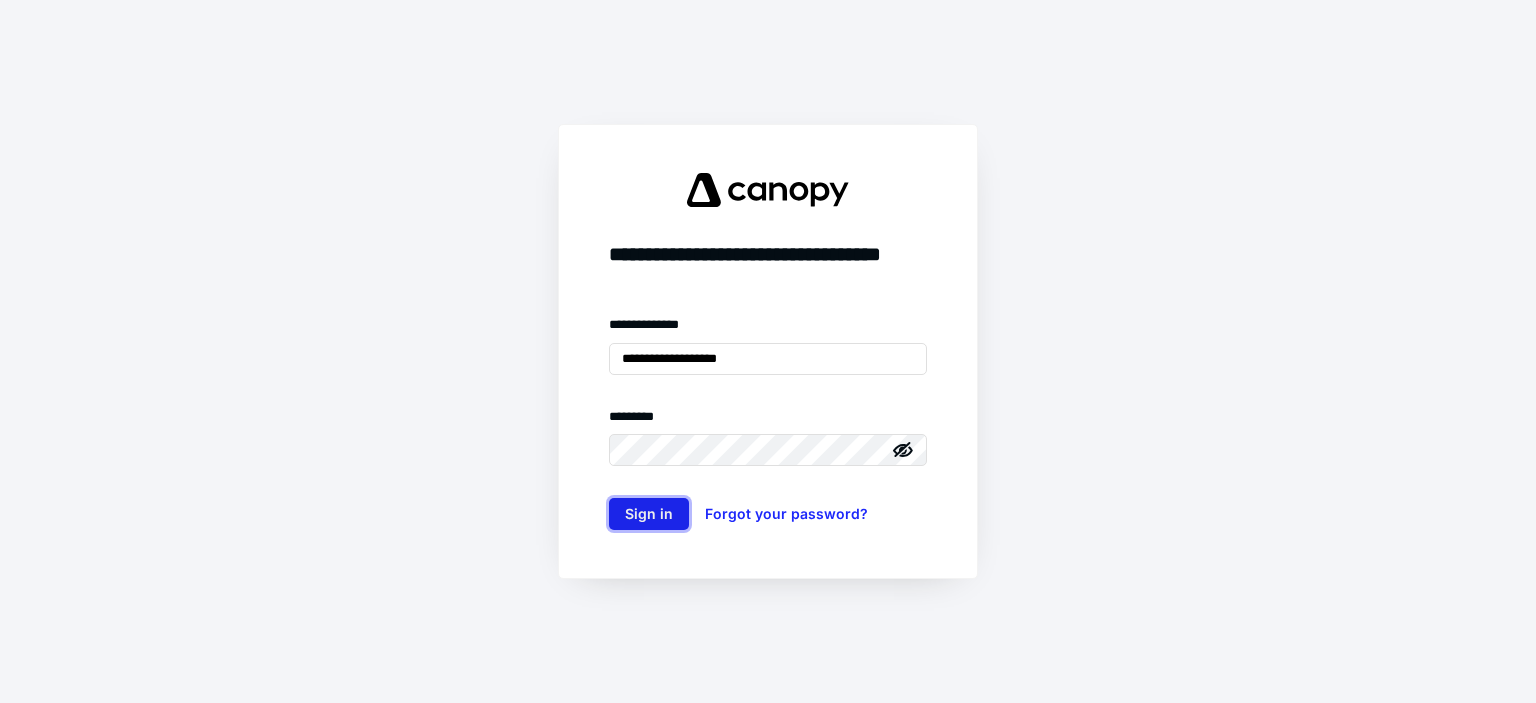 click on "Sign in" at bounding box center (649, 514) 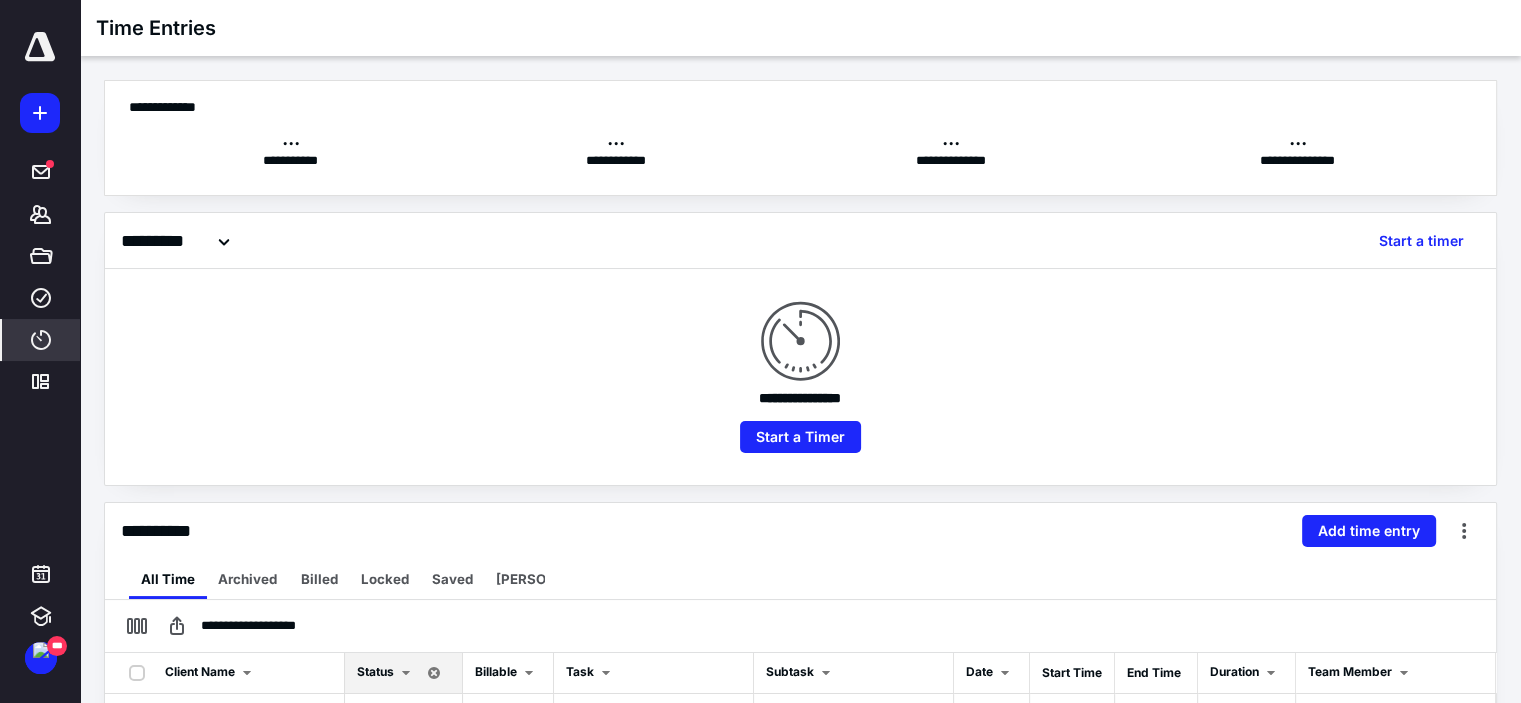scroll, scrollTop: 0, scrollLeft: 0, axis: both 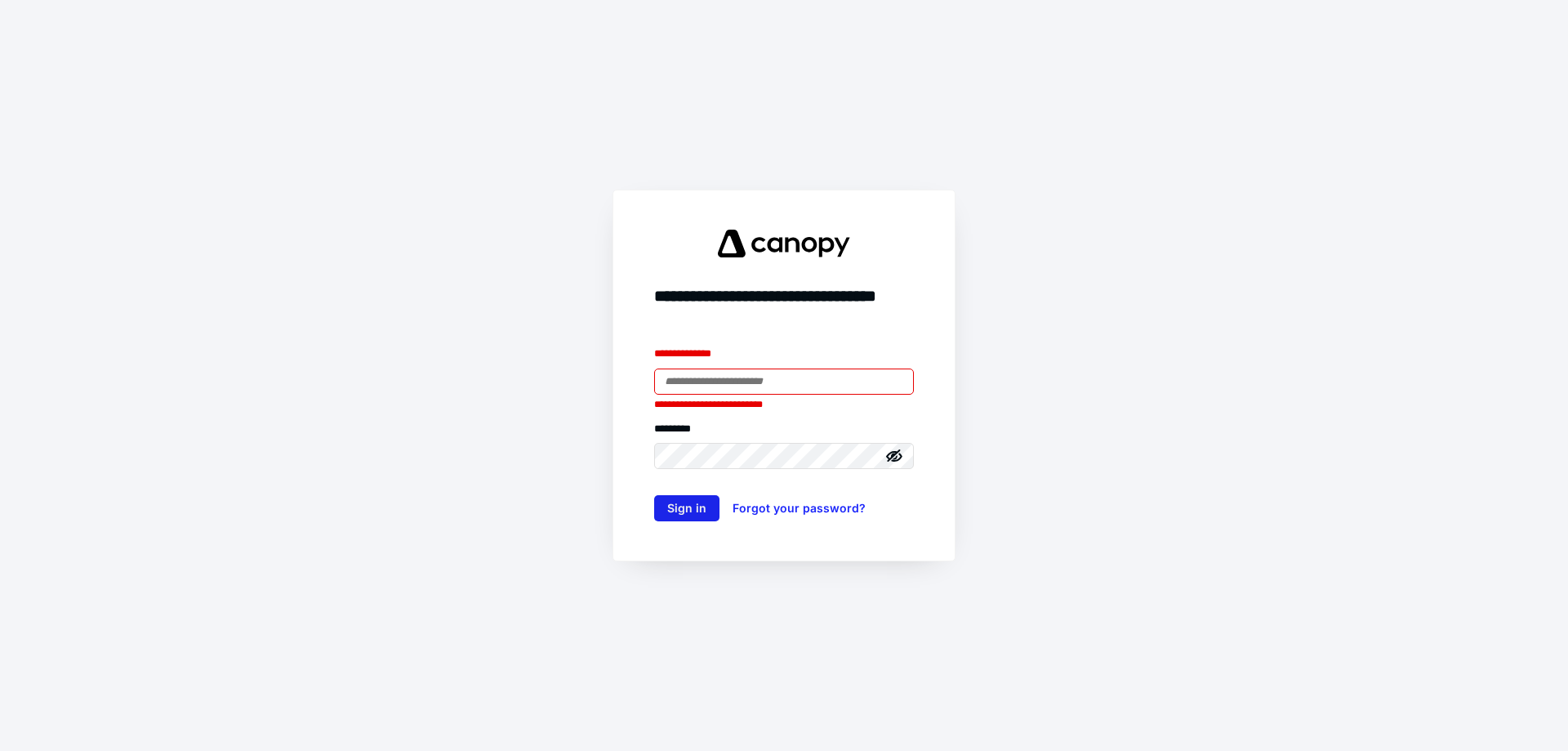 type on "**********" 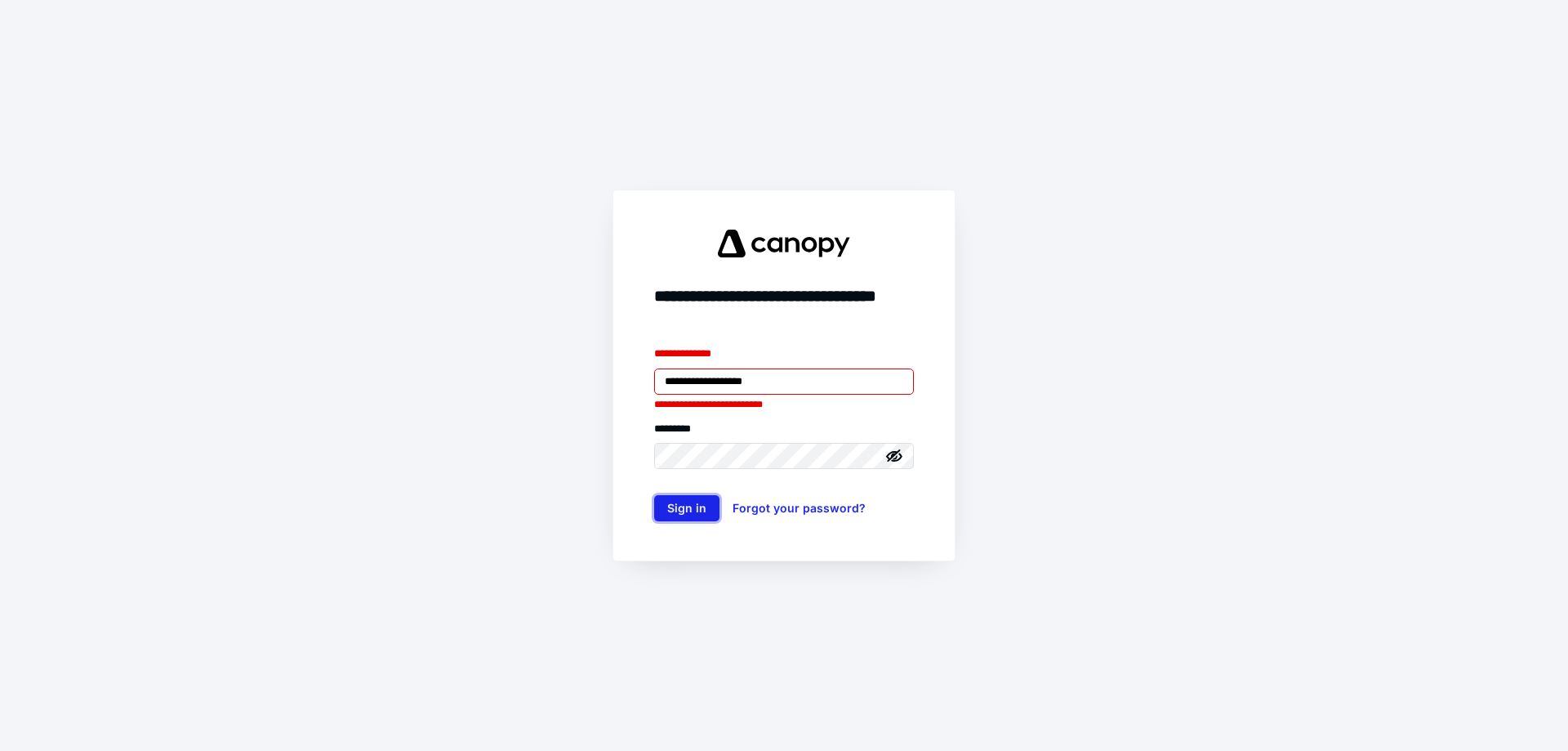 click on "Sign in" at bounding box center (687, 508) 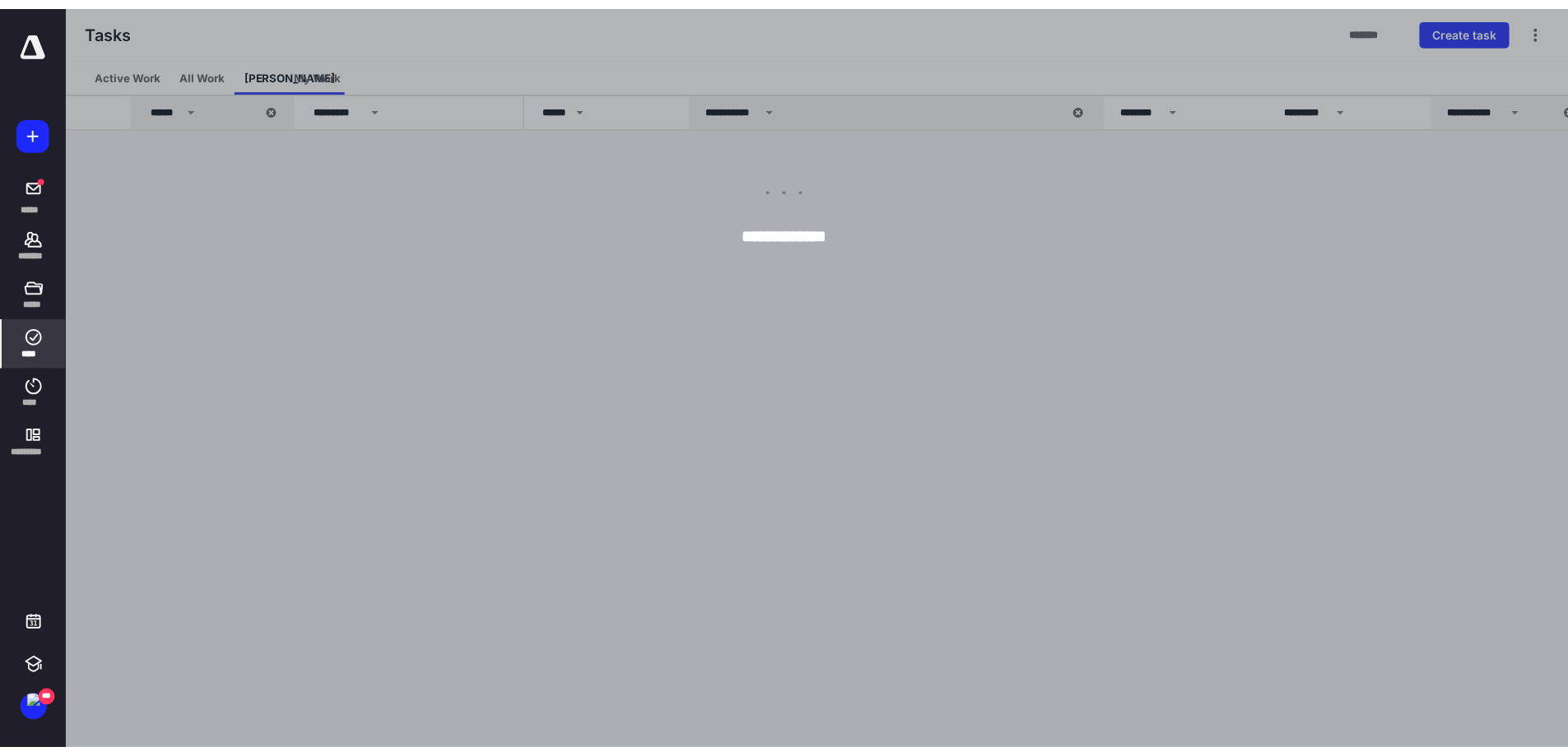 scroll, scrollTop: 0, scrollLeft: 0, axis: both 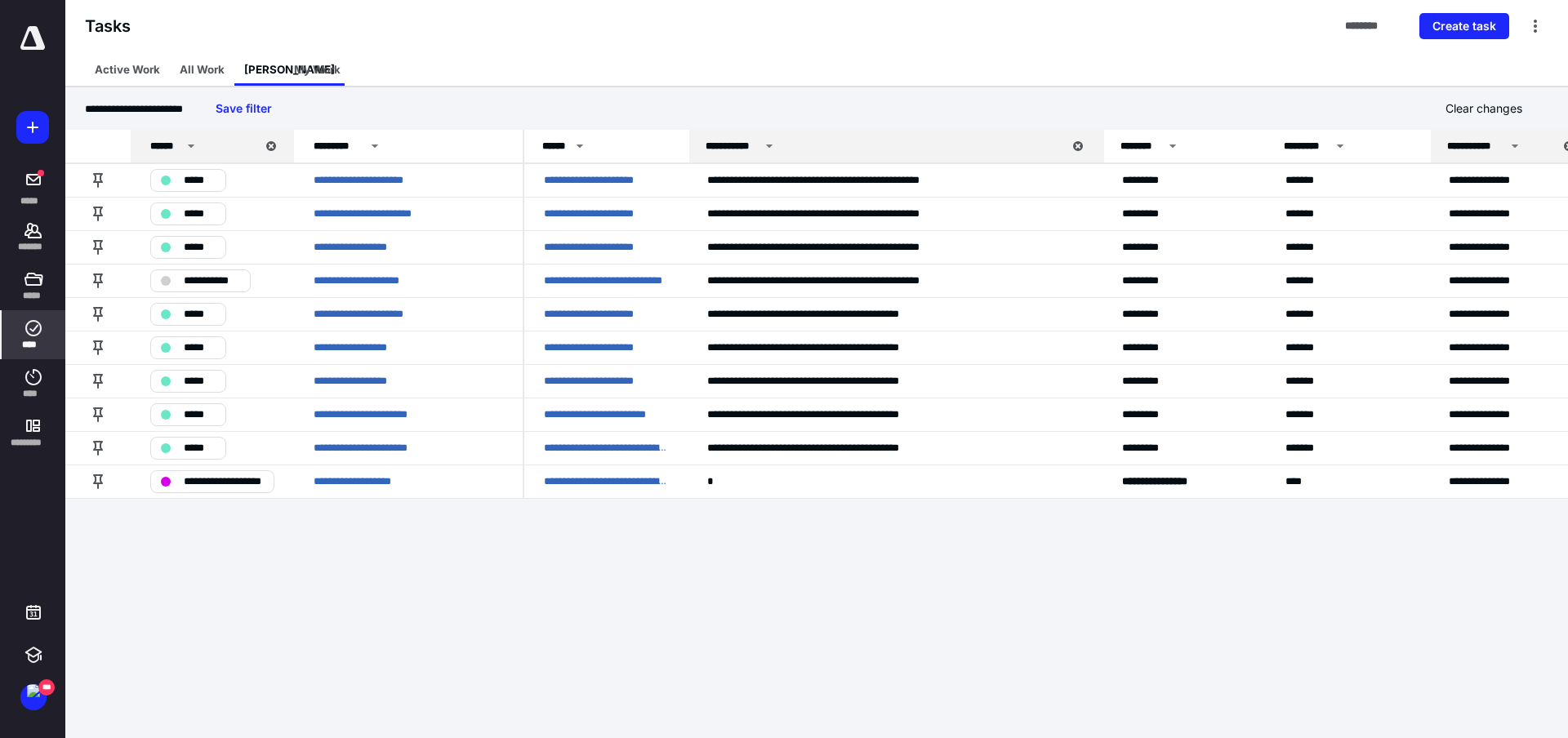 click on "**********" at bounding box center [784, 369] 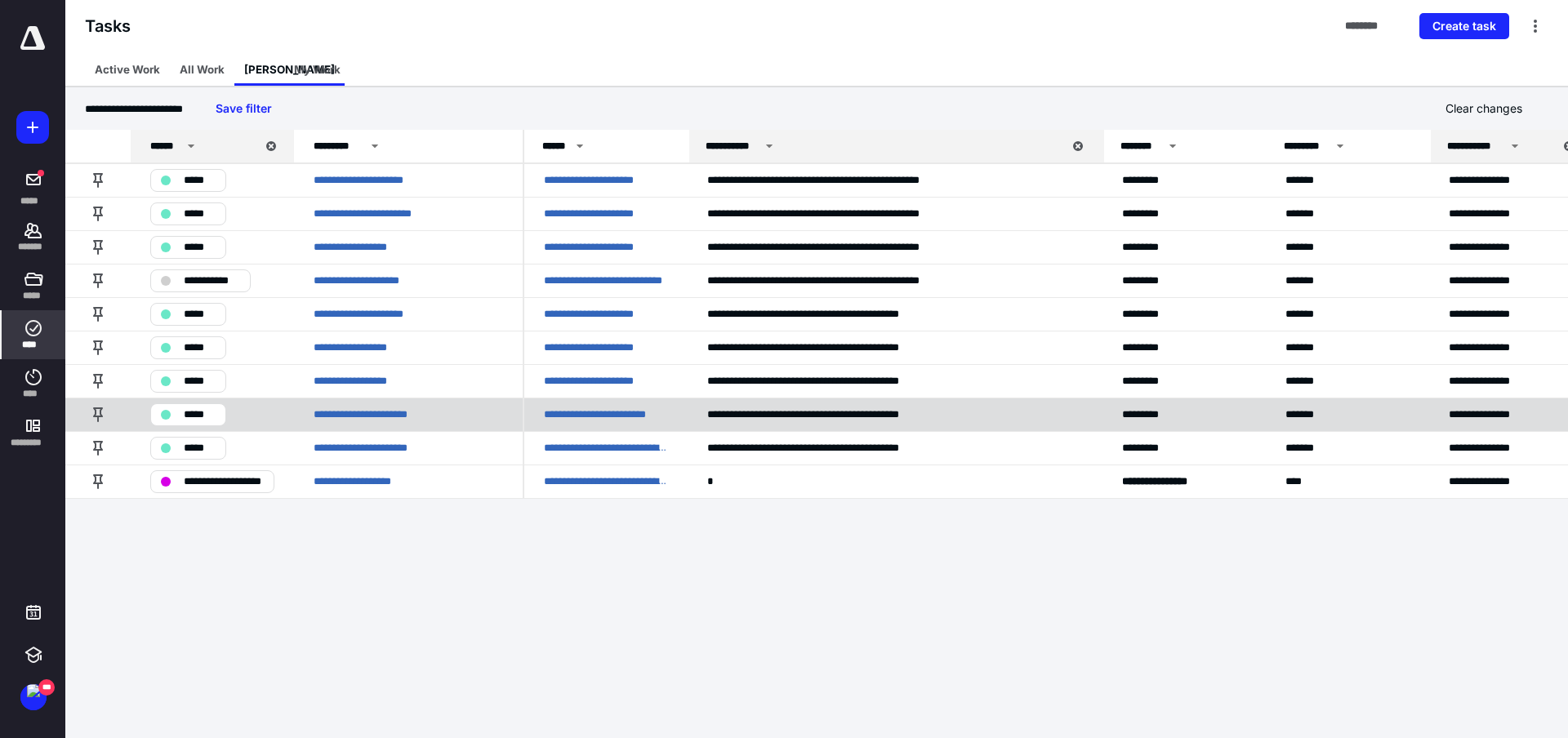 click on "*****" at bounding box center (199, 415) 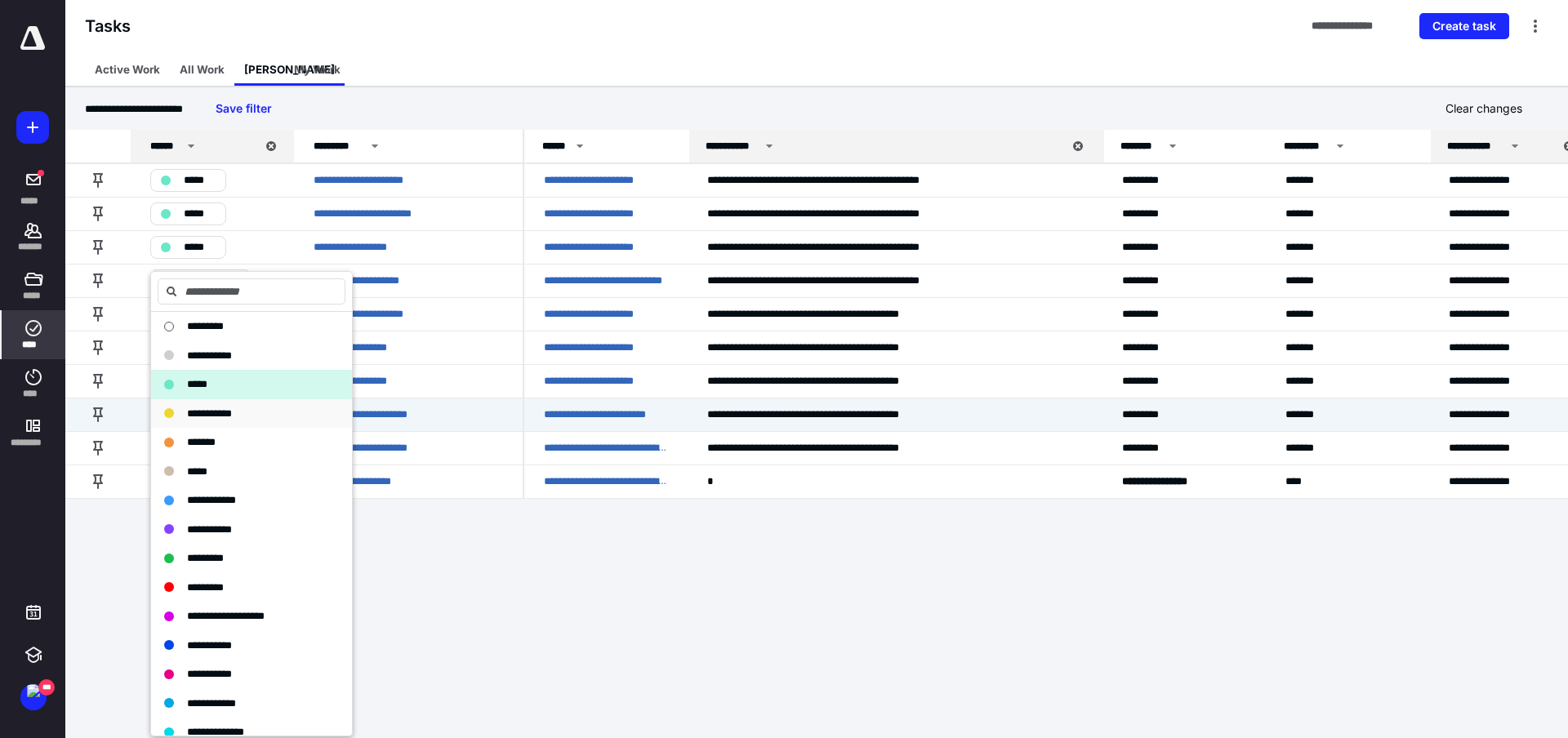 click on "**********" at bounding box center (209, 413) 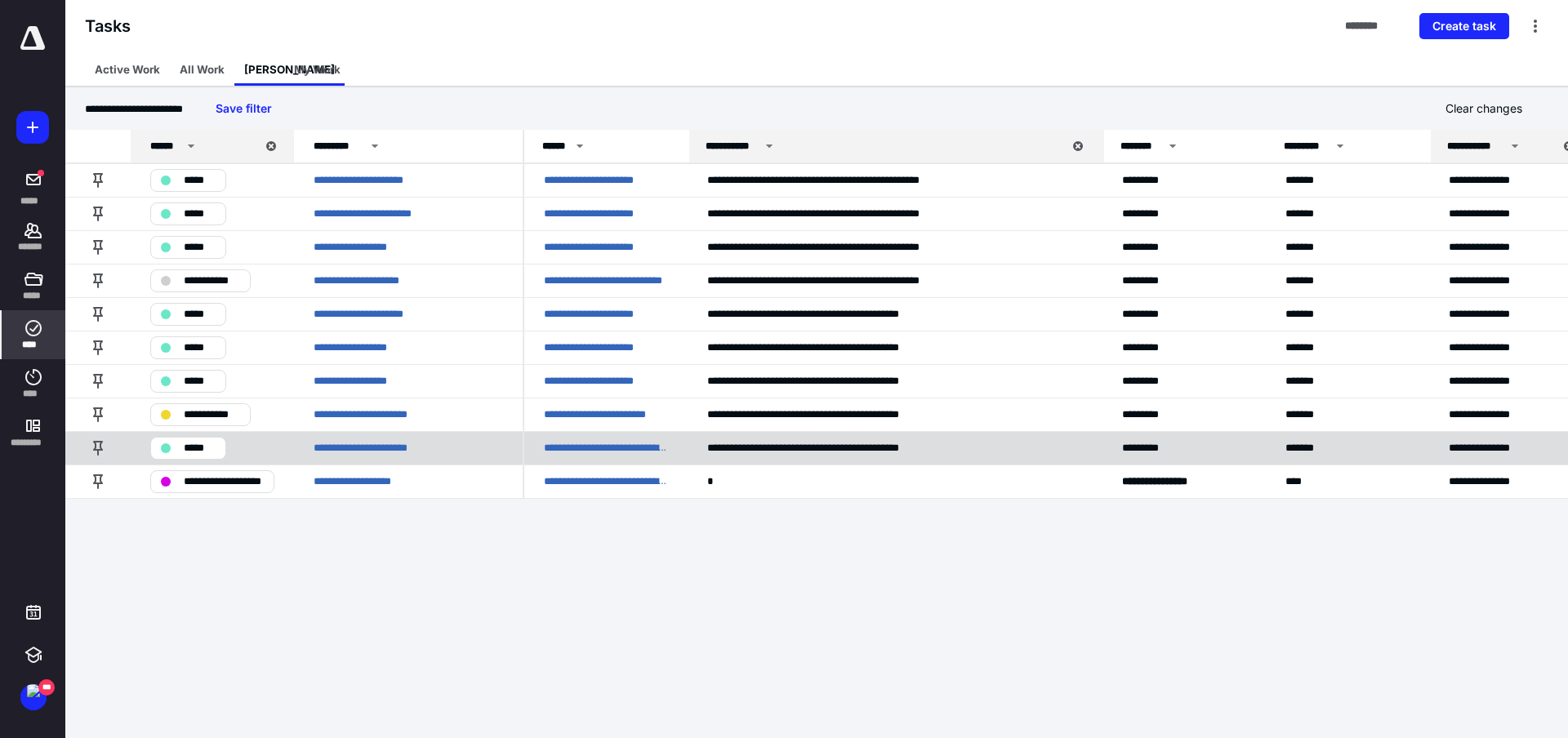 click on "*****" at bounding box center [188, 448] 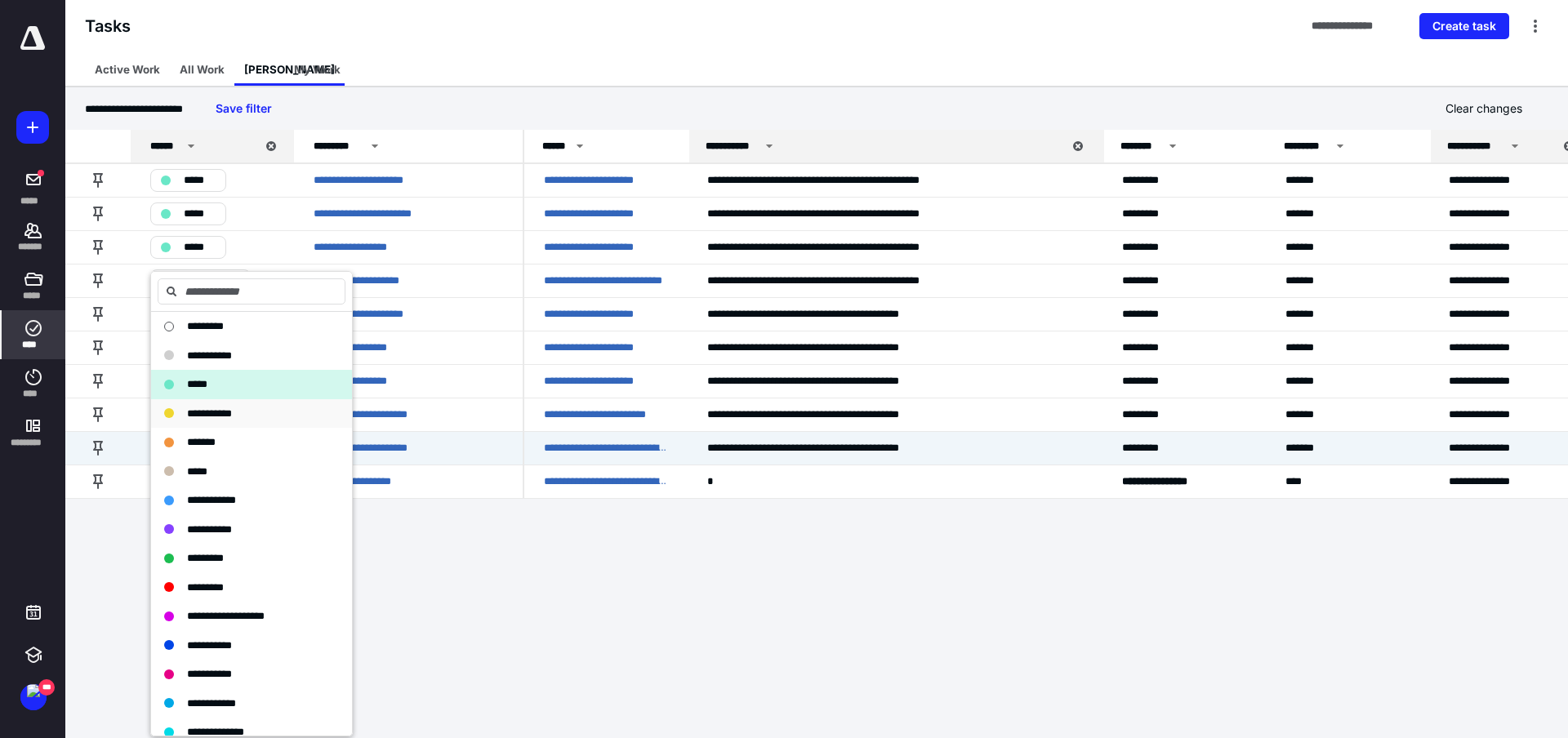 click on "**********" at bounding box center (209, 413) 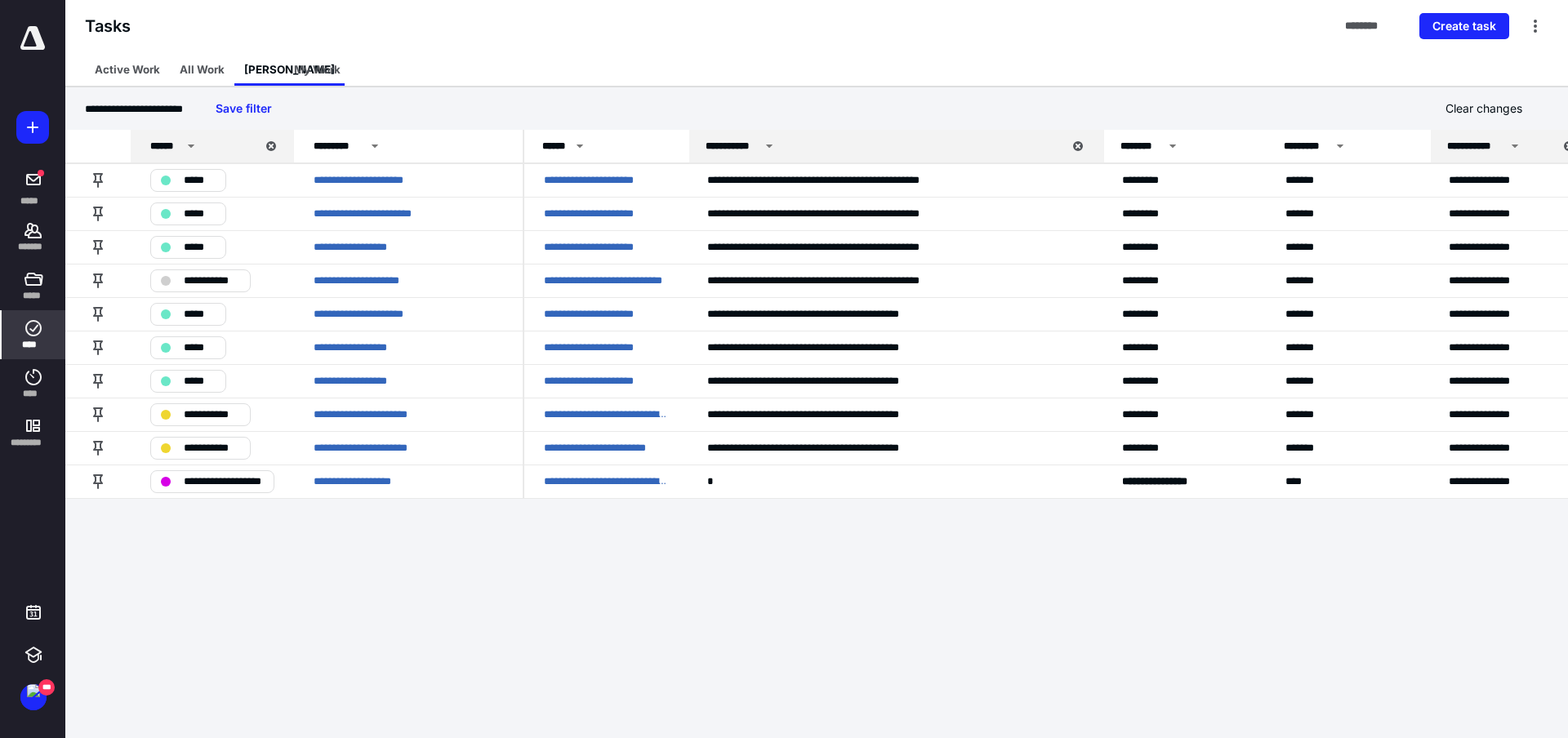 click on "**********" at bounding box center [784, 369] 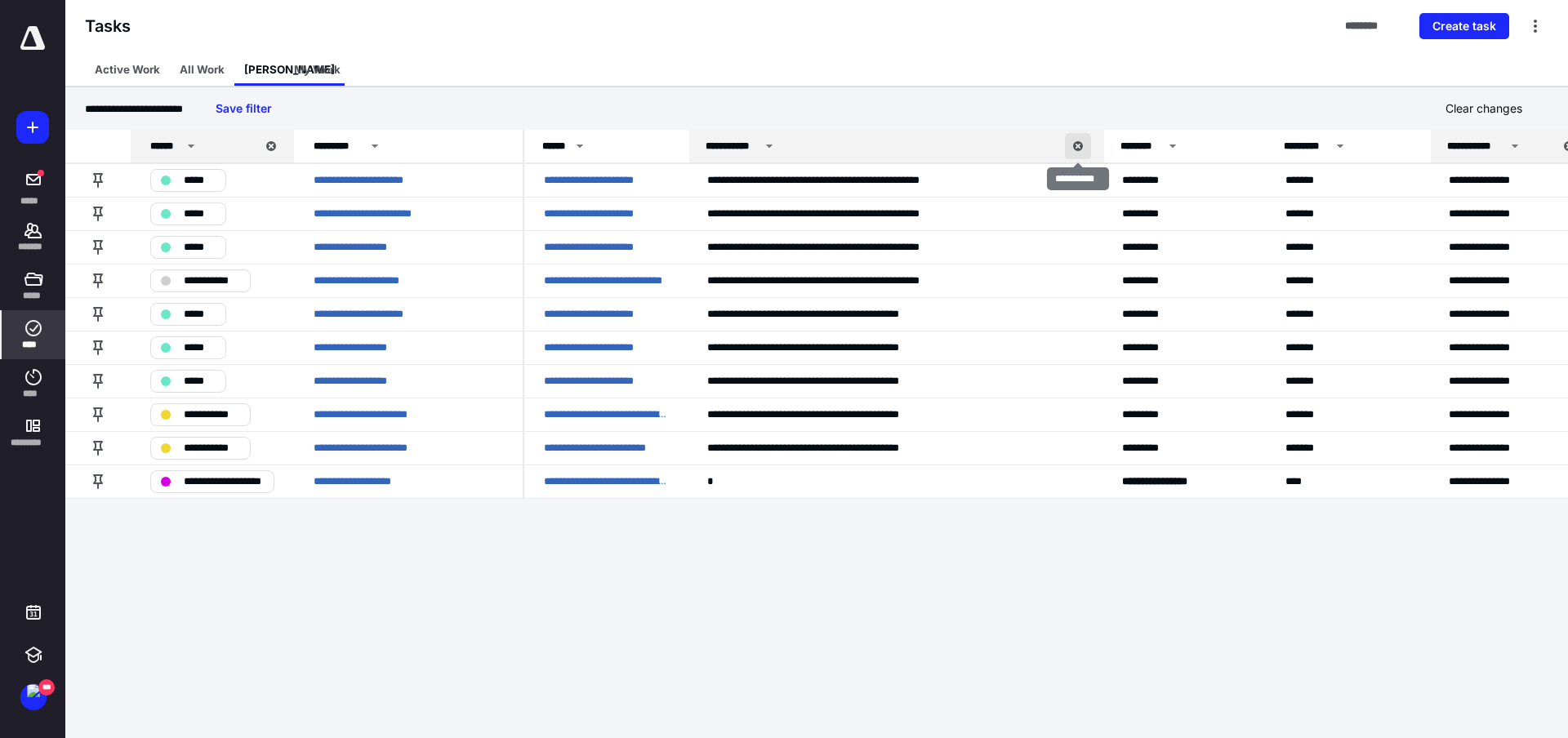 click at bounding box center [1078, 146] 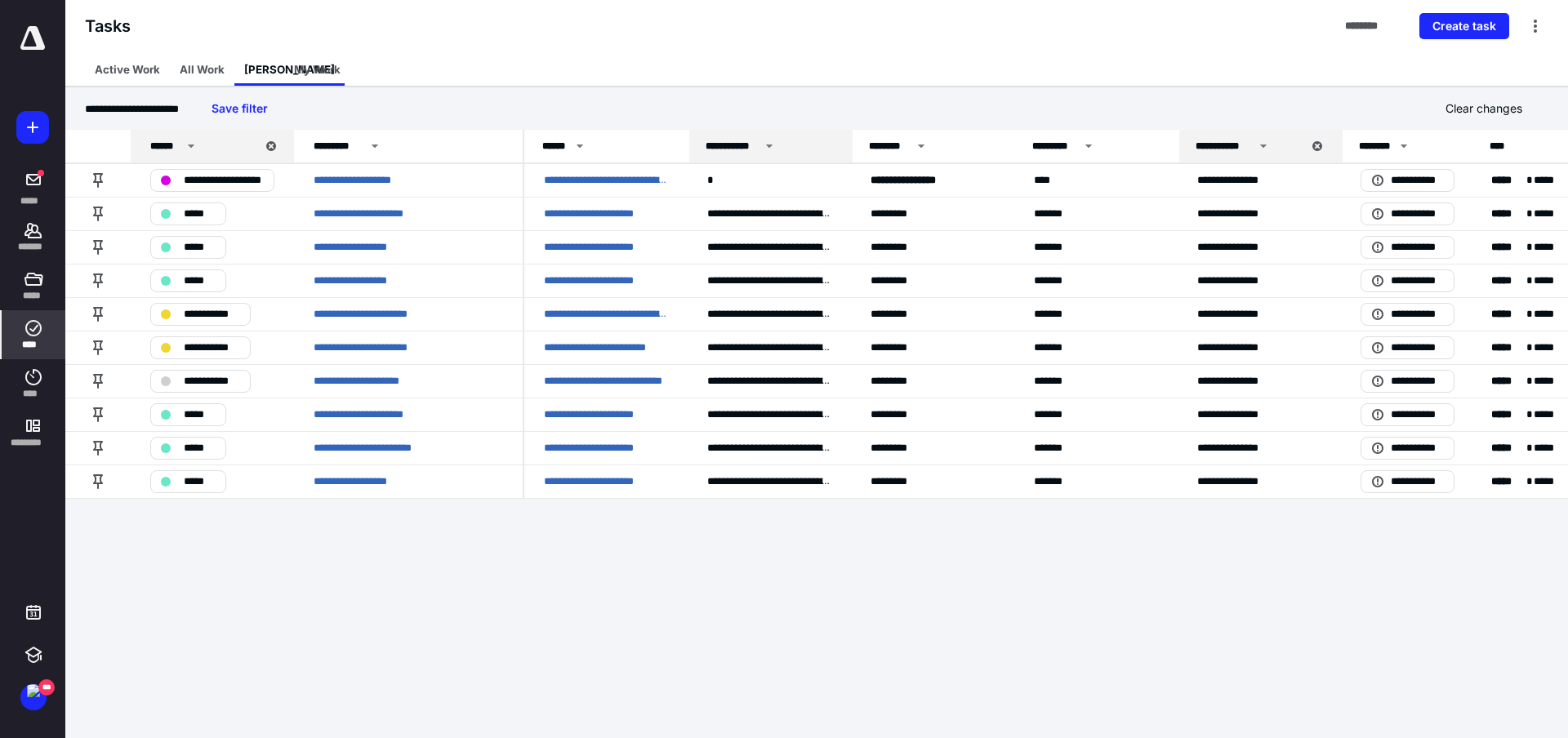click on "**********" at bounding box center (784, 369) 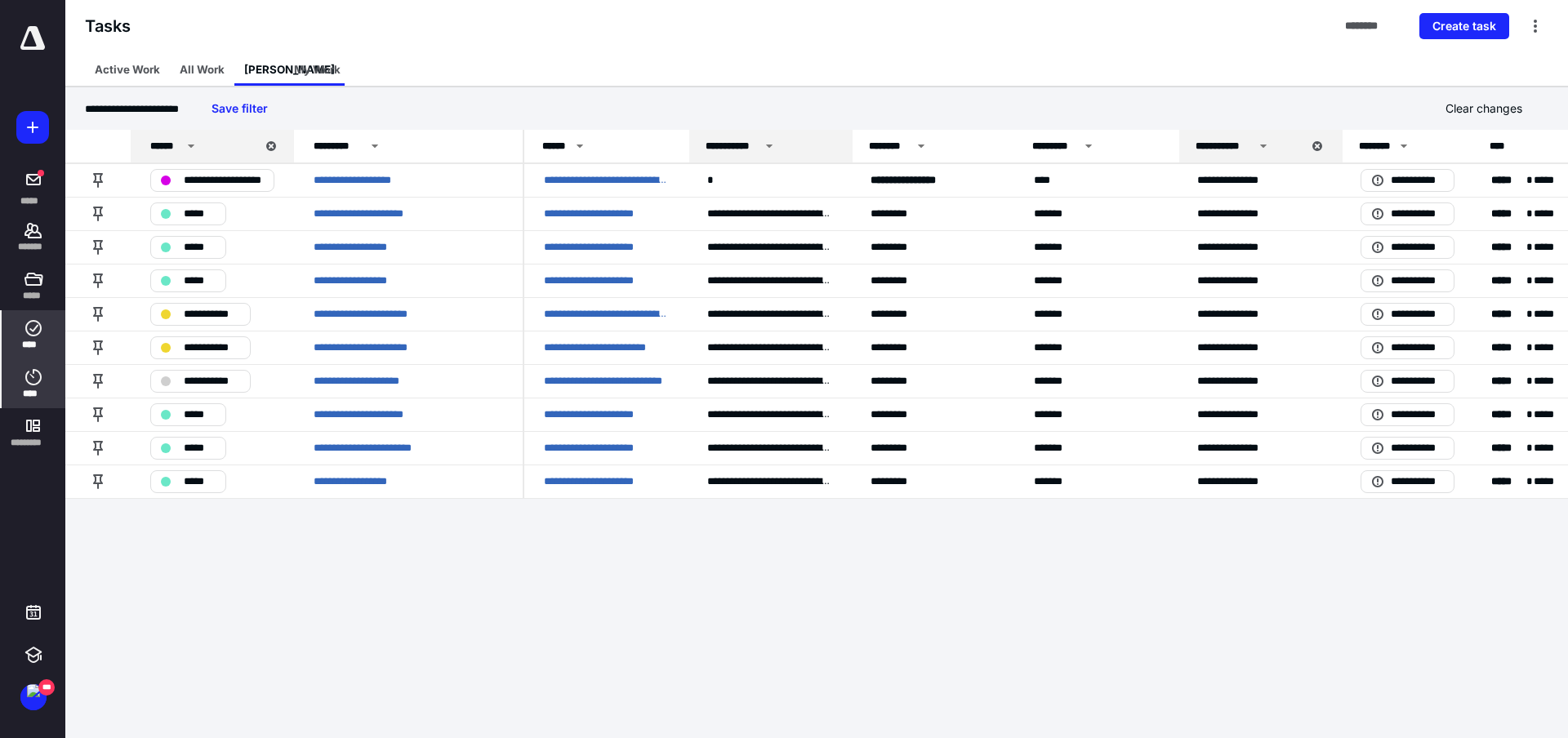click 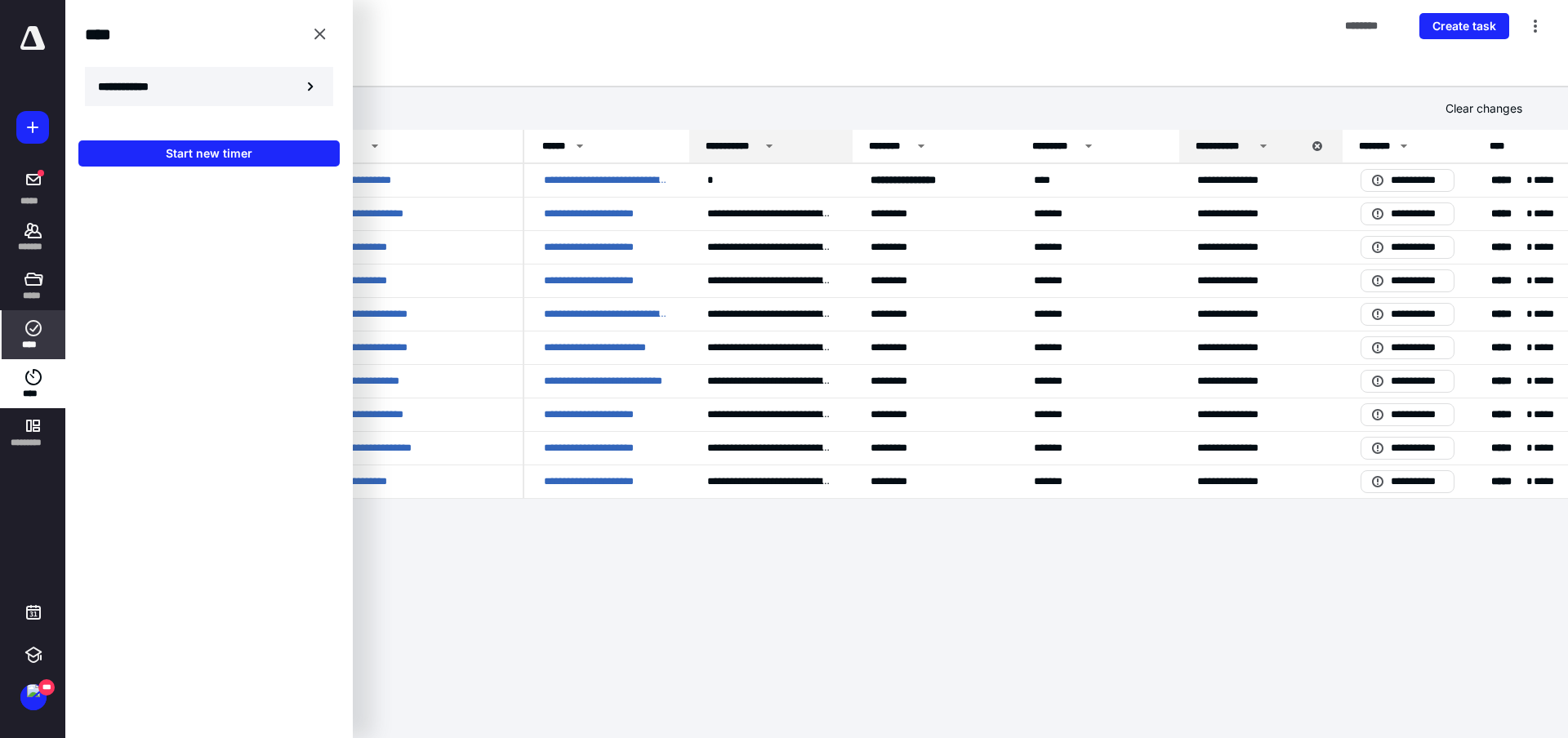 click on "**********" at bounding box center [209, 87] 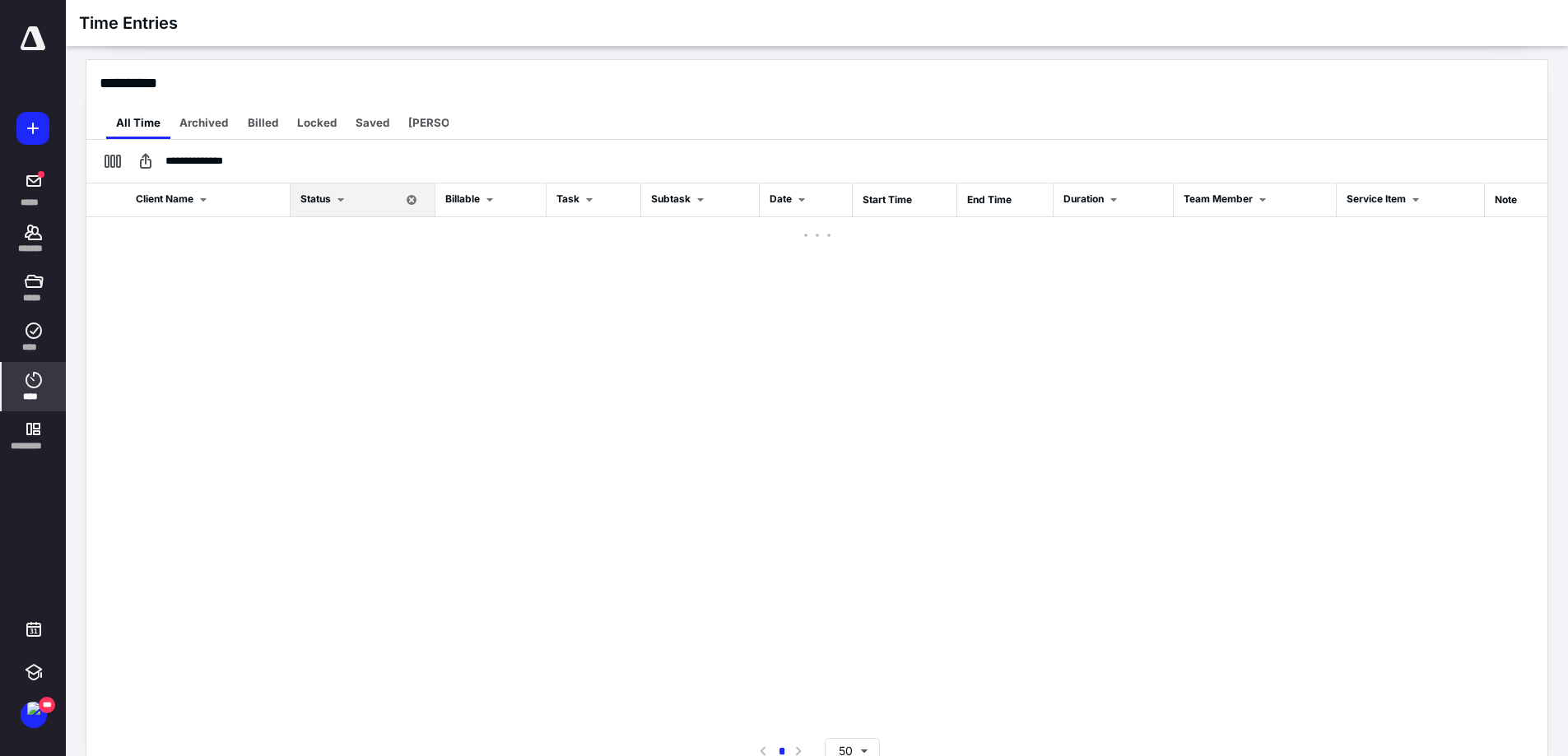 scroll, scrollTop: 366, scrollLeft: 0, axis: vertical 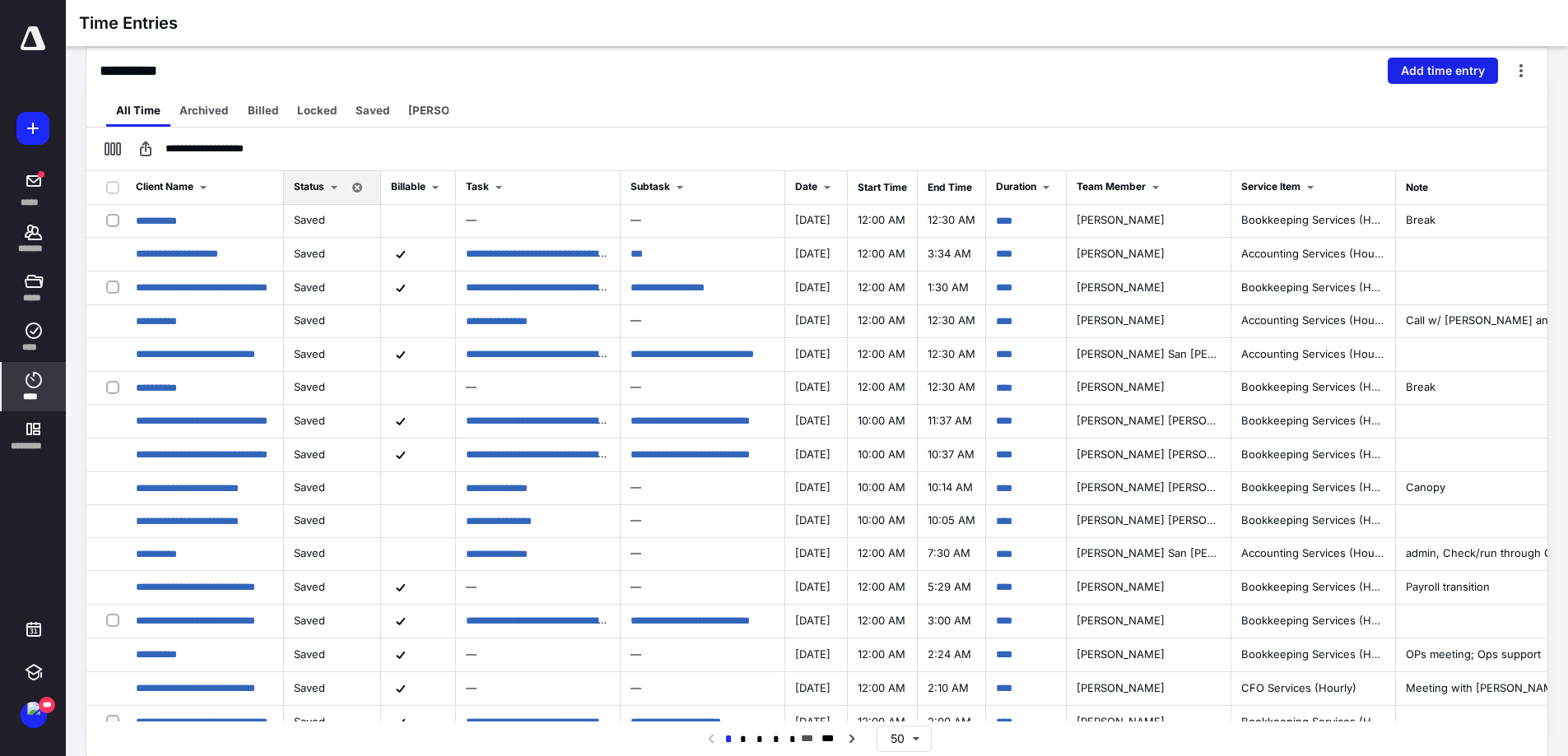 click on "Add time entry" at bounding box center [1443, 71] 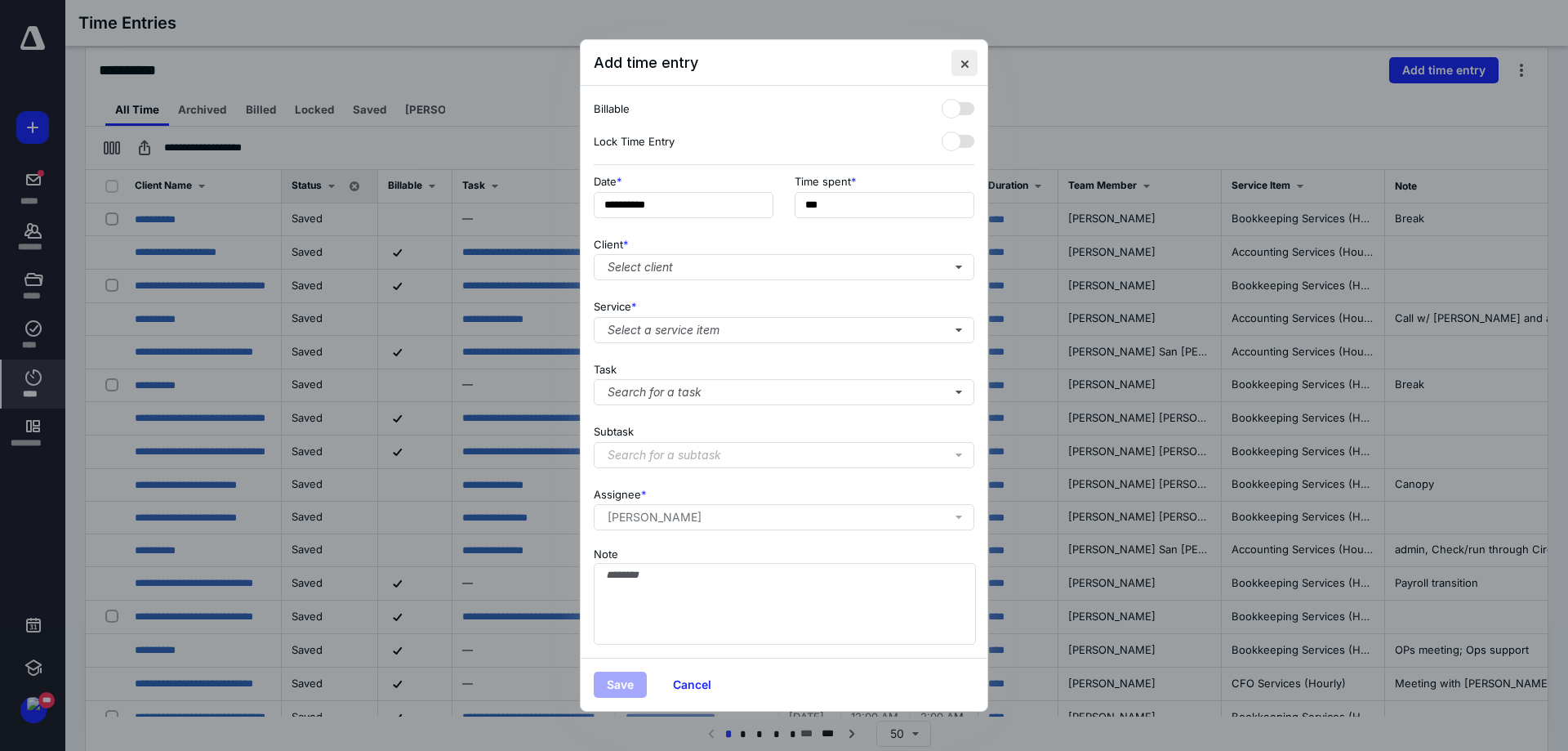 click at bounding box center (964, 63) 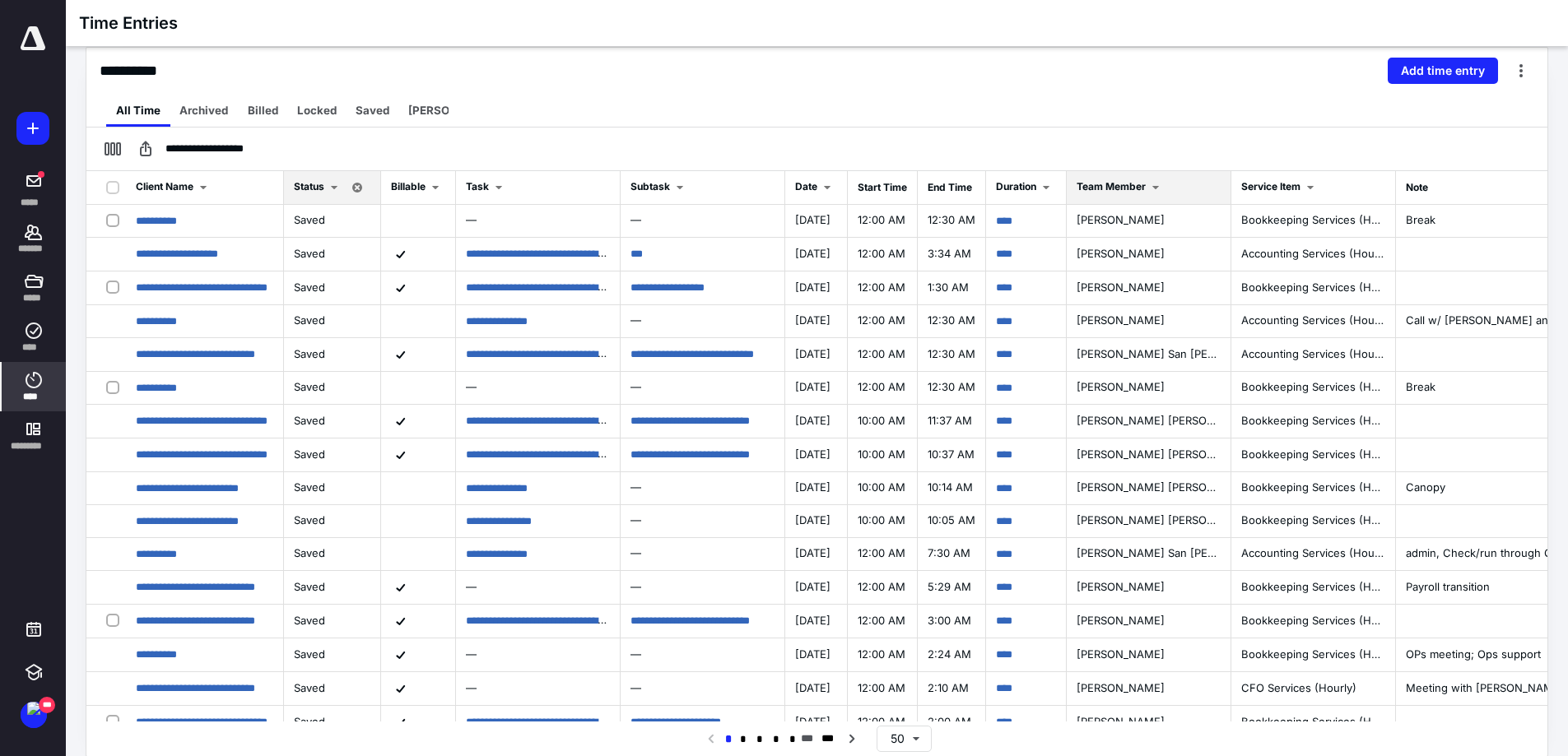 click on "Team Member" at bounding box center [1111, 186] 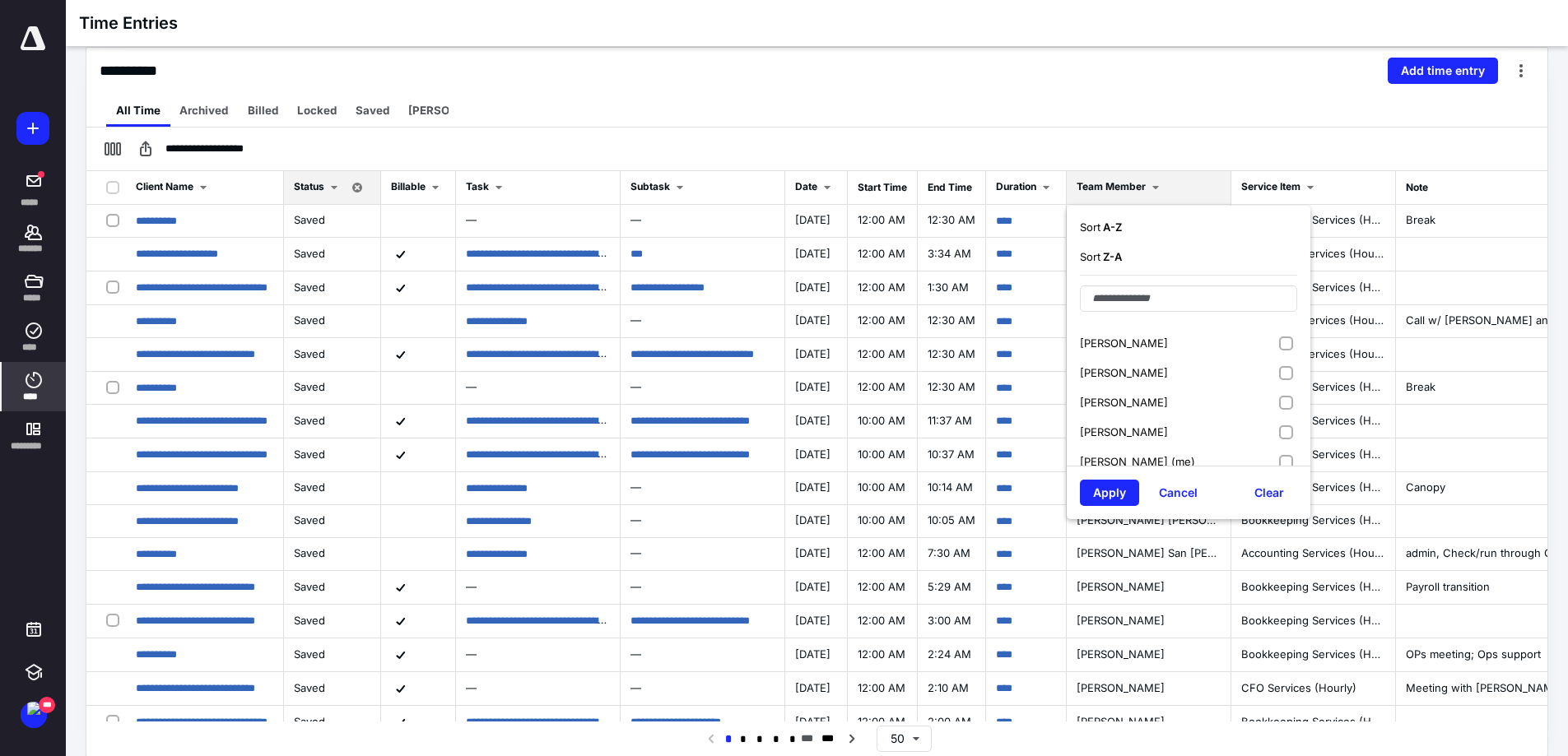 scroll, scrollTop: 165, scrollLeft: 0, axis: vertical 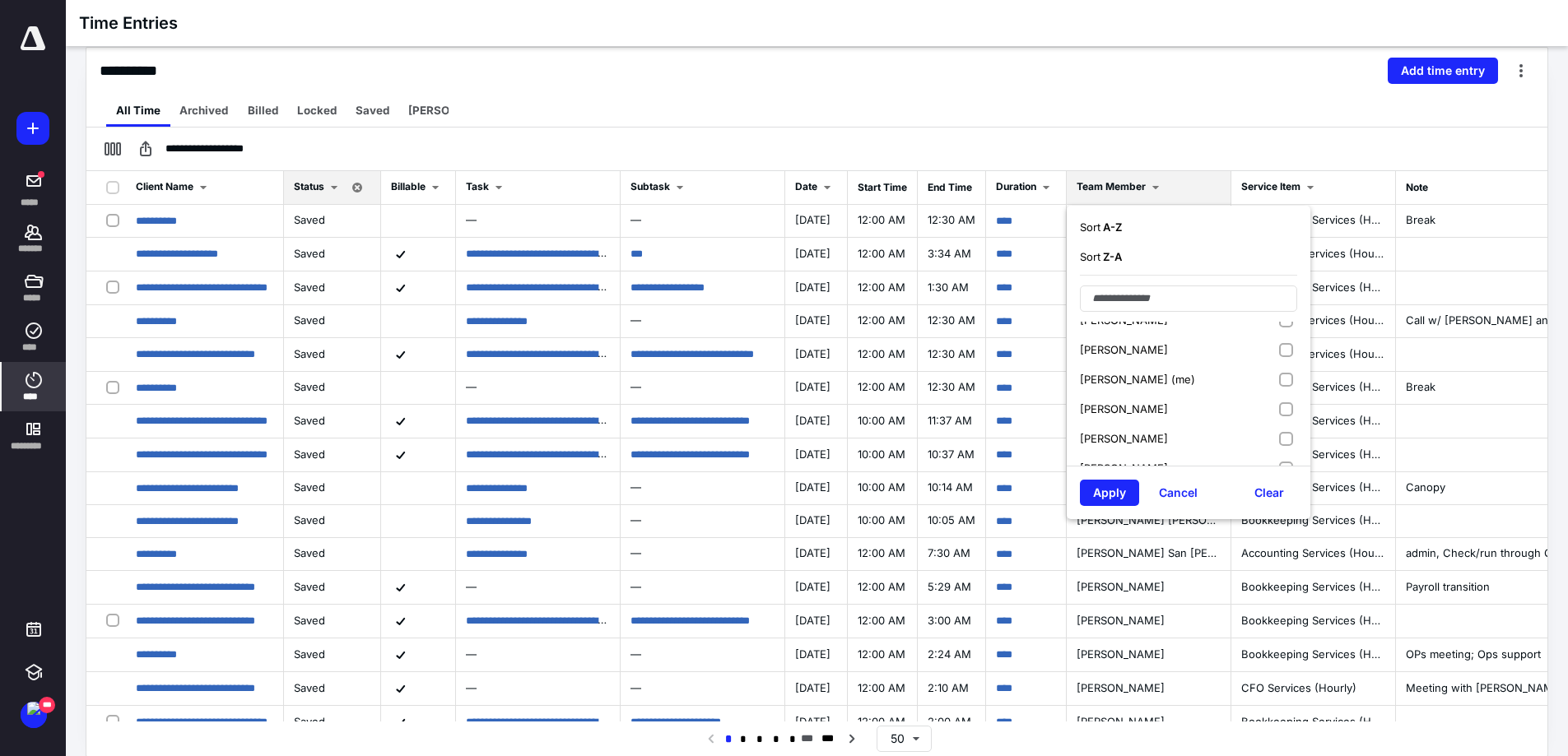 click on "Diana Diaz (me)" at bounding box center (1138, 379) 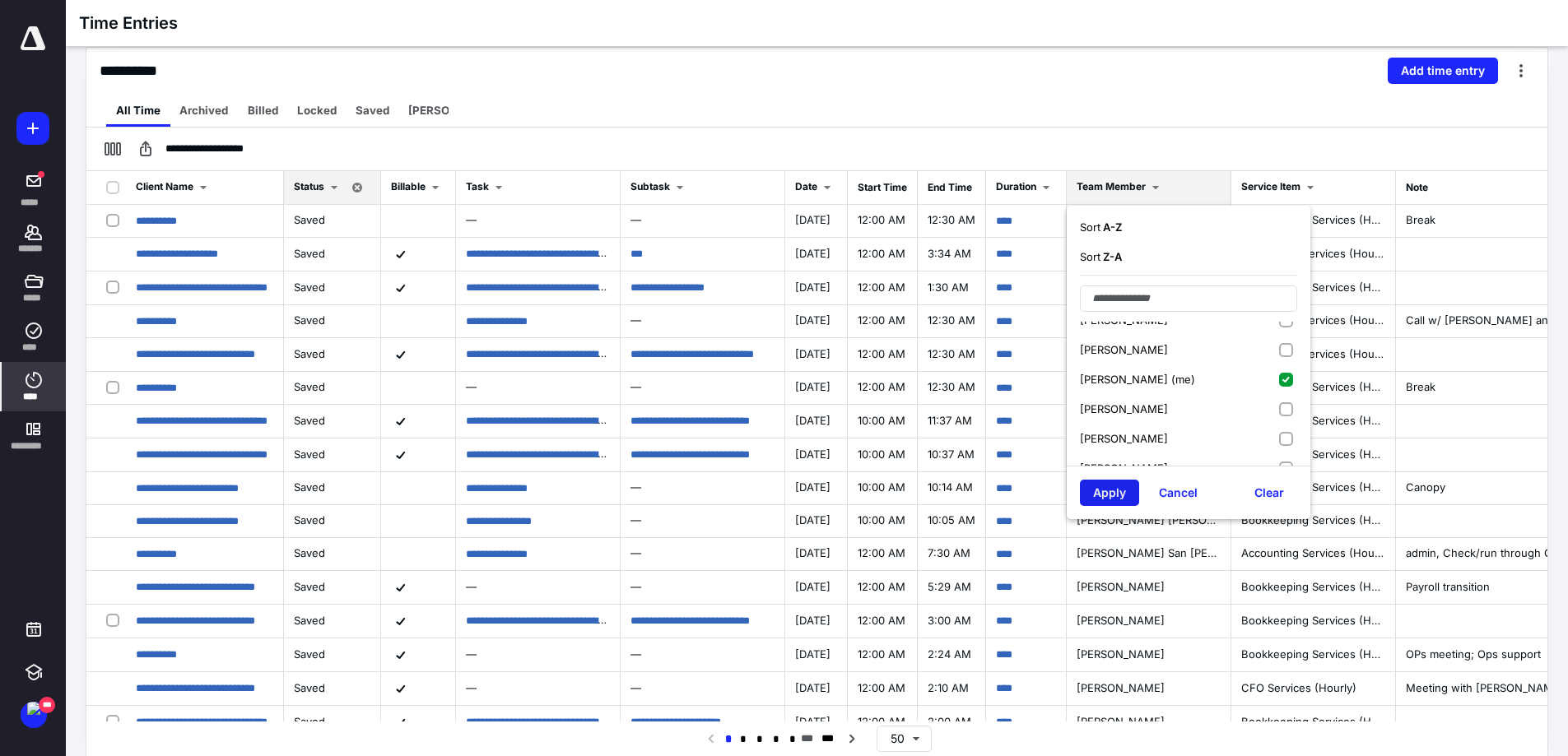 click on "Apply" at bounding box center [1110, 493] 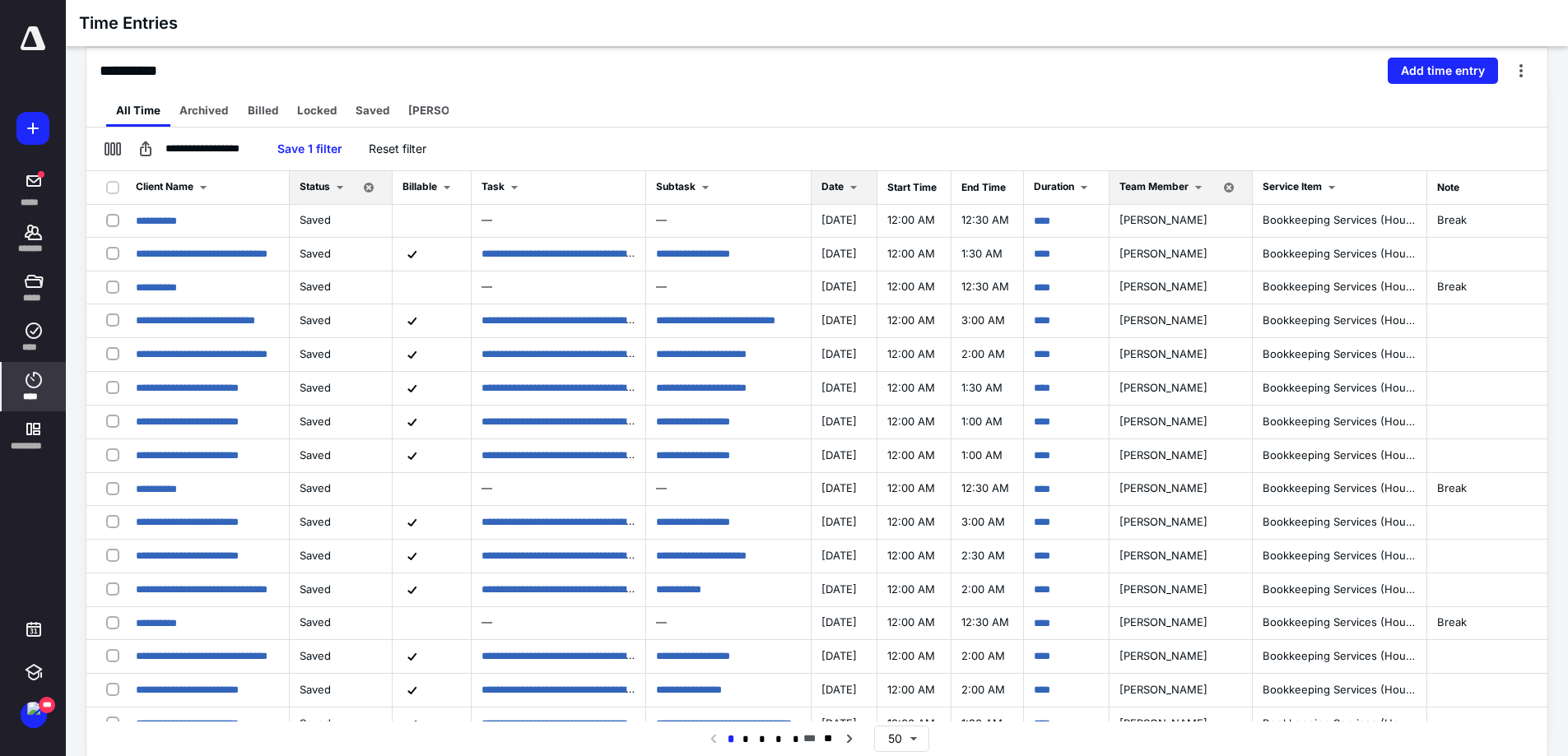click on "Date" at bounding box center (832, 186) 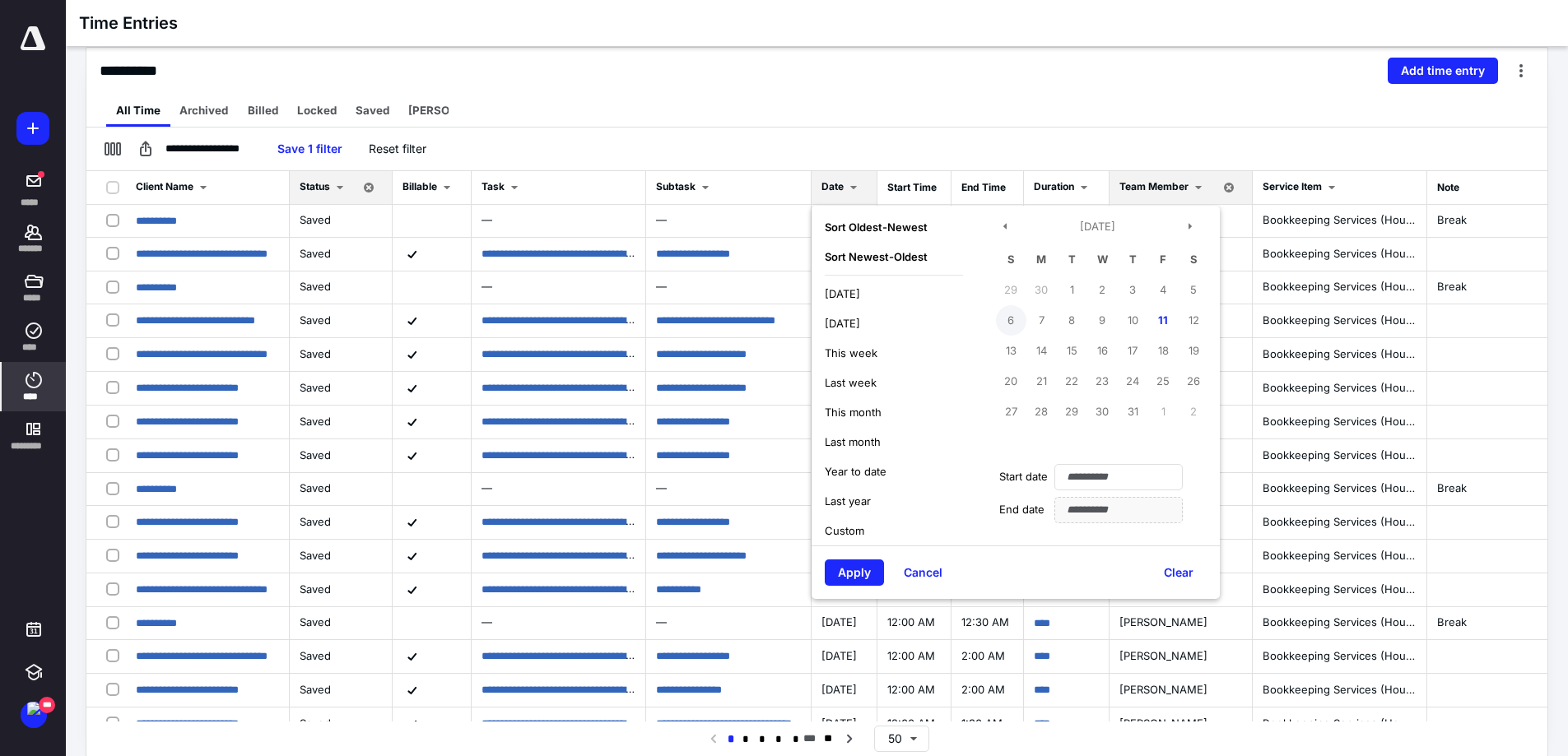 click on "6" at bounding box center (1011, 320) 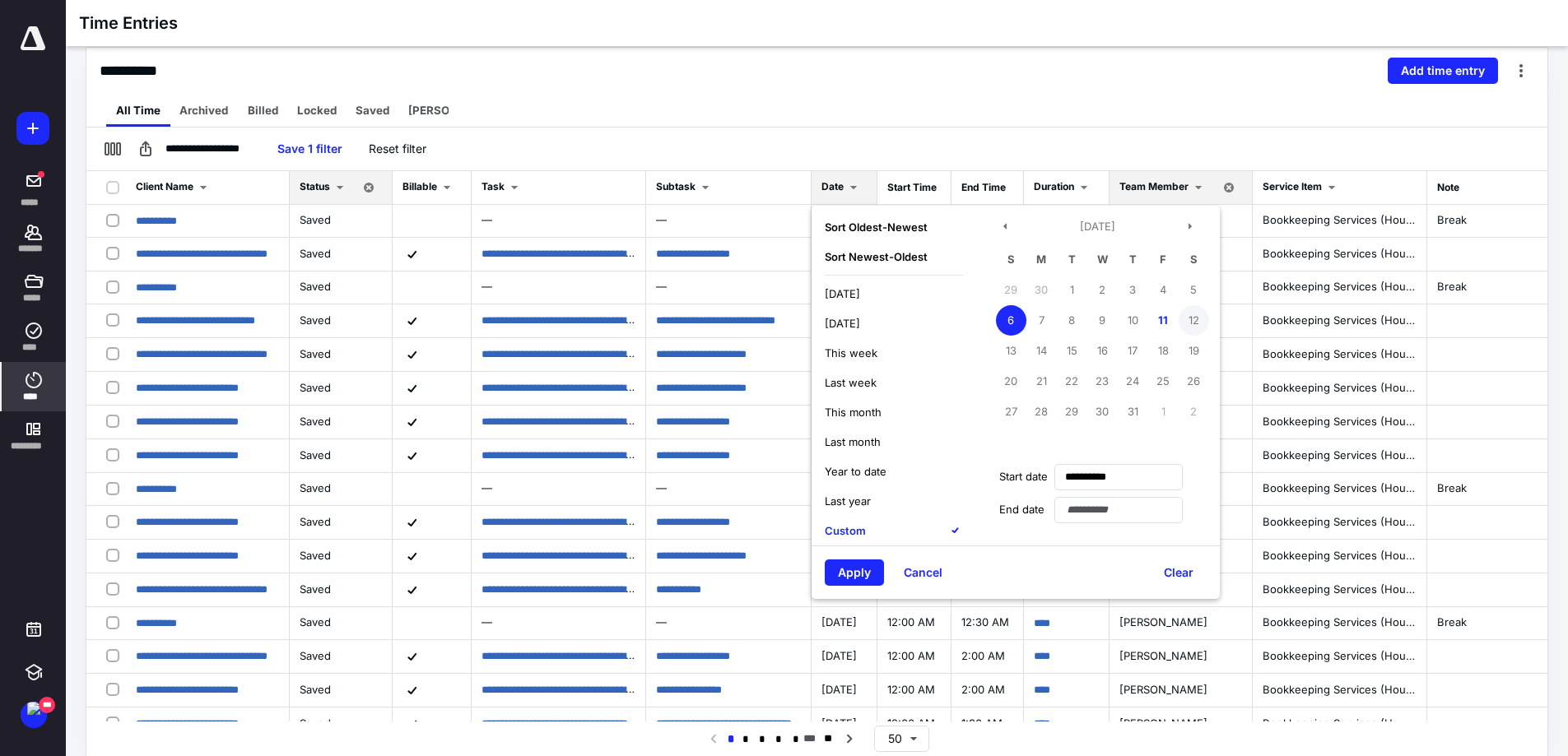 click on "12" at bounding box center (1193, 320) 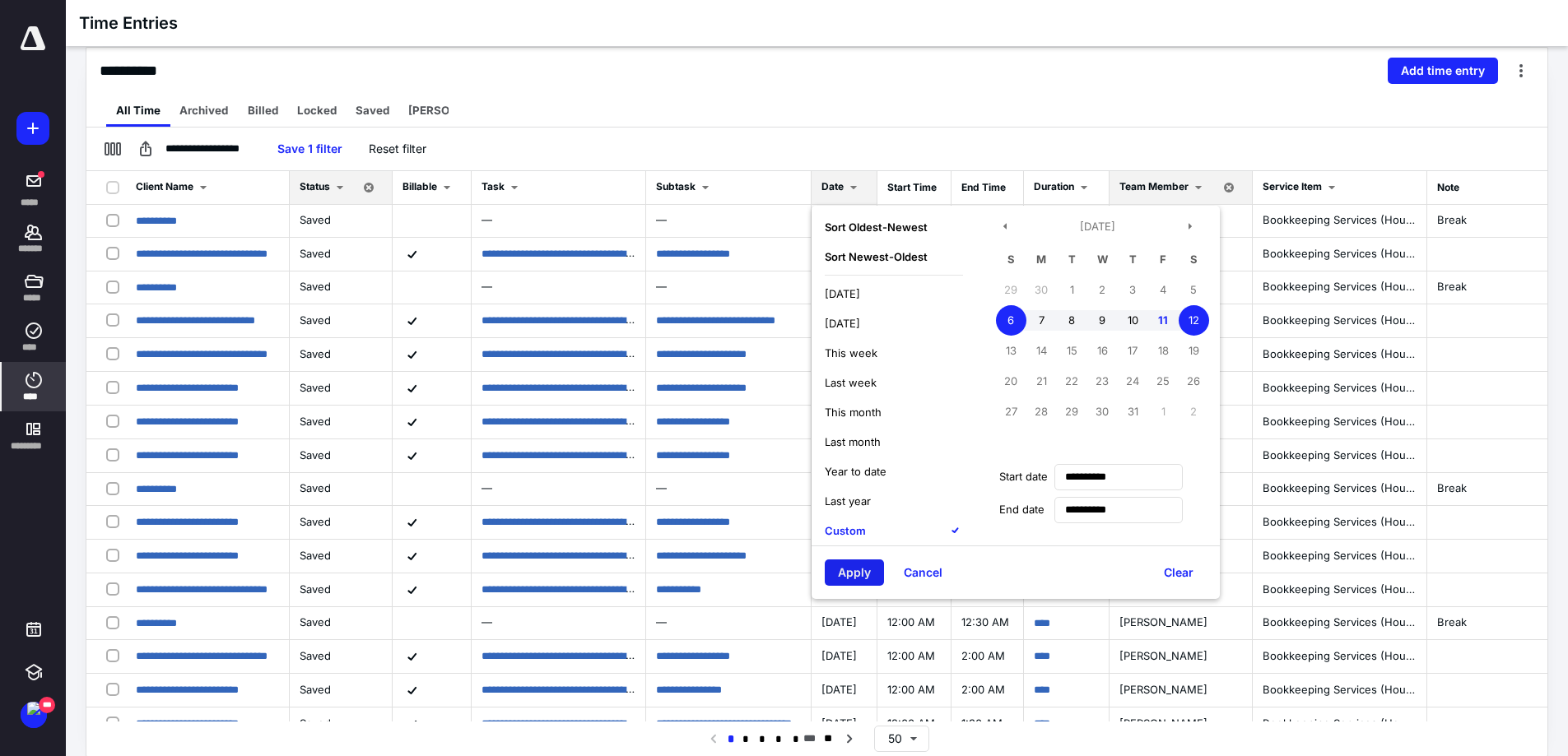 click on "Apply" at bounding box center [854, 573] 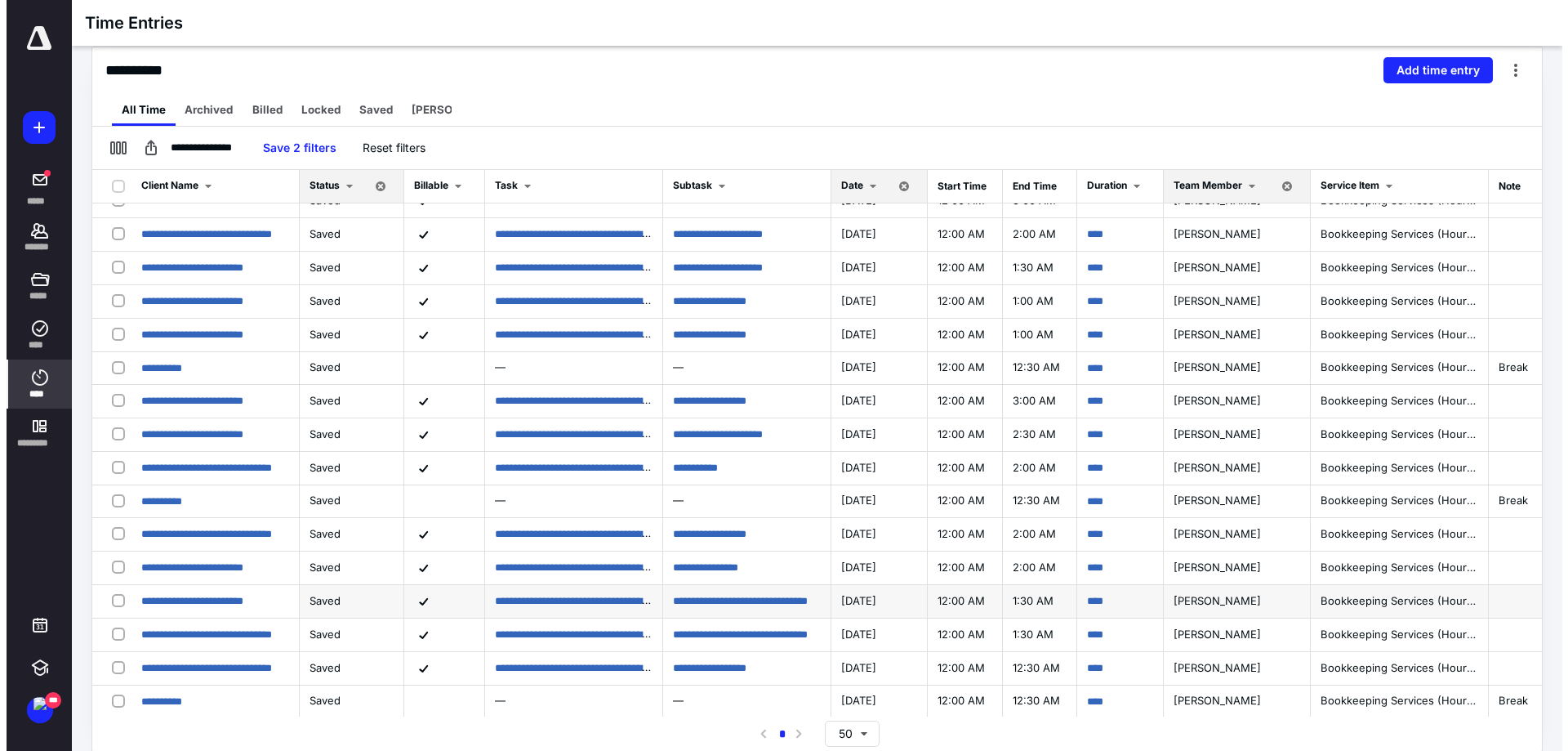 scroll, scrollTop: 119, scrollLeft: 0, axis: vertical 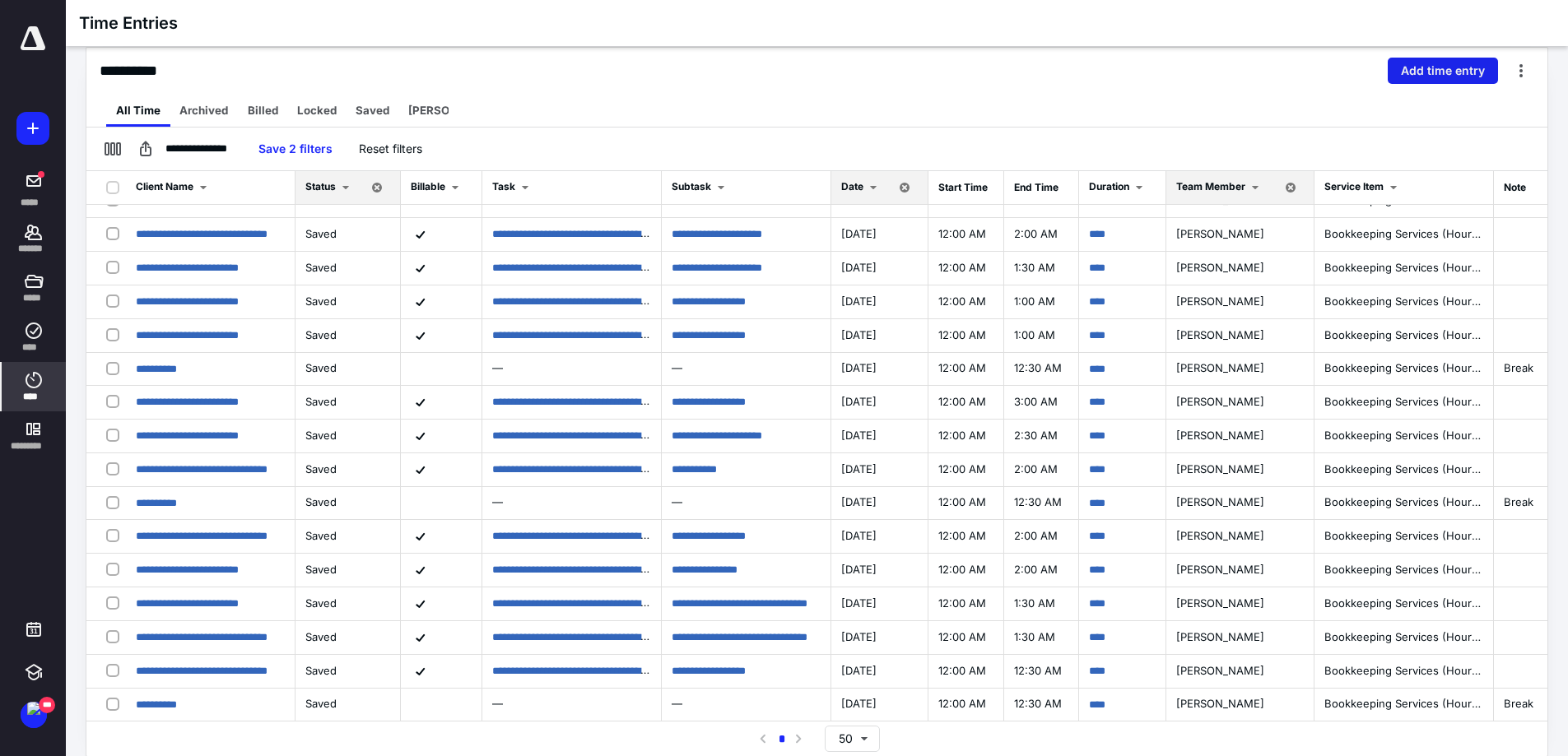 click on "Add time entry" at bounding box center [1443, 71] 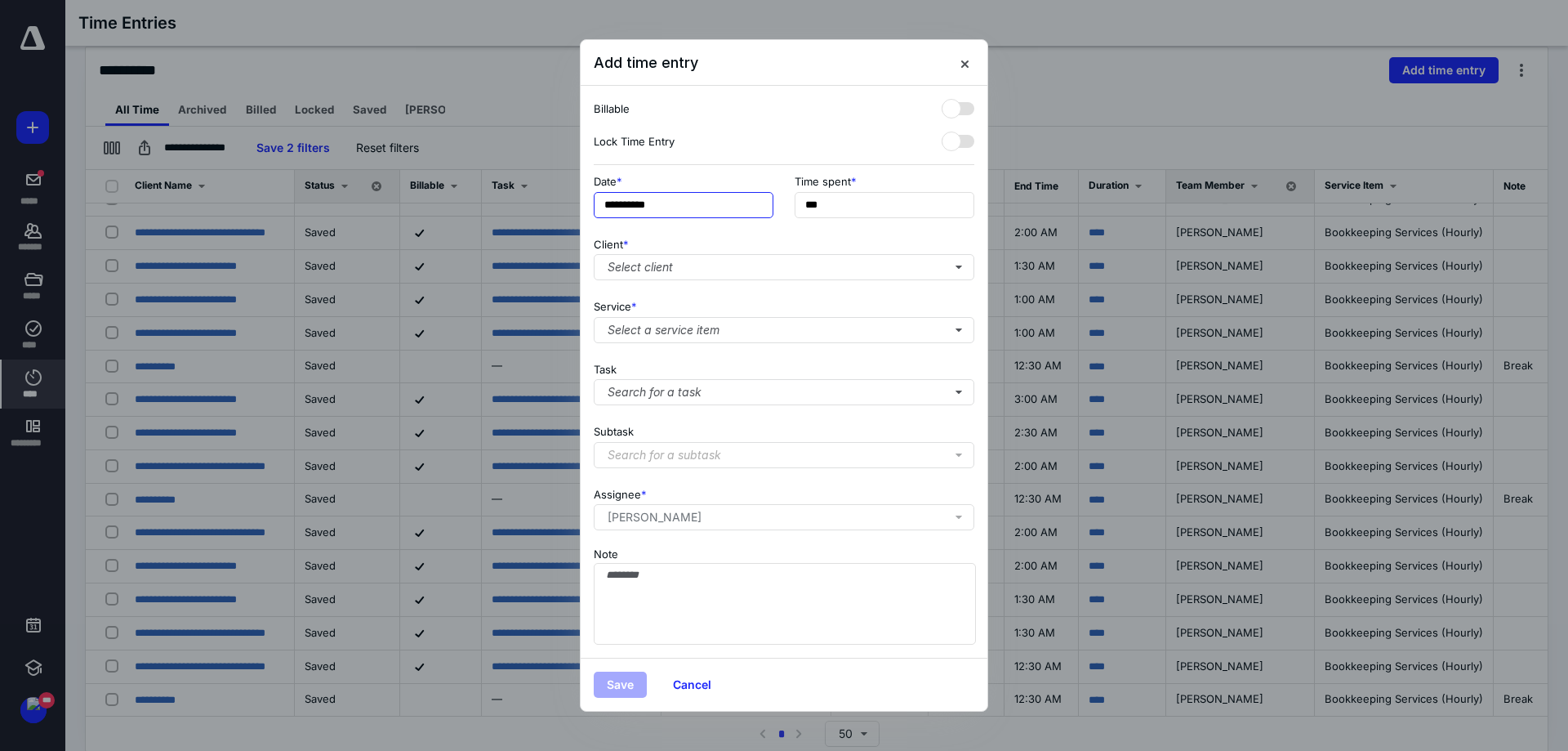 click on "**********" at bounding box center (684, 205) 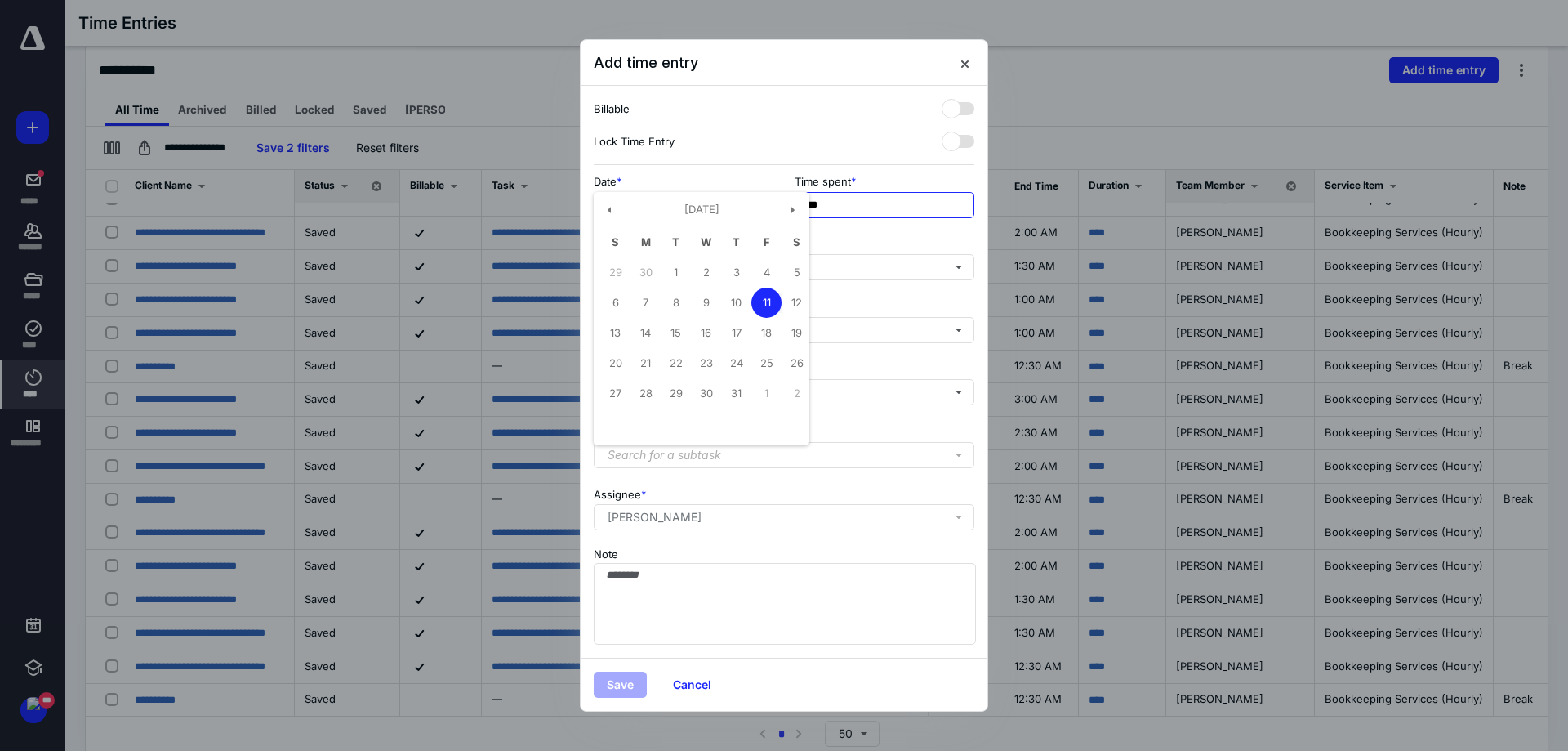 click on "***" at bounding box center [884, 205] 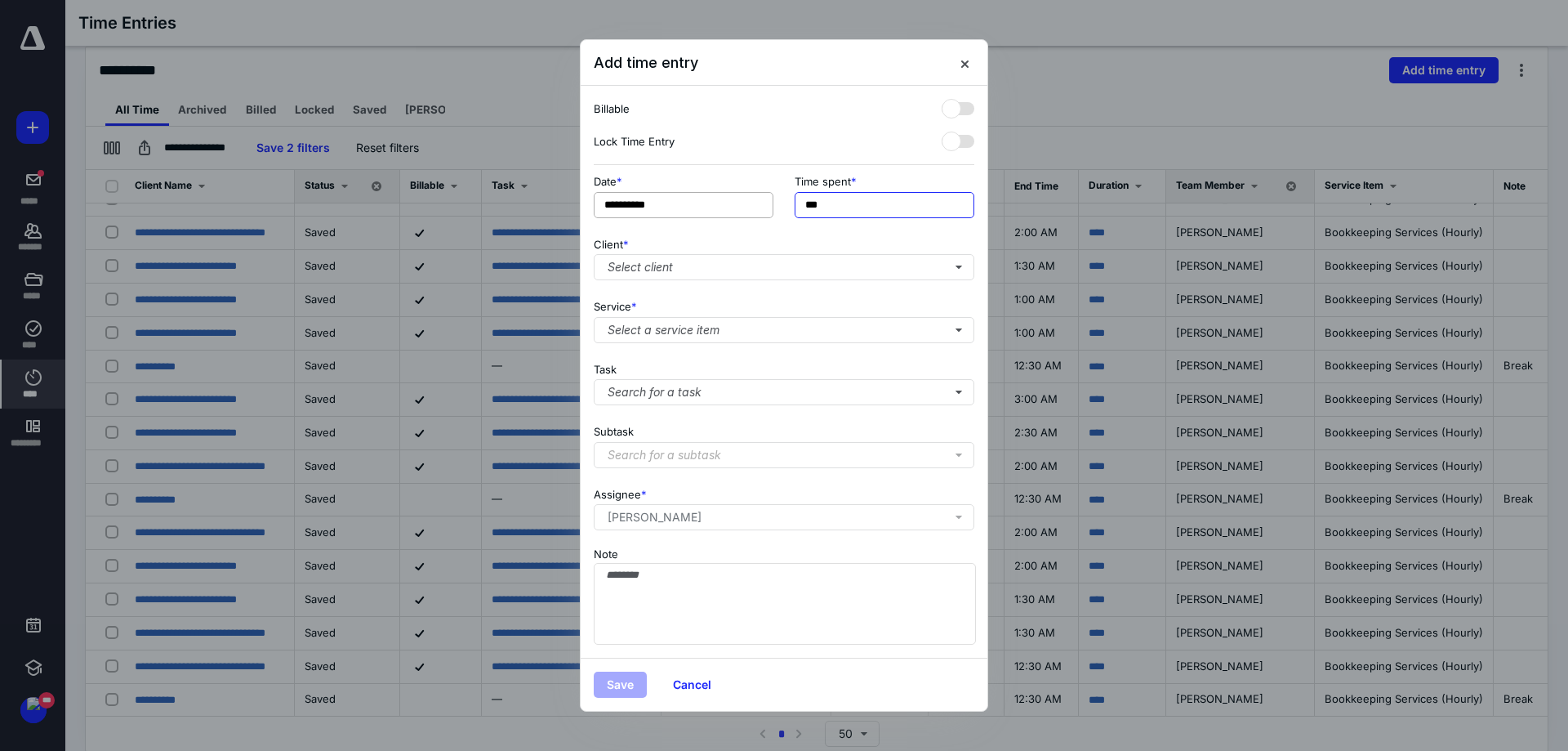 drag, startPoint x: 888, startPoint y: 205, endPoint x: 719, endPoint y: 200, distance: 169.07395 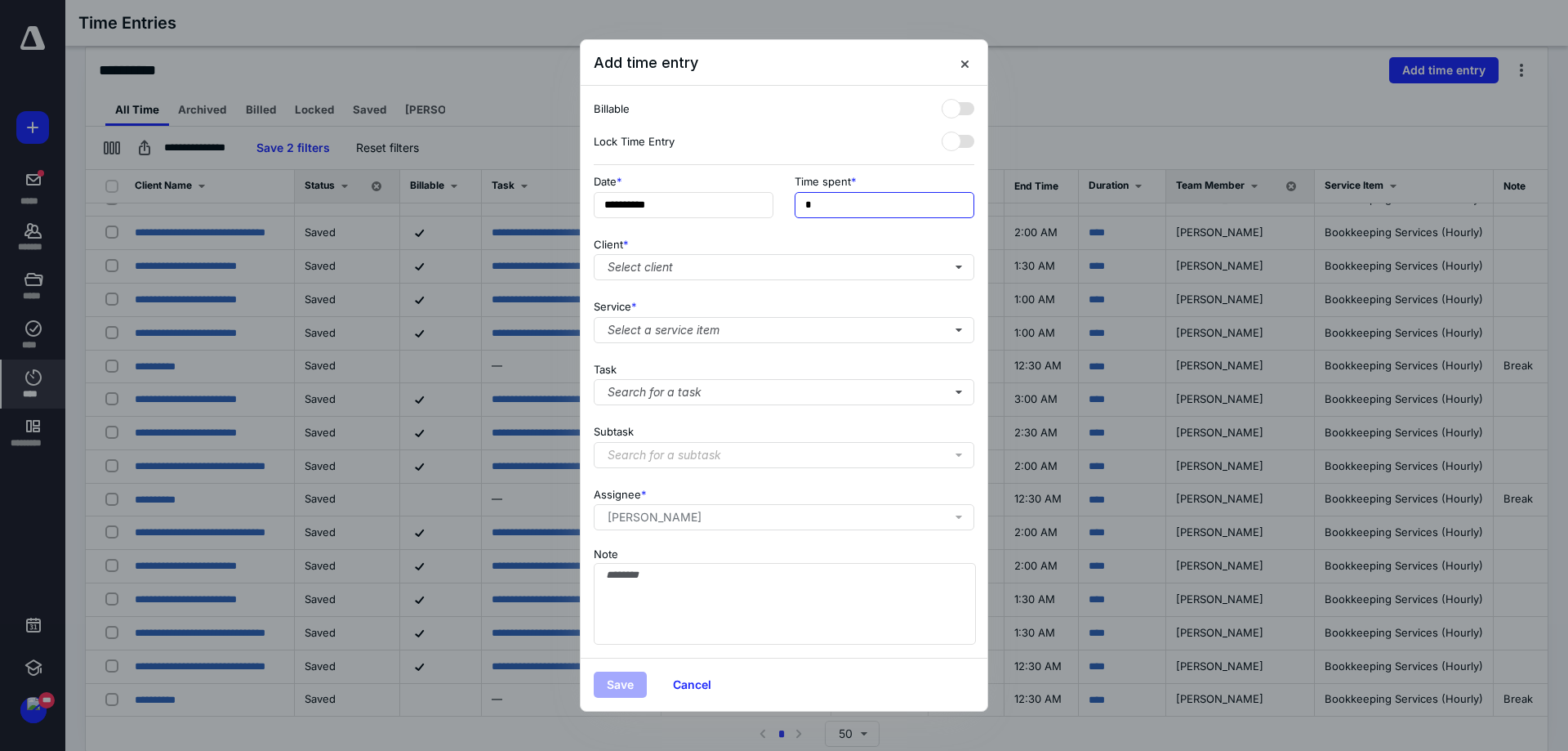 type on "**" 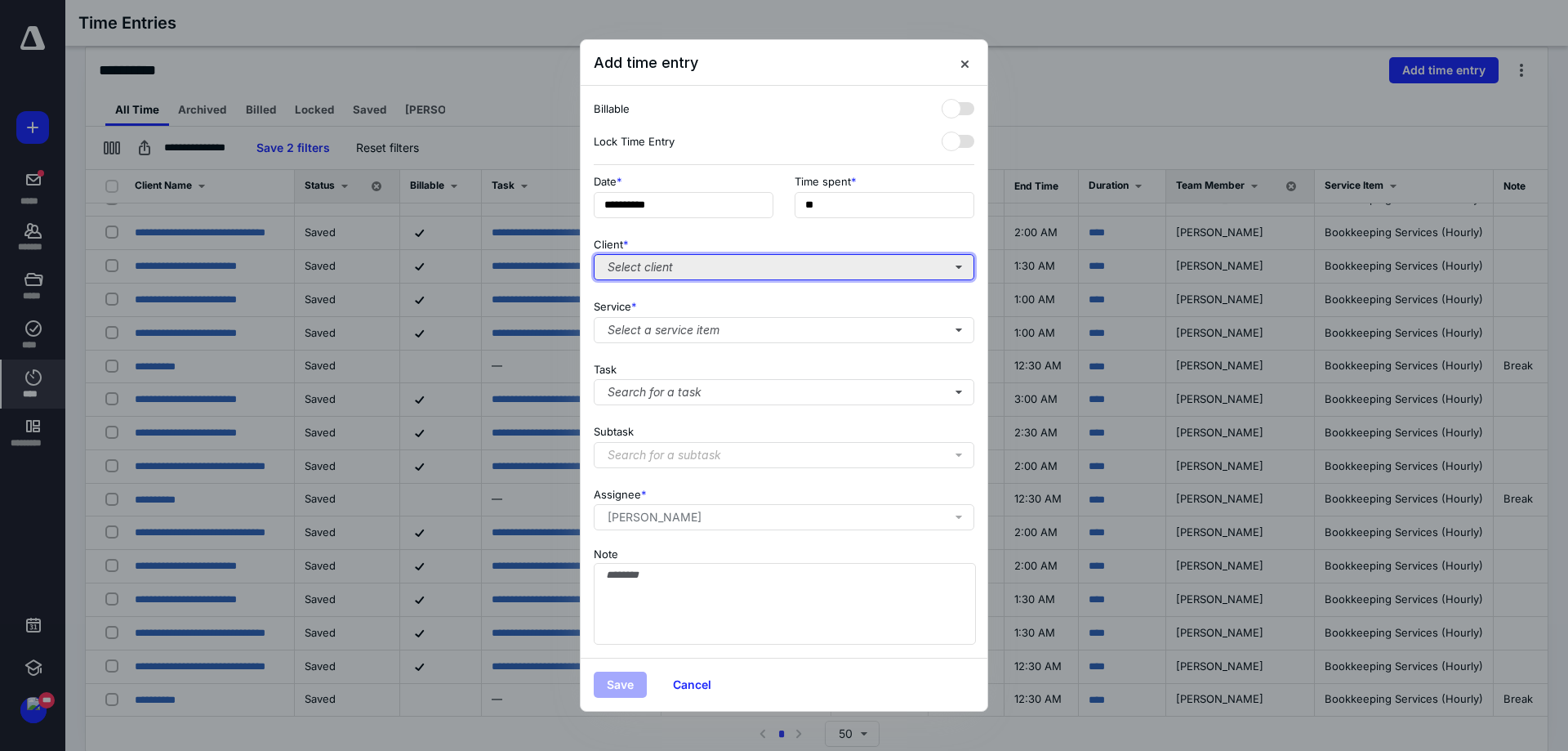 click on "Select client" at bounding box center [784, 267] 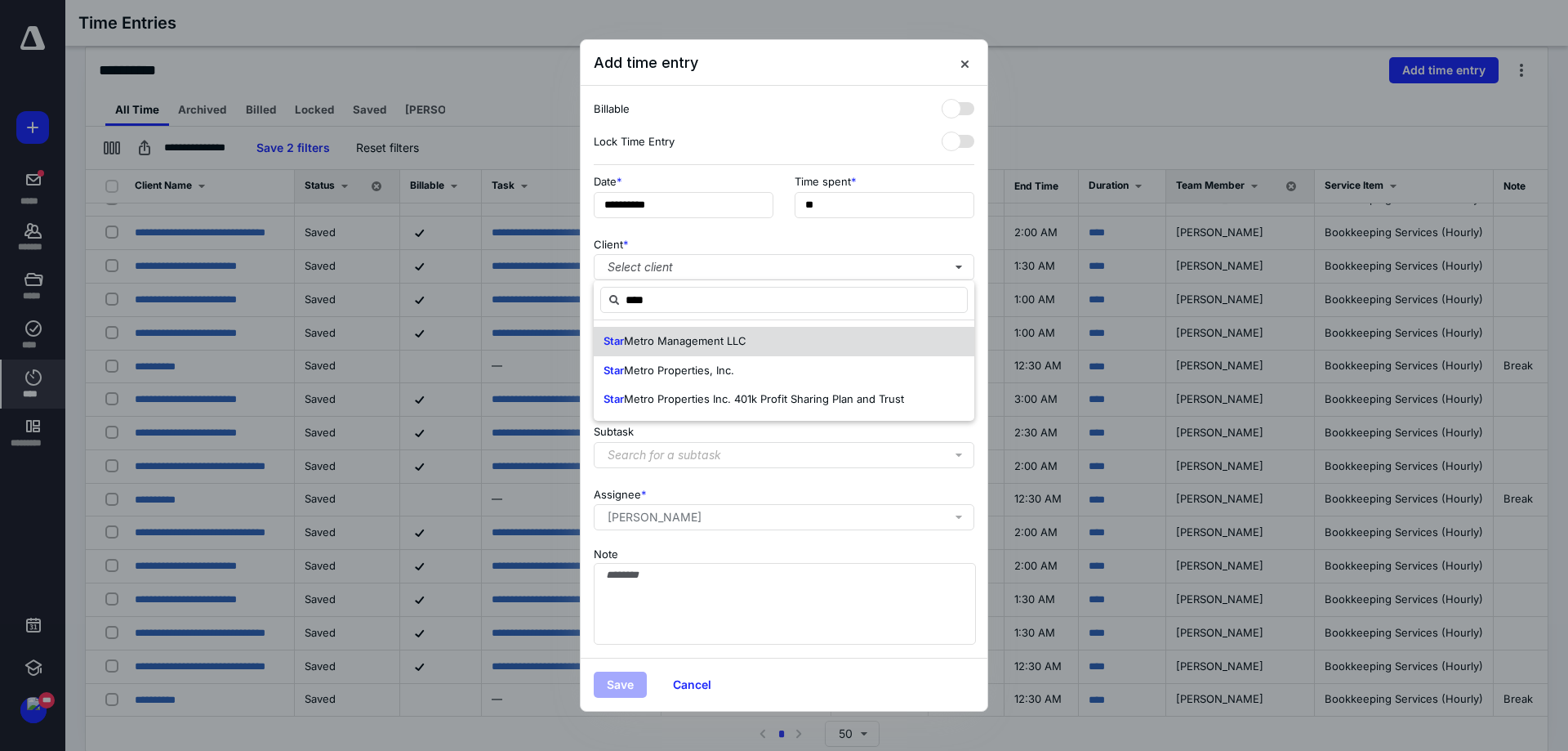 click on "Metro Management LLC" at bounding box center (685, 341) 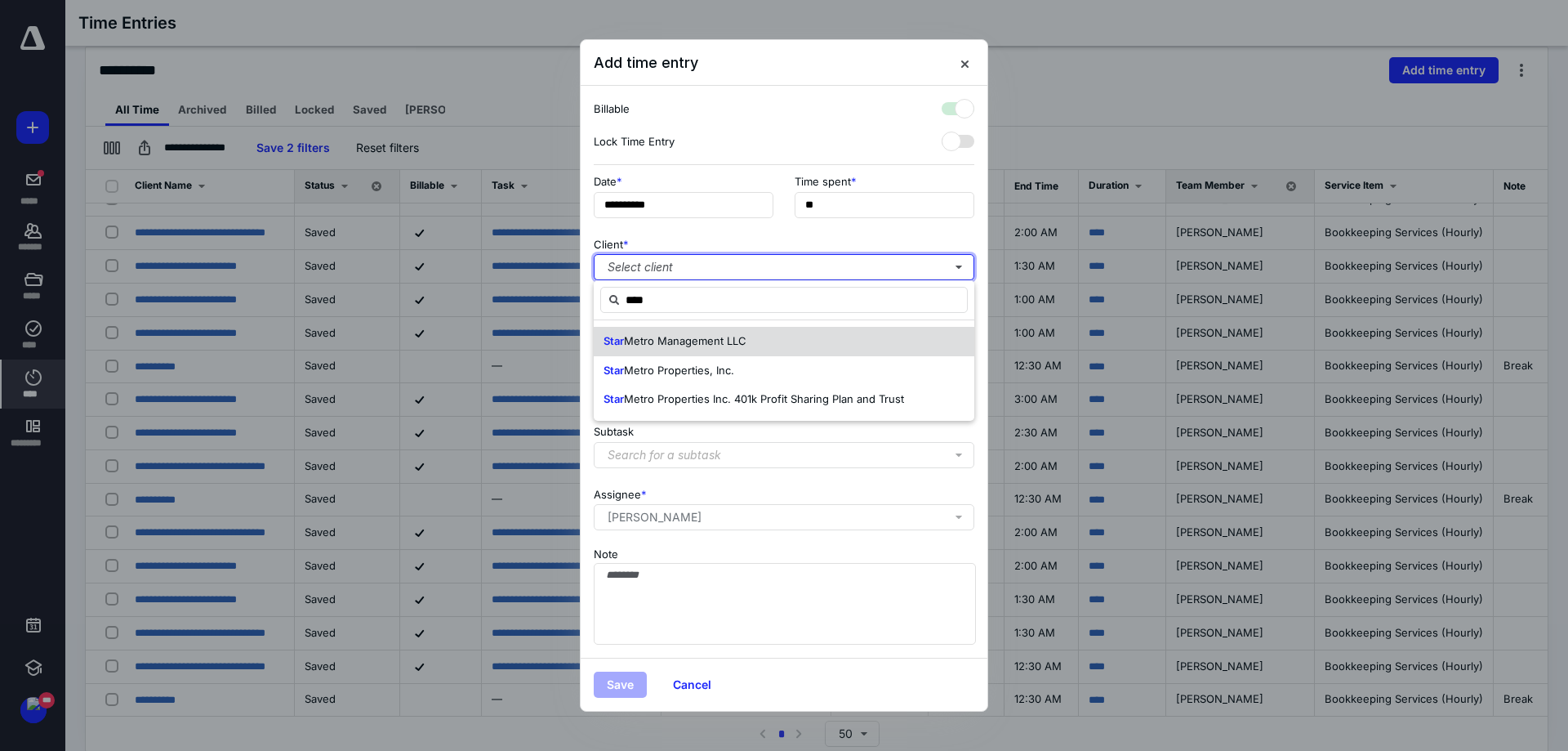 checkbox on "true" 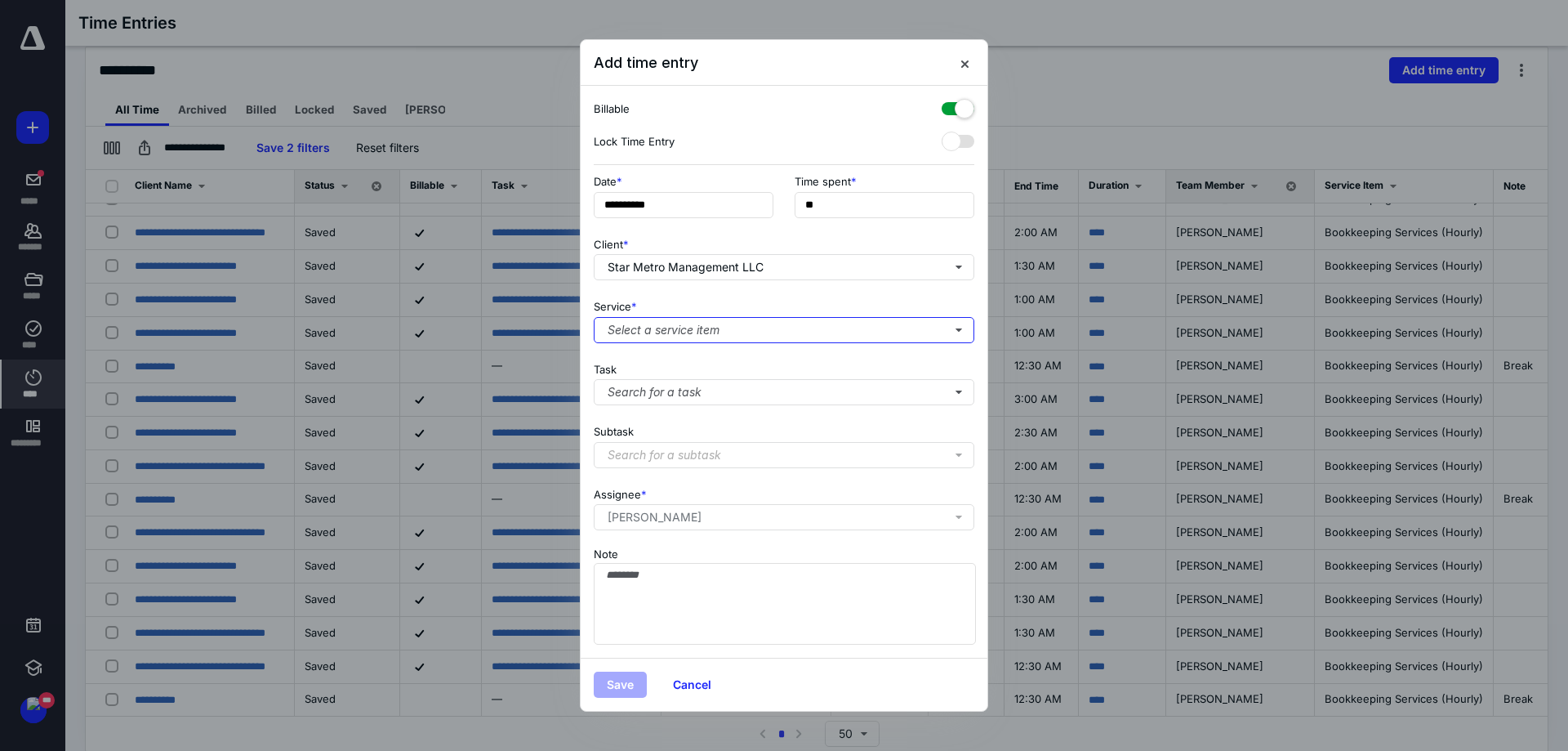 click on "Select a service item" at bounding box center [784, 330] 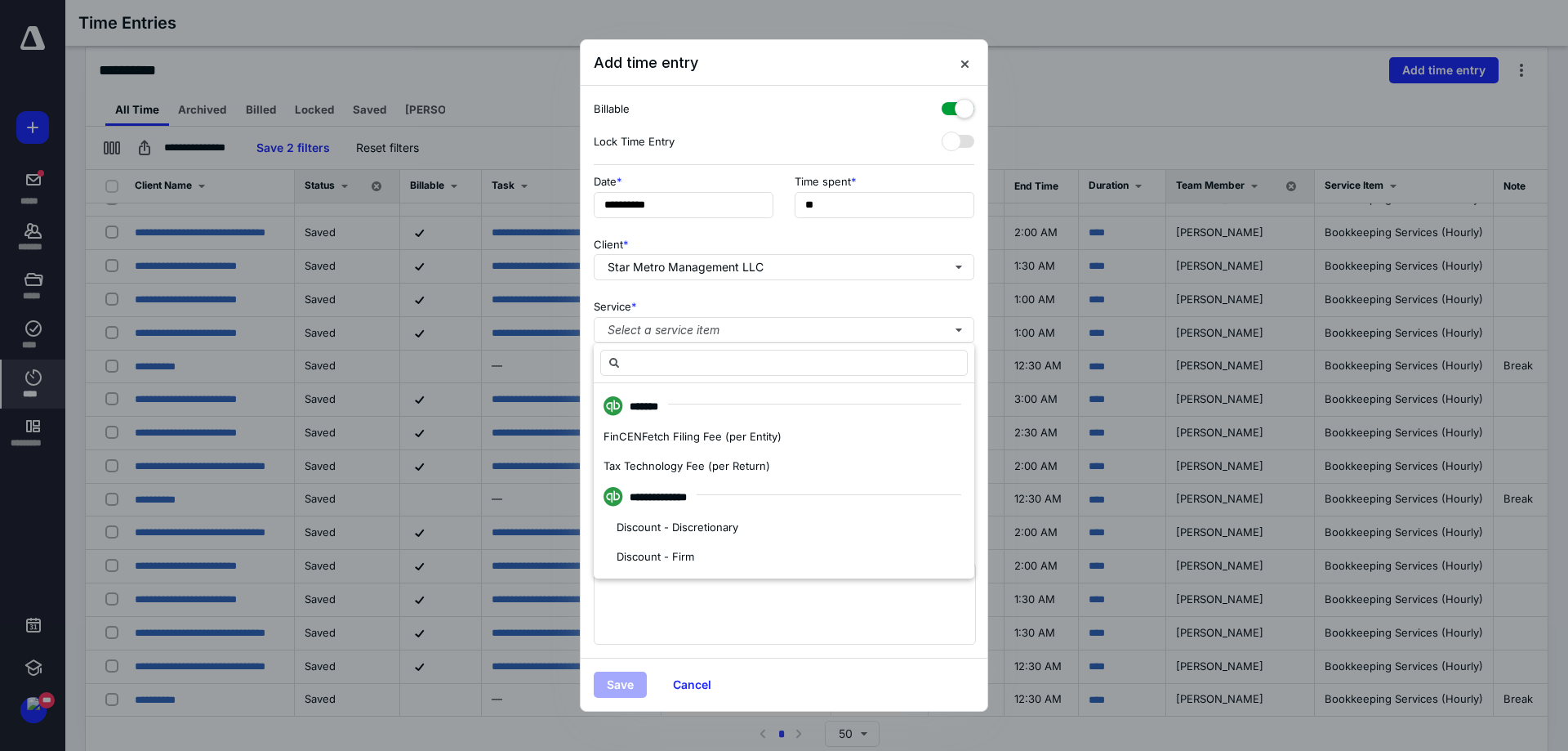 type on "*" 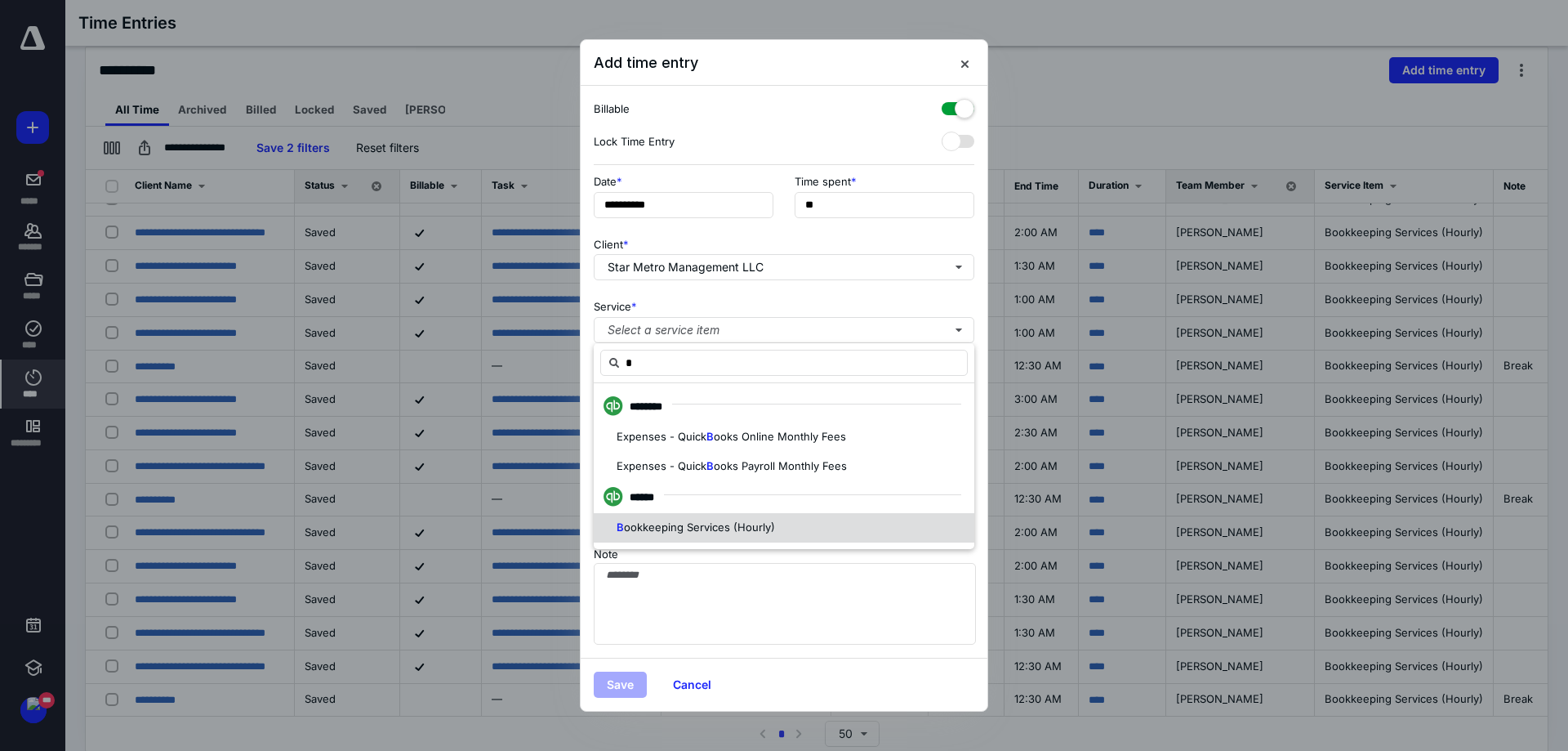 click on "ookkeeping Services (Hourly)" at bounding box center (699, 527) 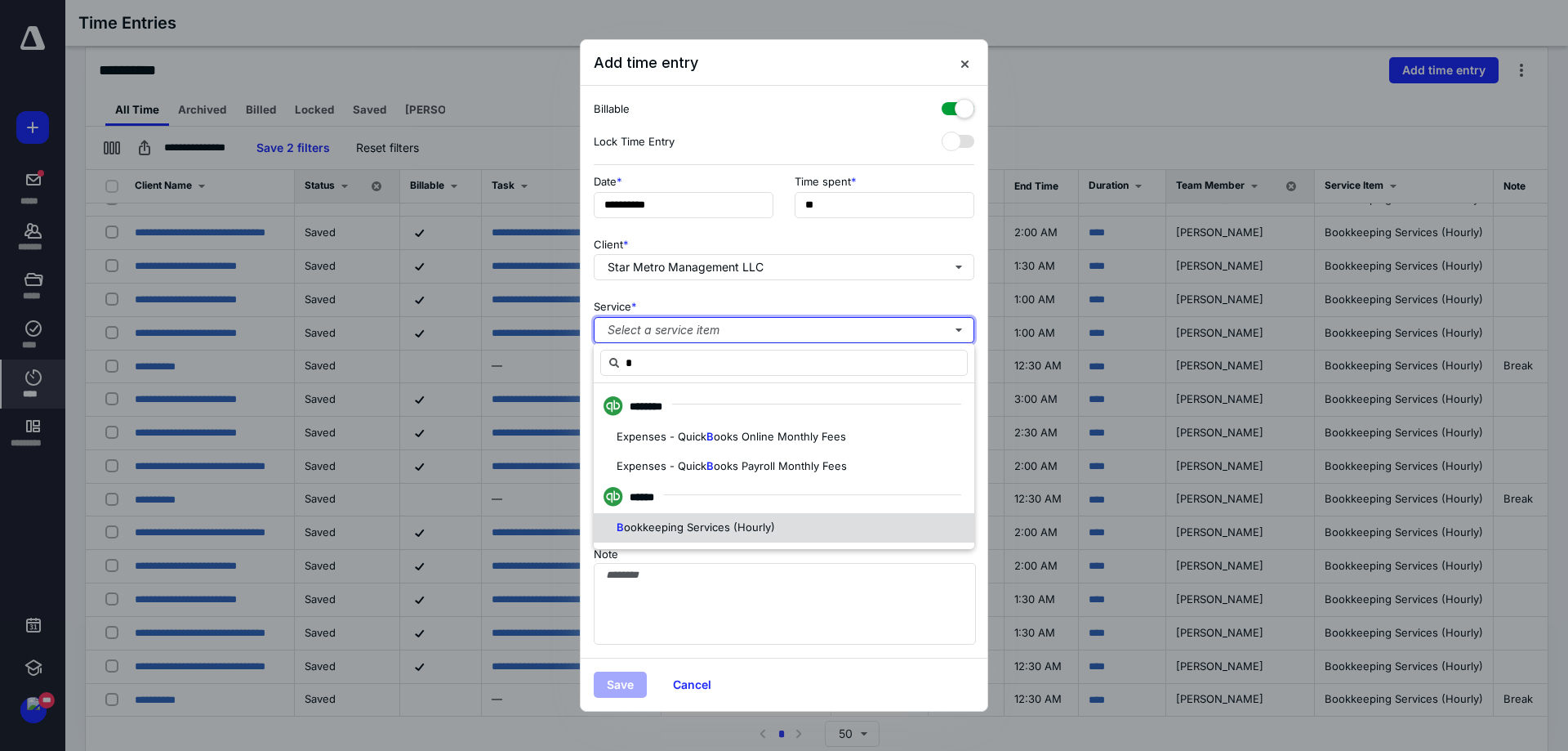 type 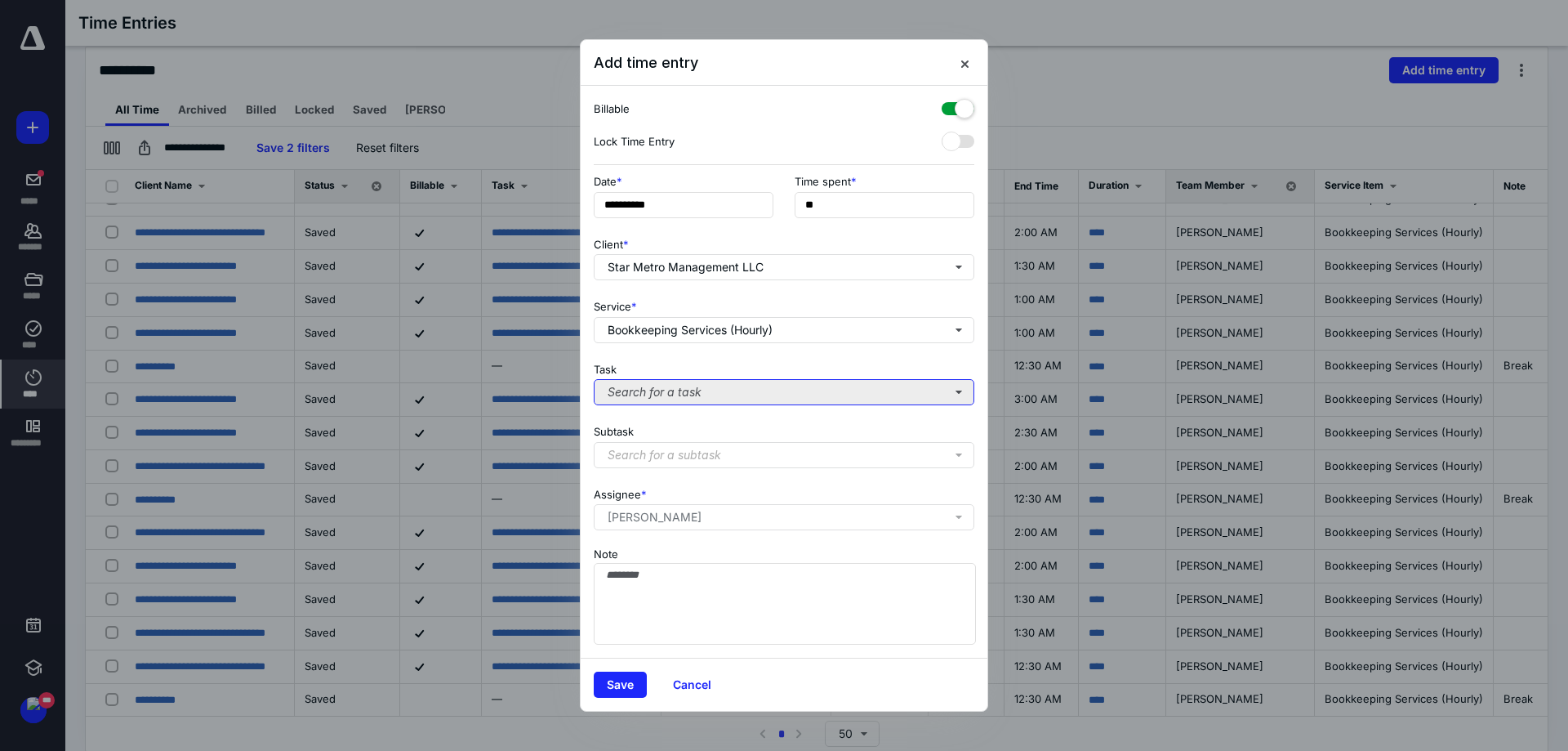 click on "Search for a task" at bounding box center [784, 392] 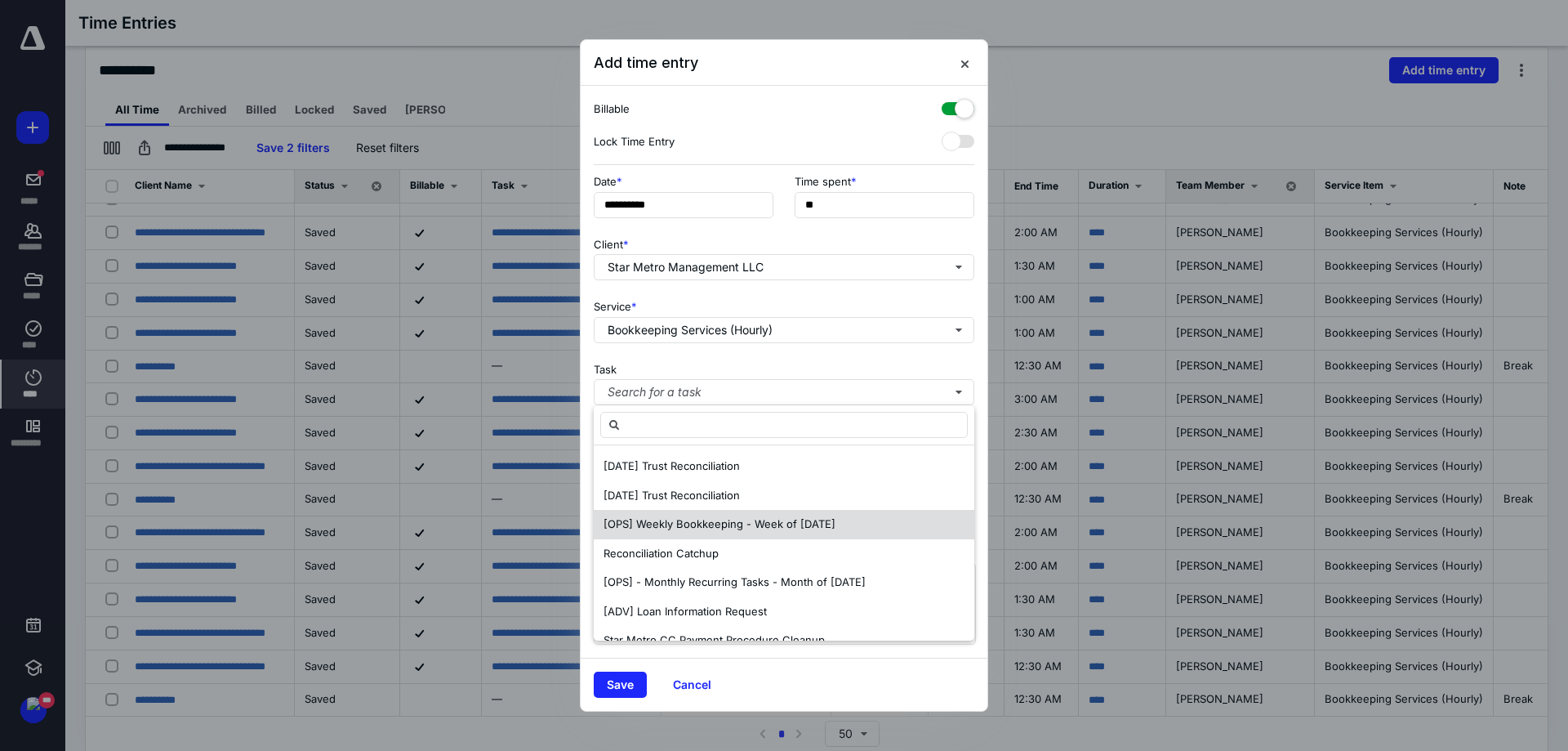click on "[OPS] Weekly Bookkeeping - Week of July 6, 2025" at bounding box center (719, 525) 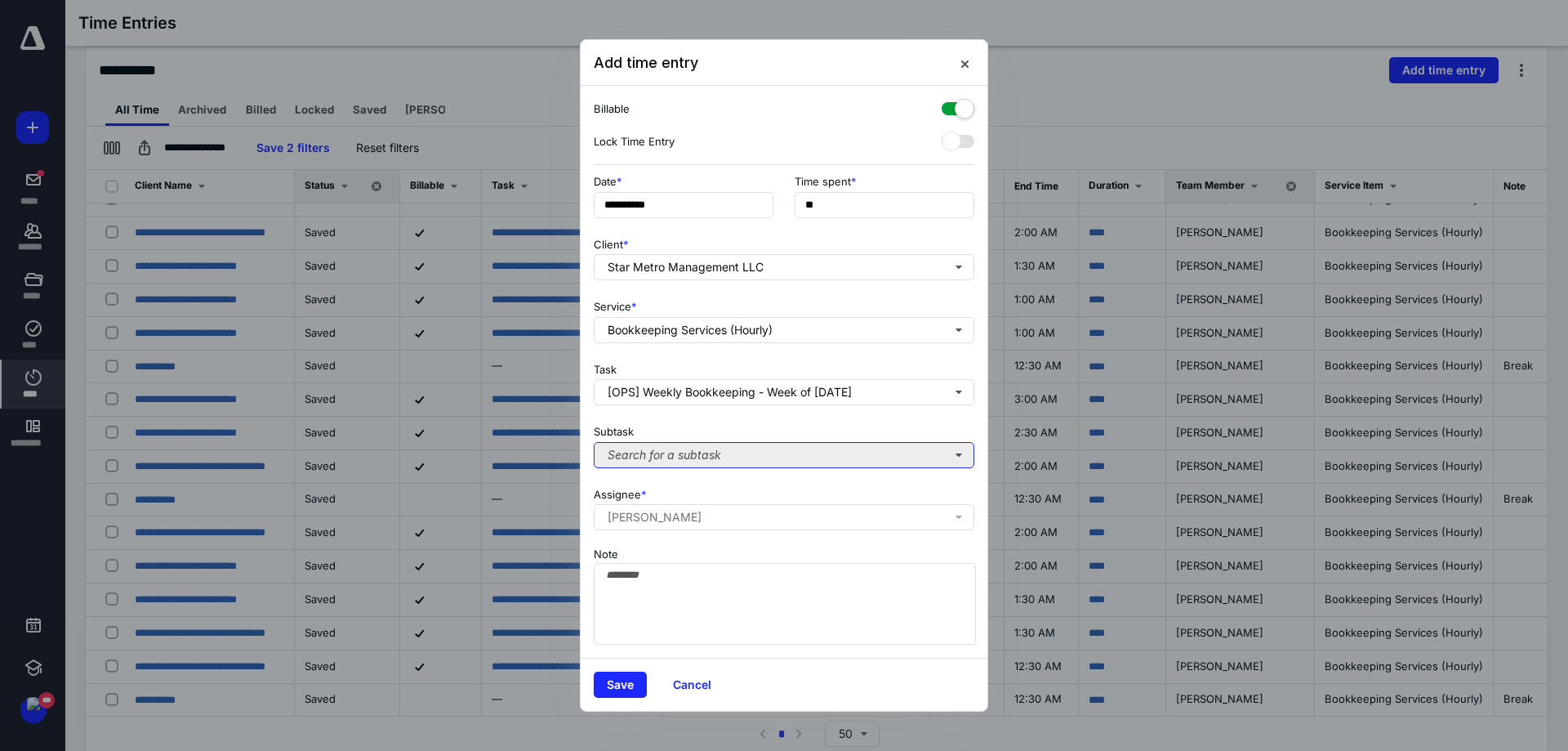 click on "Search for a subtask" at bounding box center [784, 455] 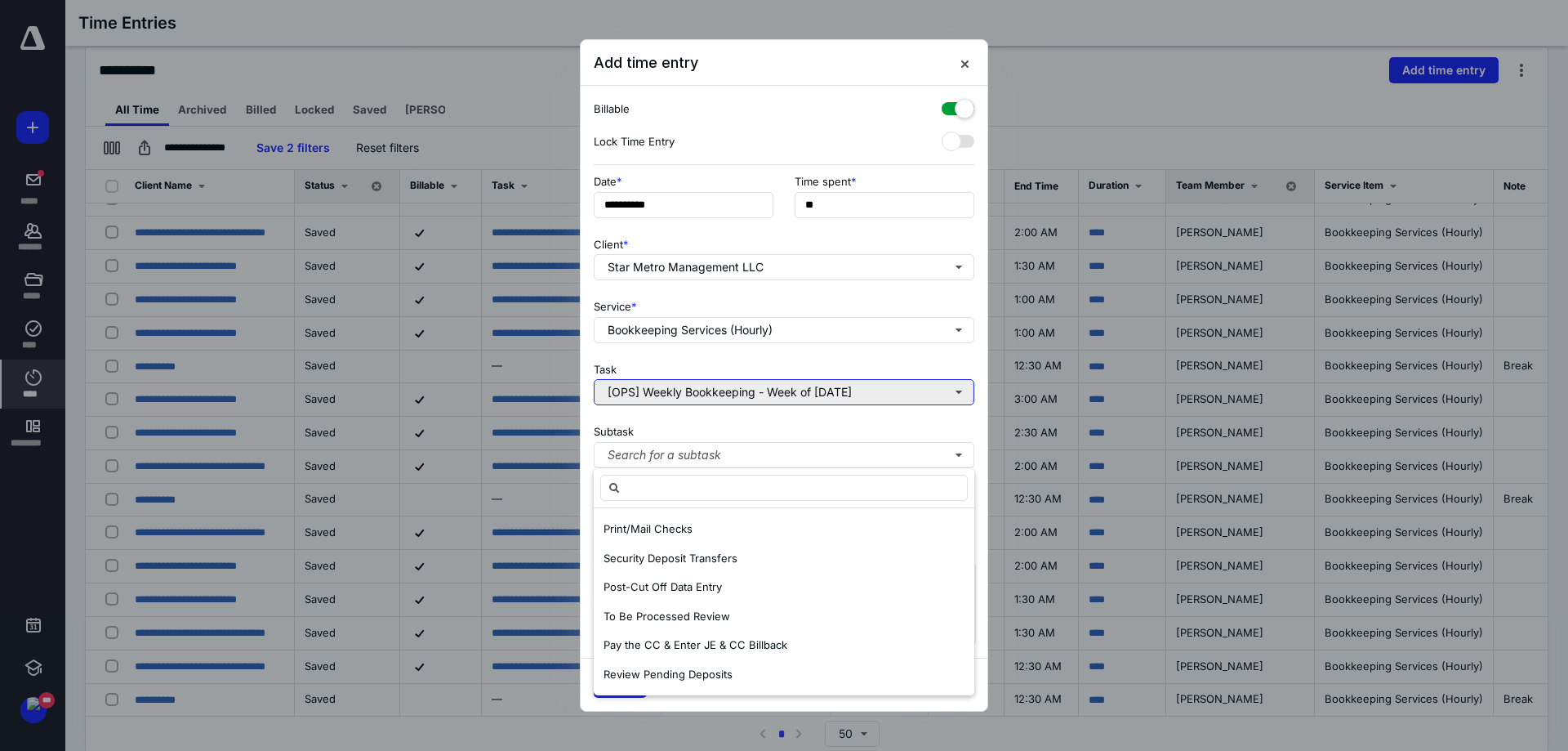 click on "[OPS] Weekly Bookkeeping - Week of July 6, 2025" at bounding box center (784, 392) 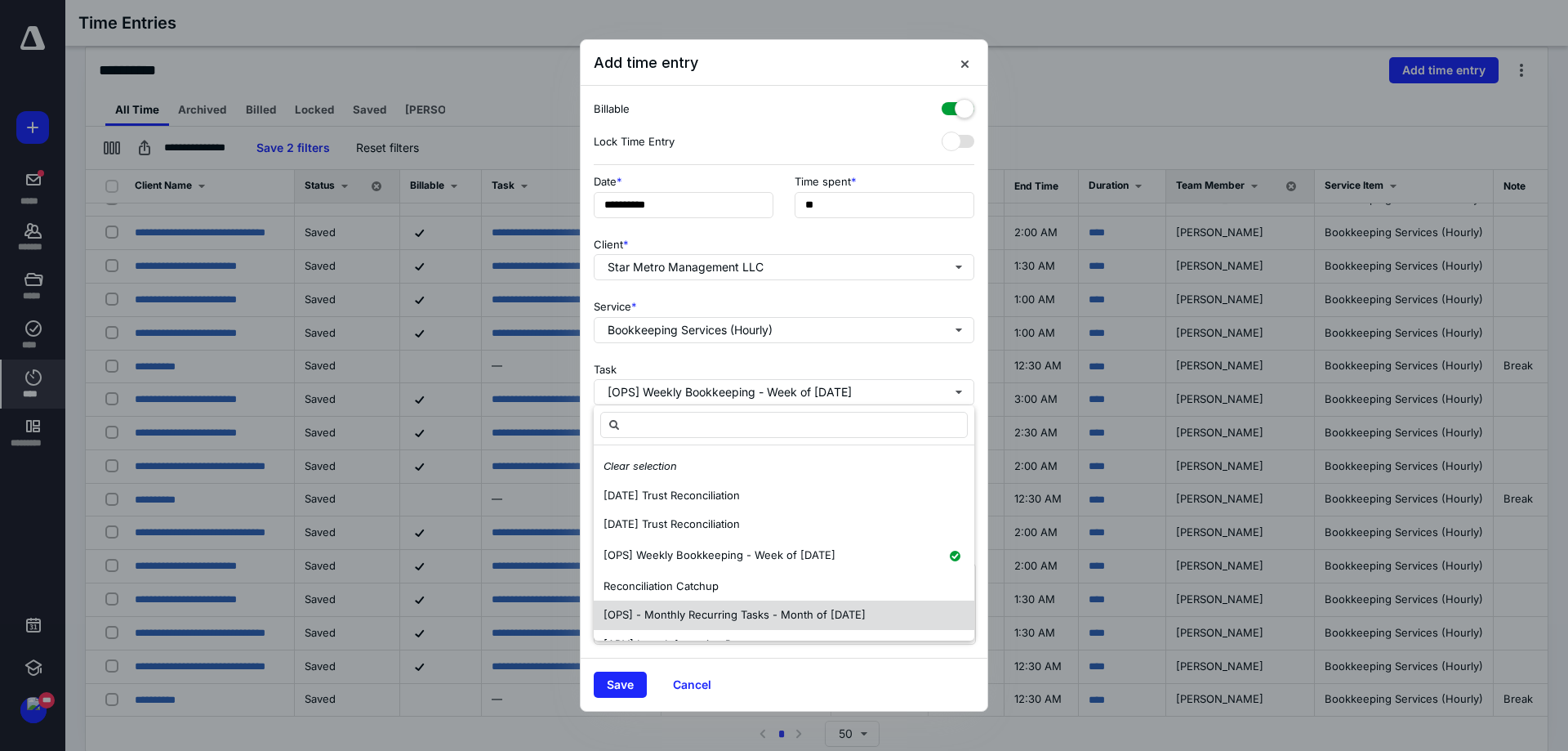 click on "[OPS] - Monthly Recurring Tasks - Month of July 2025" at bounding box center [734, 615] 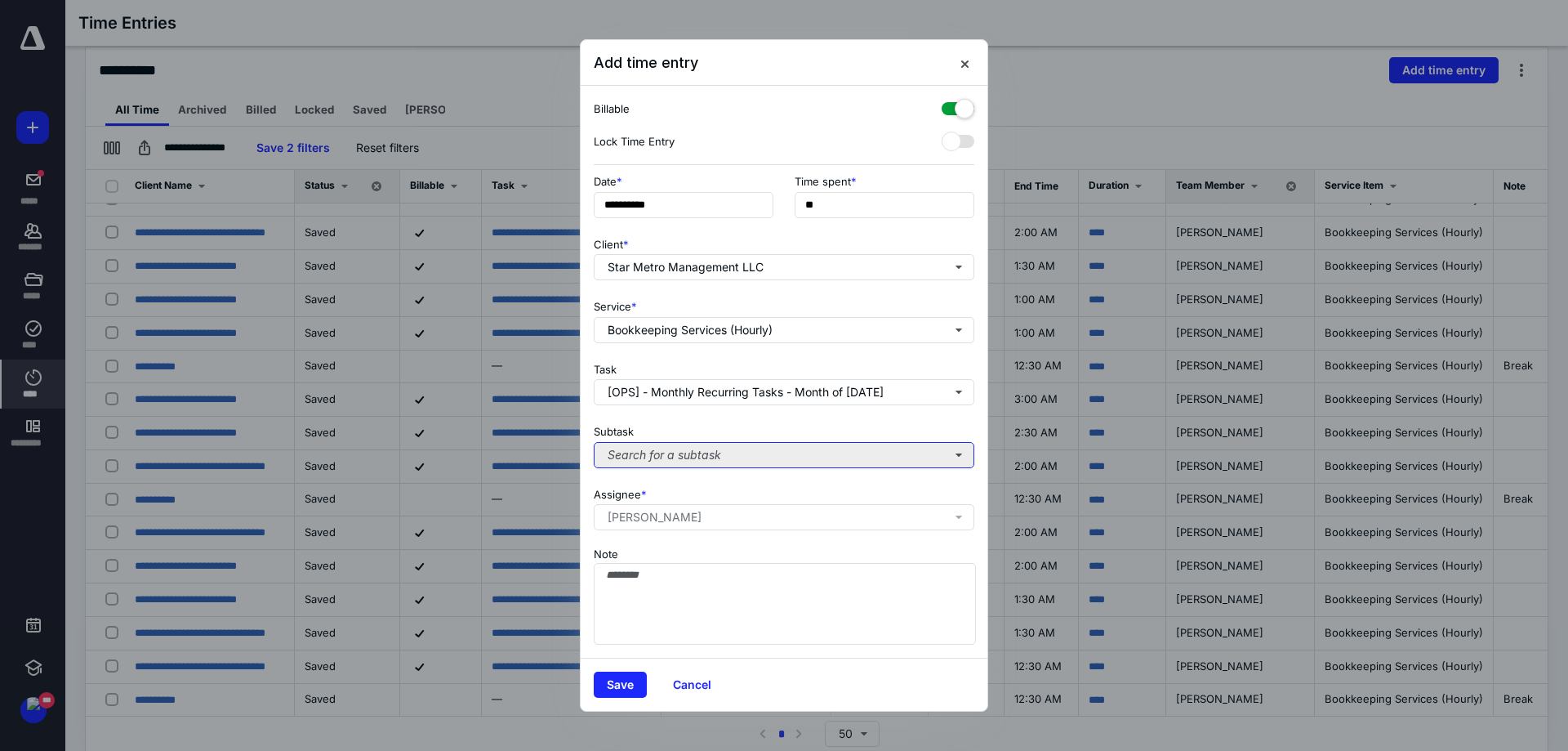 click on "Search for a subtask" at bounding box center (784, 455) 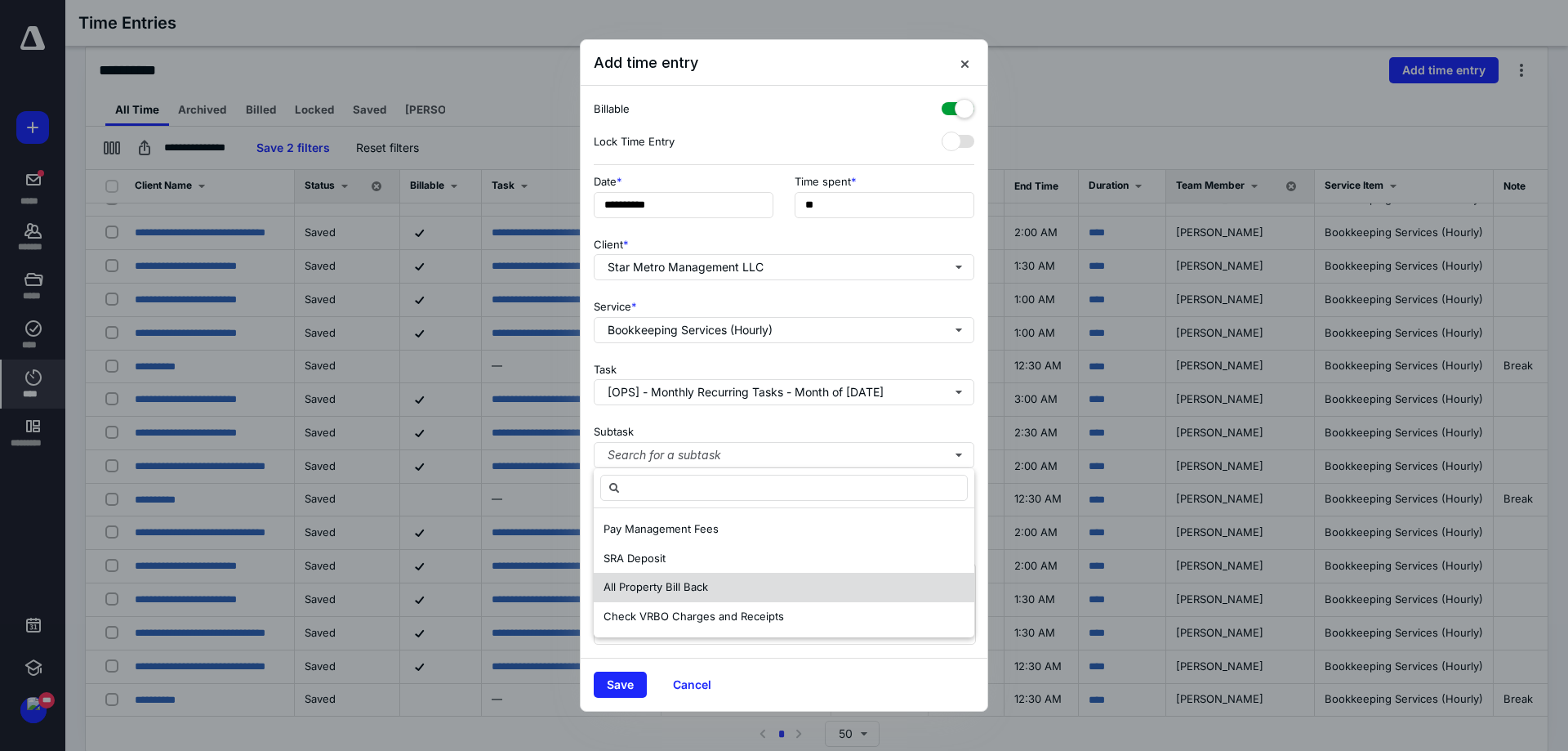 scroll, scrollTop: 38, scrollLeft: 0, axis: vertical 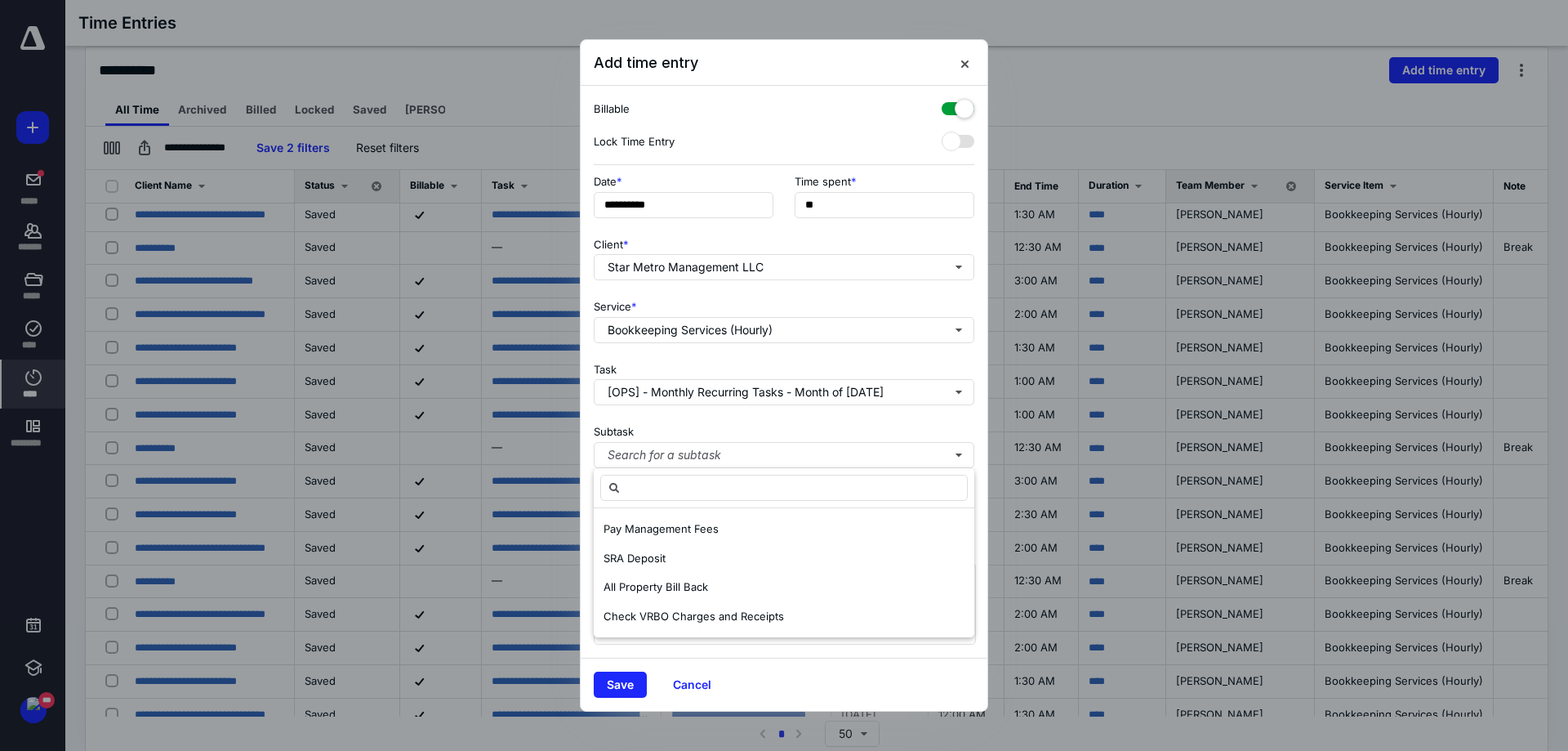 click on "Subtask Search for a subtask" at bounding box center (784, 443) 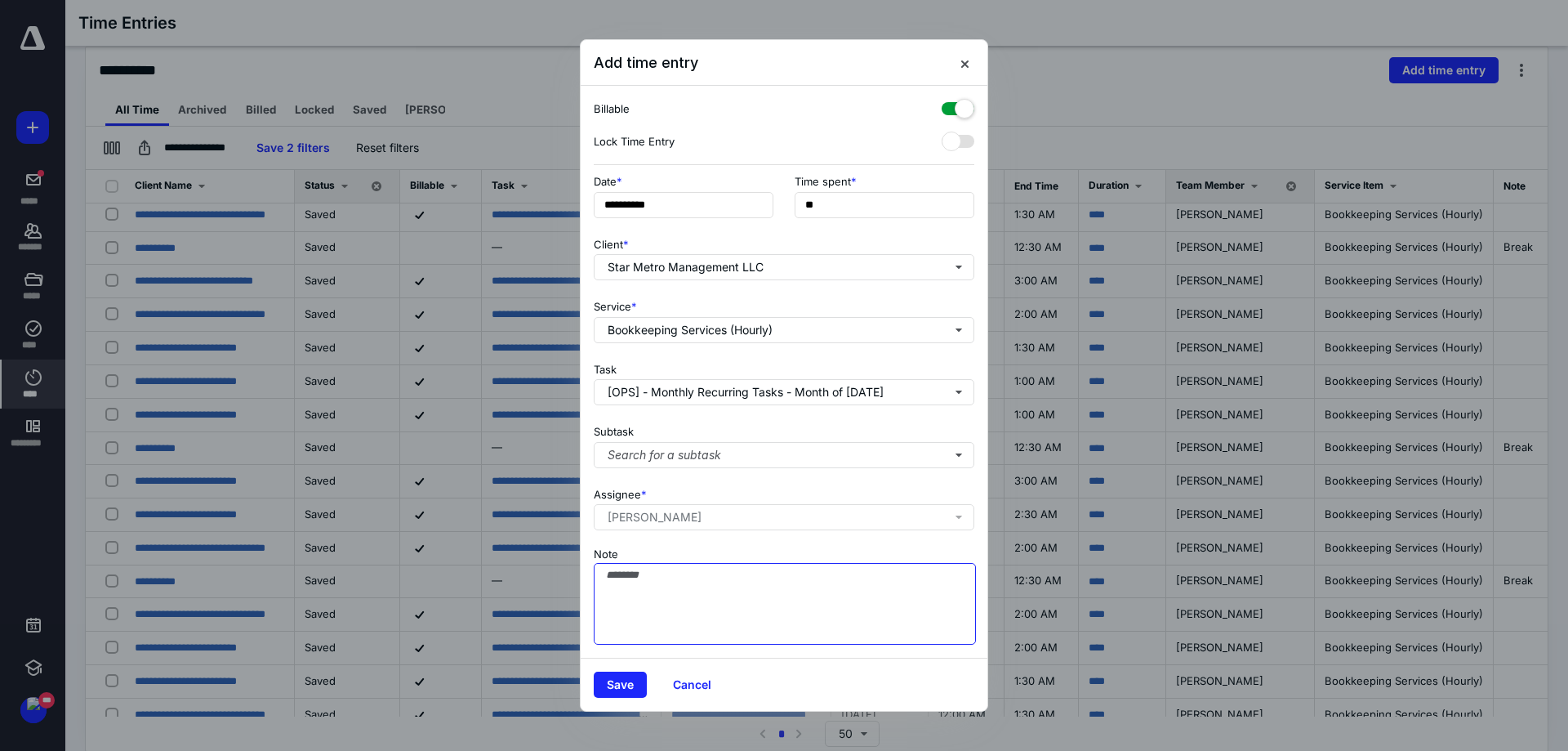 click on "Note" at bounding box center (785, 604) 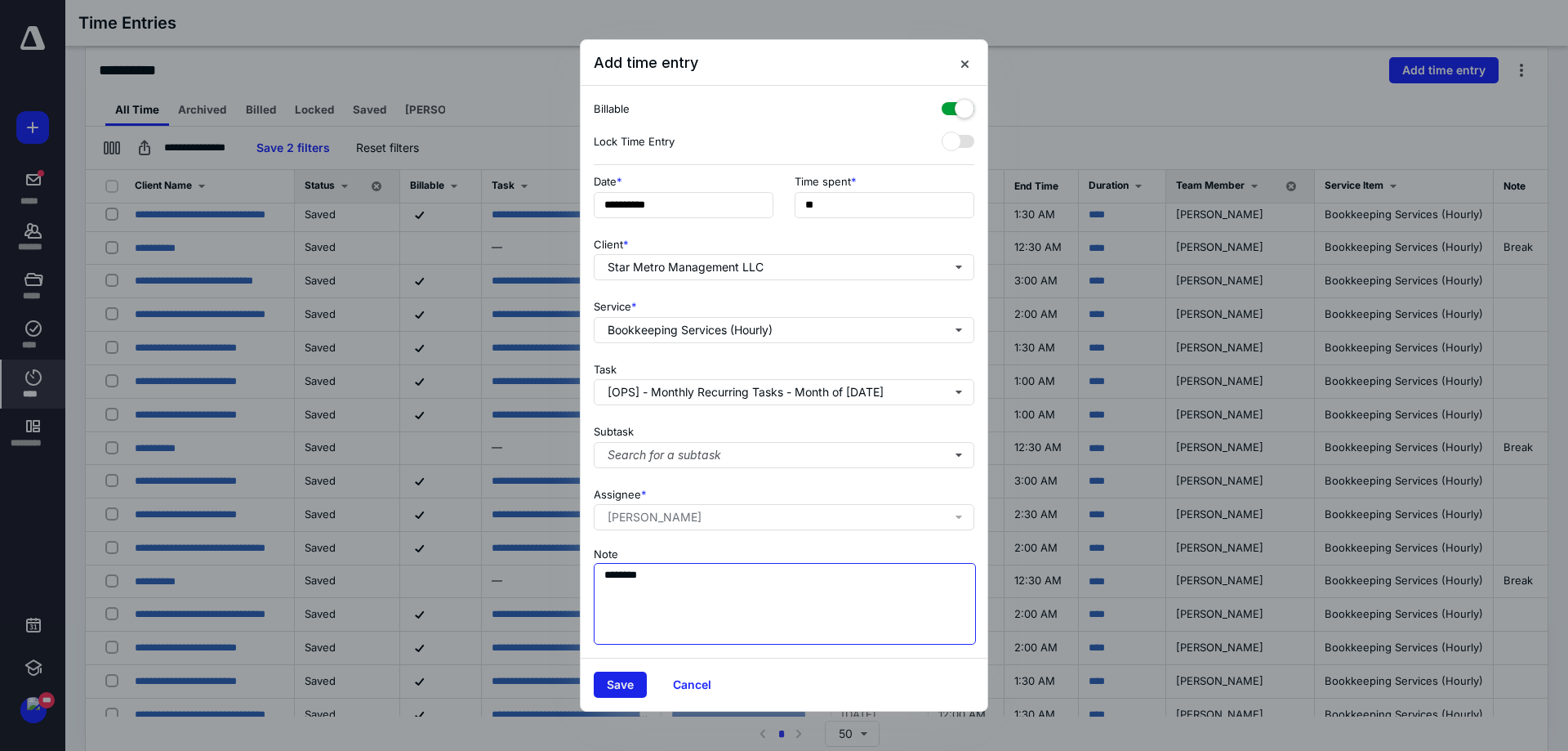 type on "********" 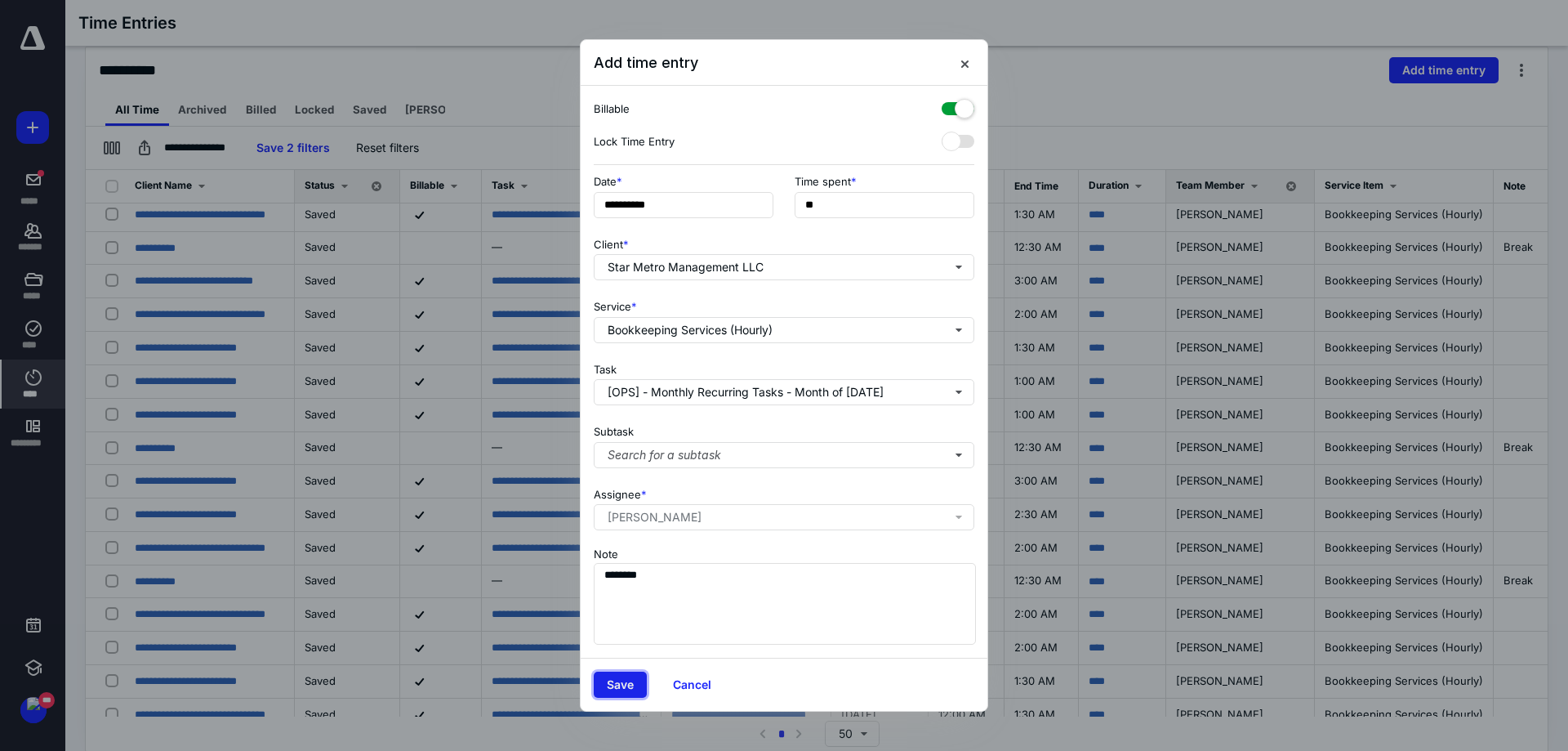 click on "Save" at bounding box center [620, 685] 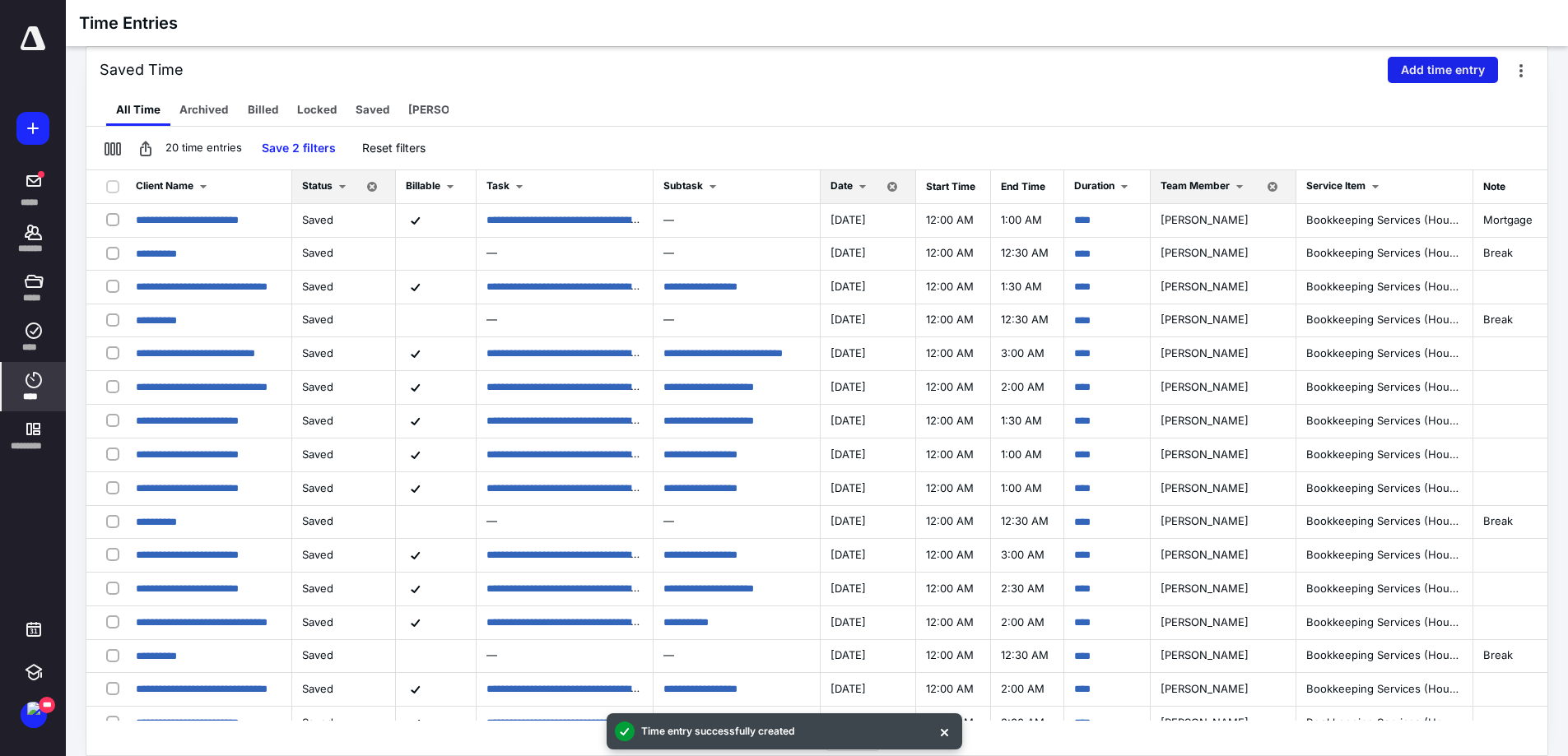 click on "Add time entry" at bounding box center (1443, 70) 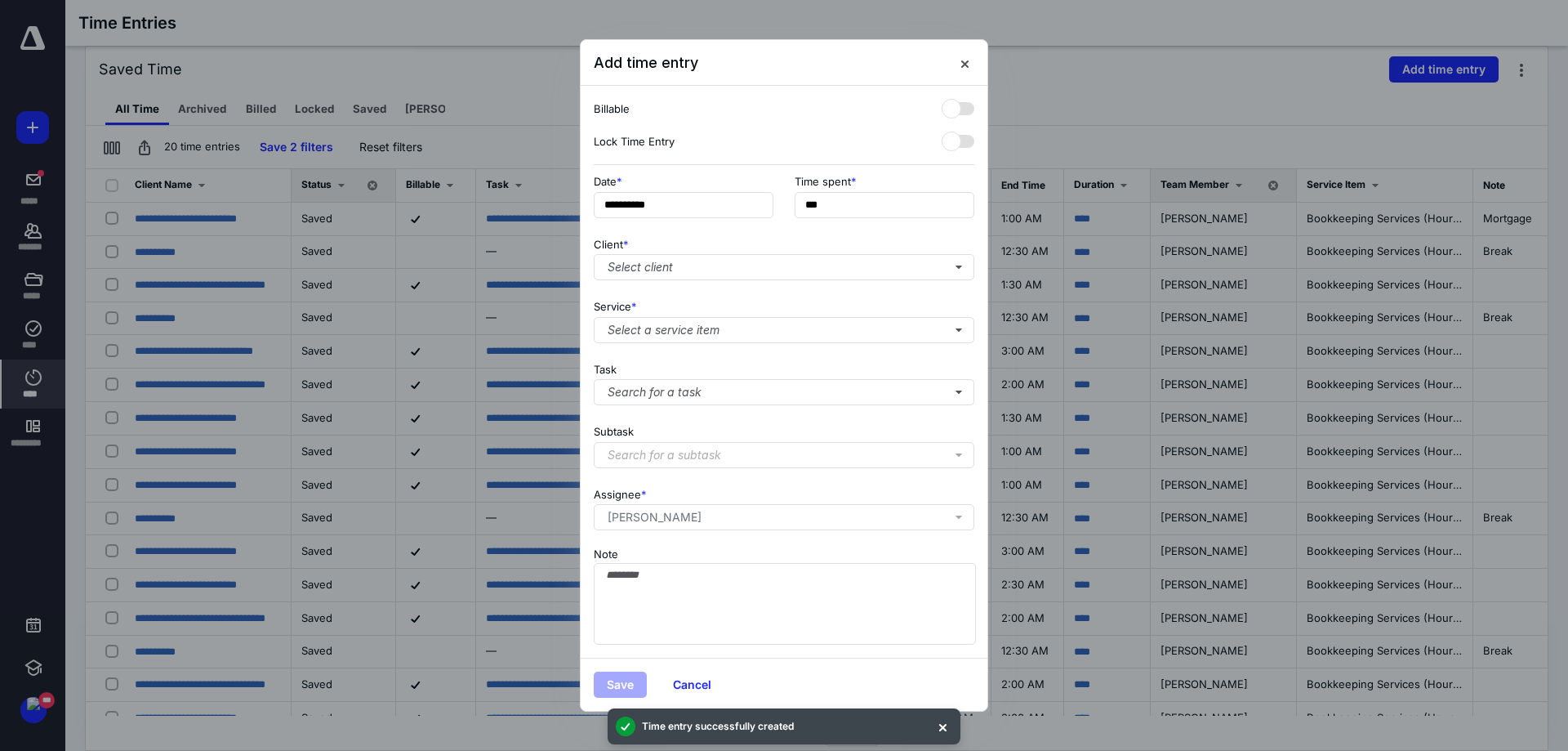 click on "**********" at bounding box center [784, 201] 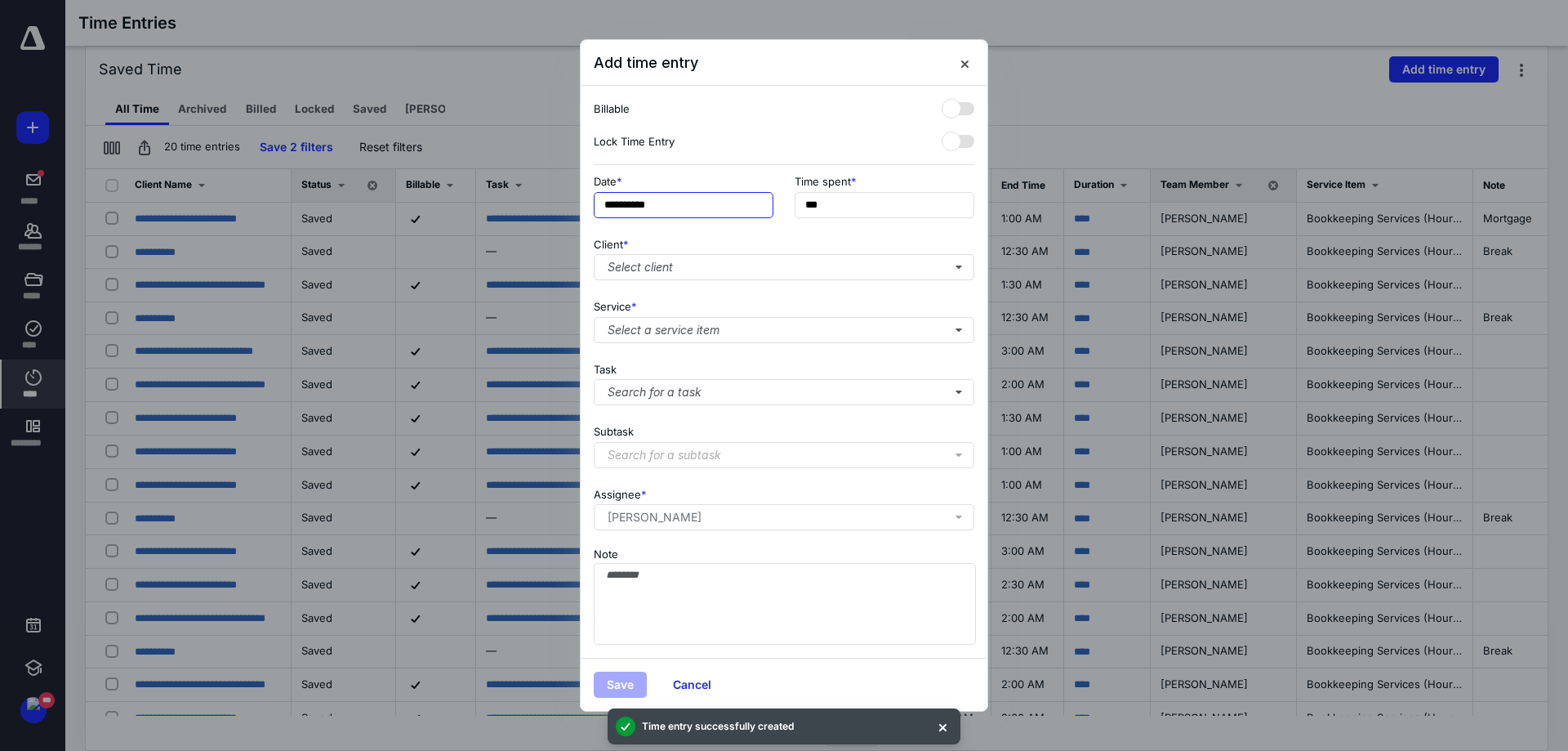 click on "**********" at bounding box center [684, 205] 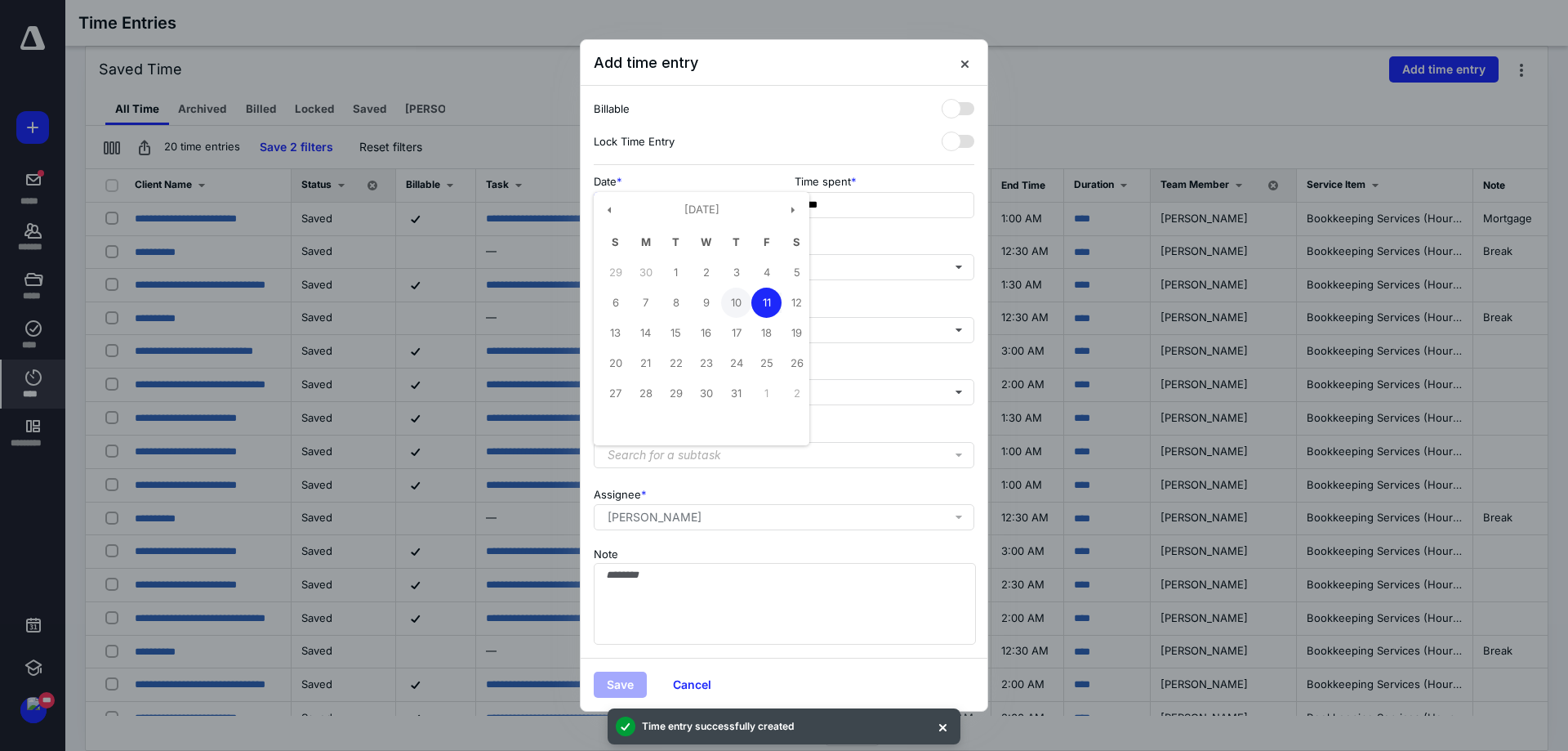 click on "10" at bounding box center (736, 302) 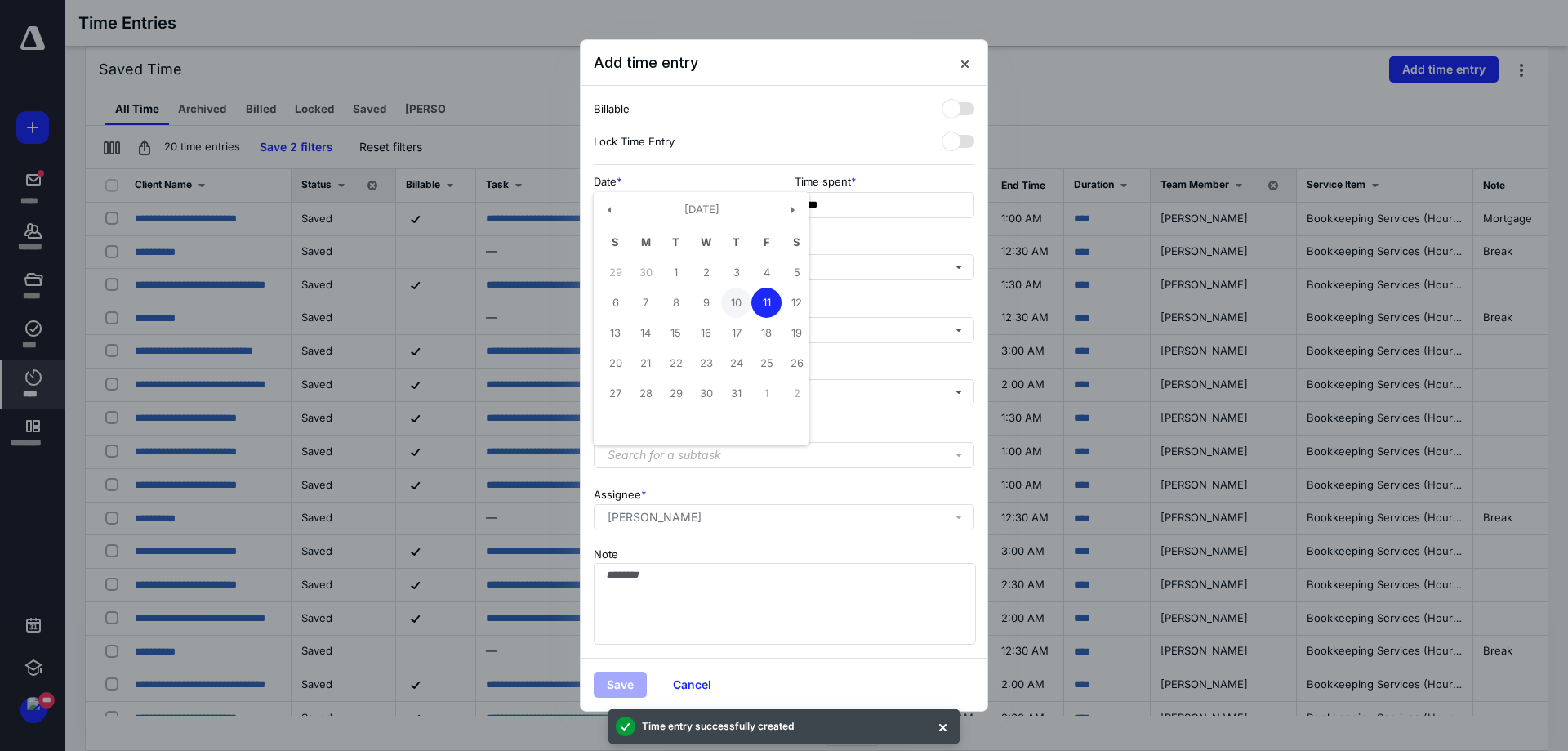 type on "**********" 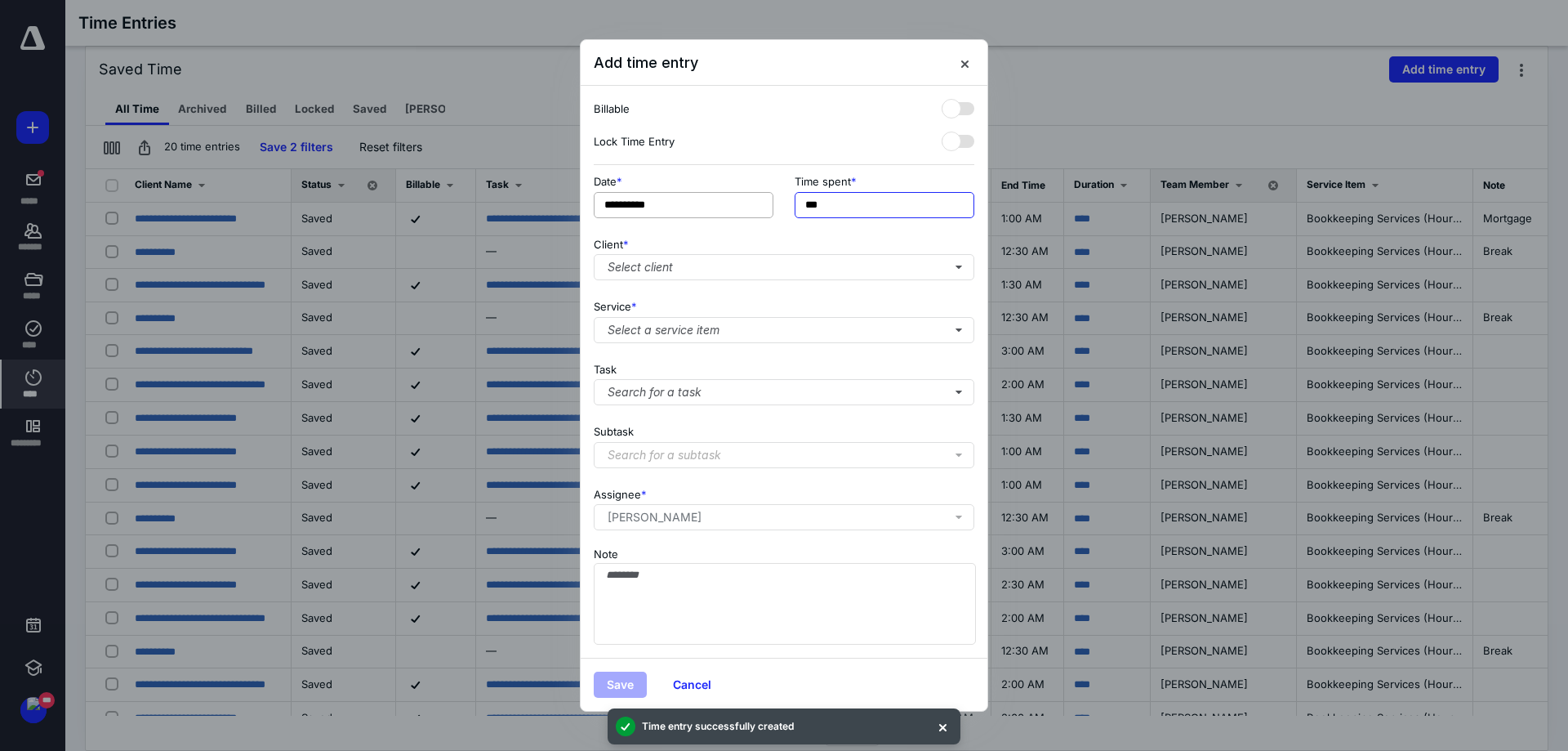 drag, startPoint x: 866, startPoint y: 211, endPoint x: 728, endPoint y: 203, distance: 138.2317 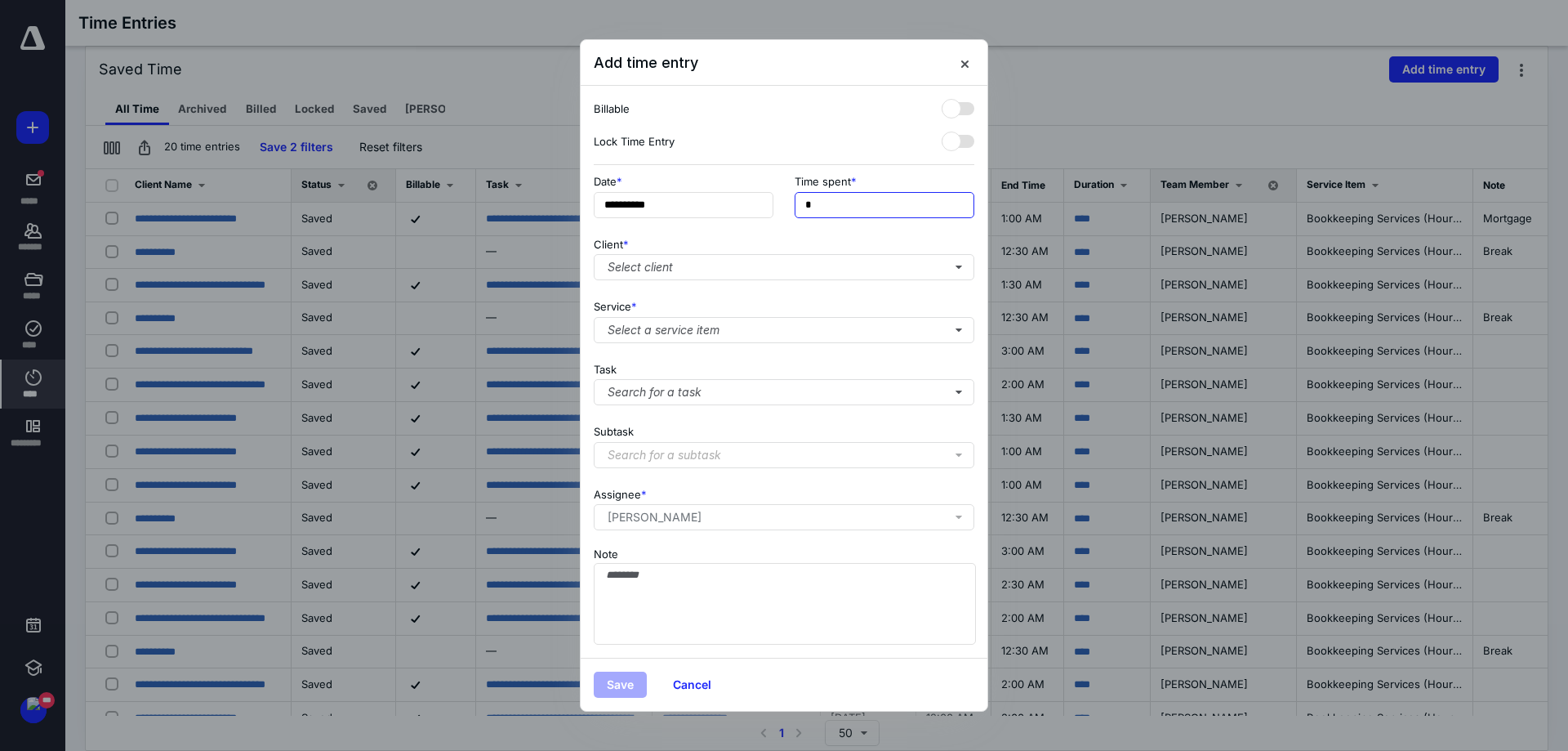 type on "**" 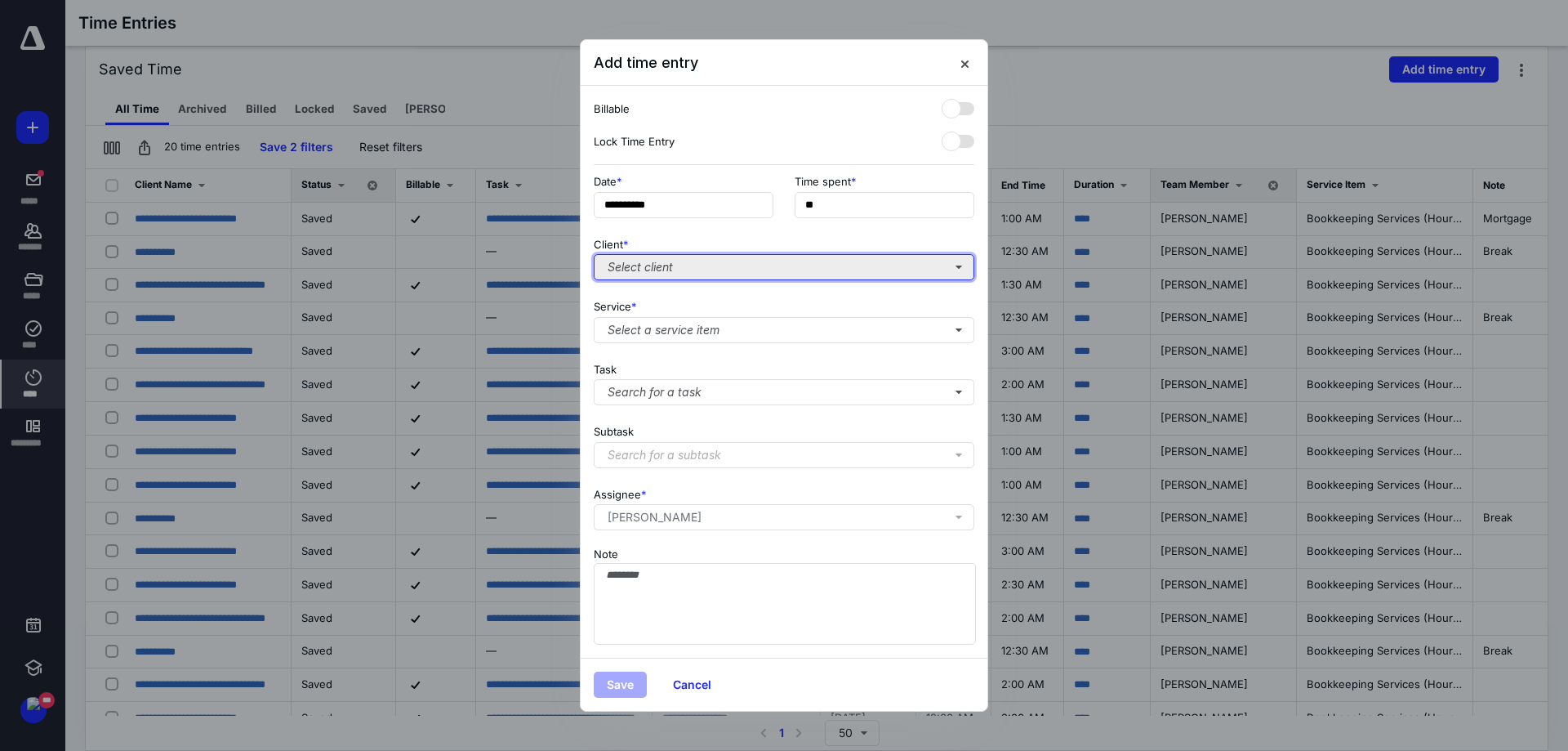 click on "Select client" at bounding box center [784, 267] 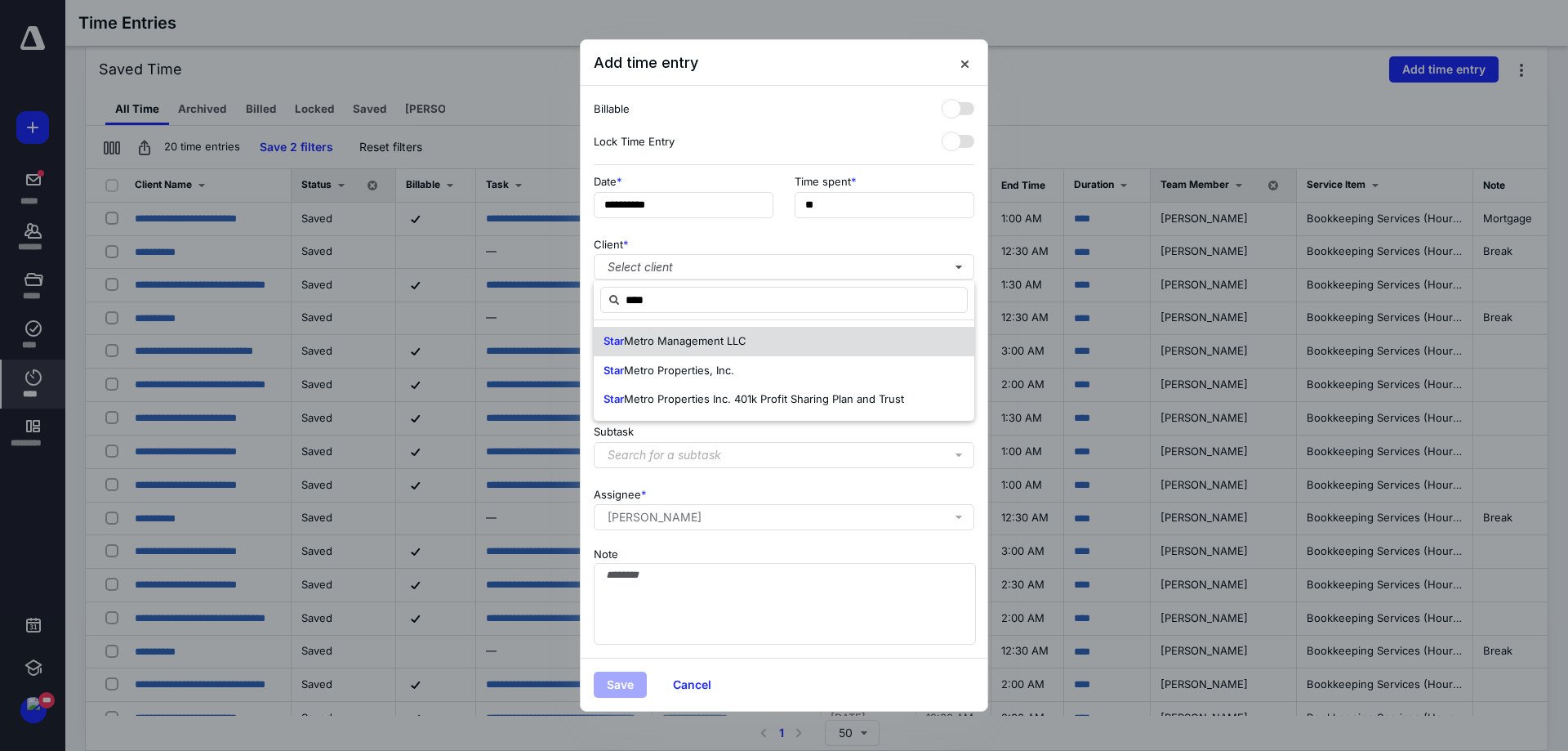 click on "Star  Metro Management LLC" at bounding box center [784, 342] 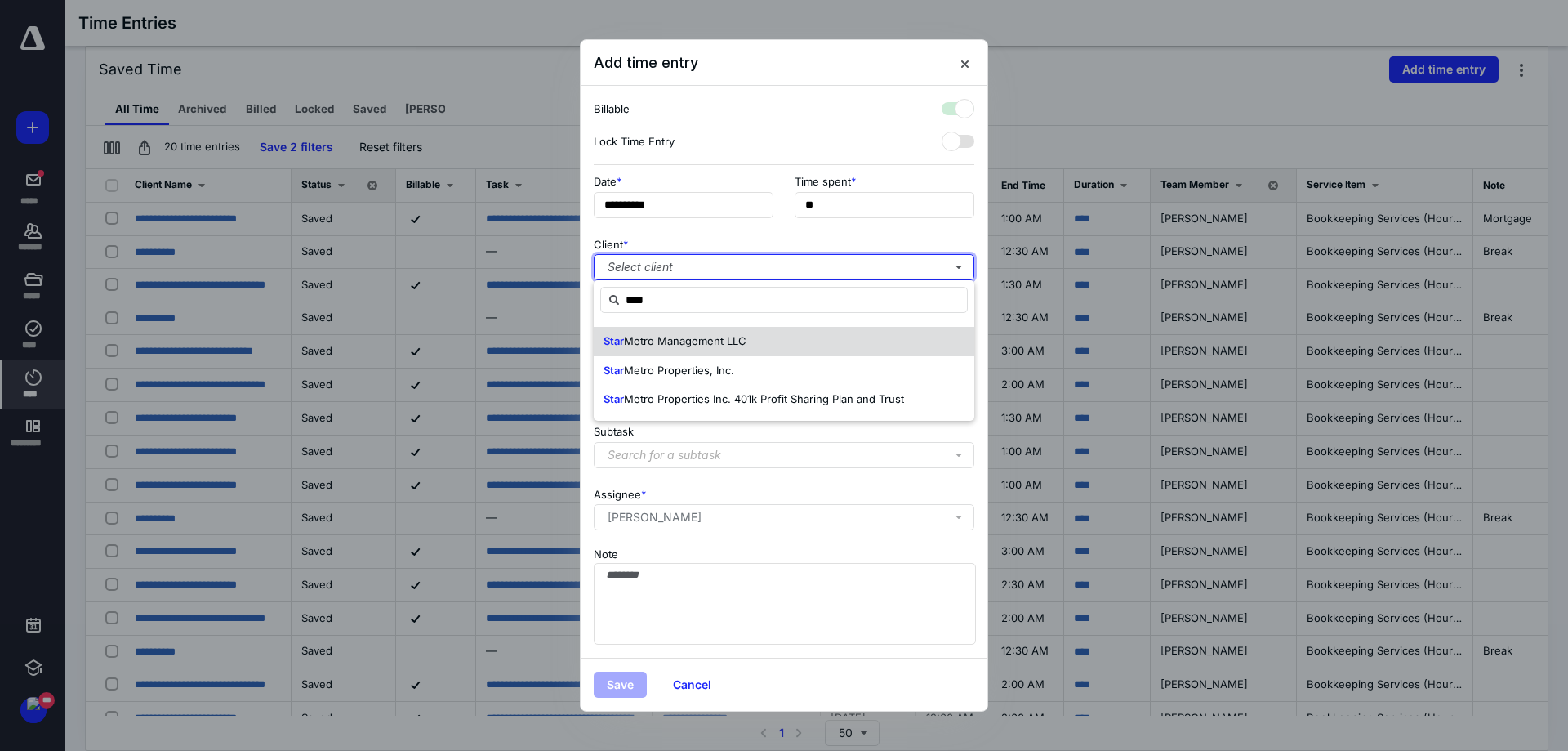 checkbox on "true" 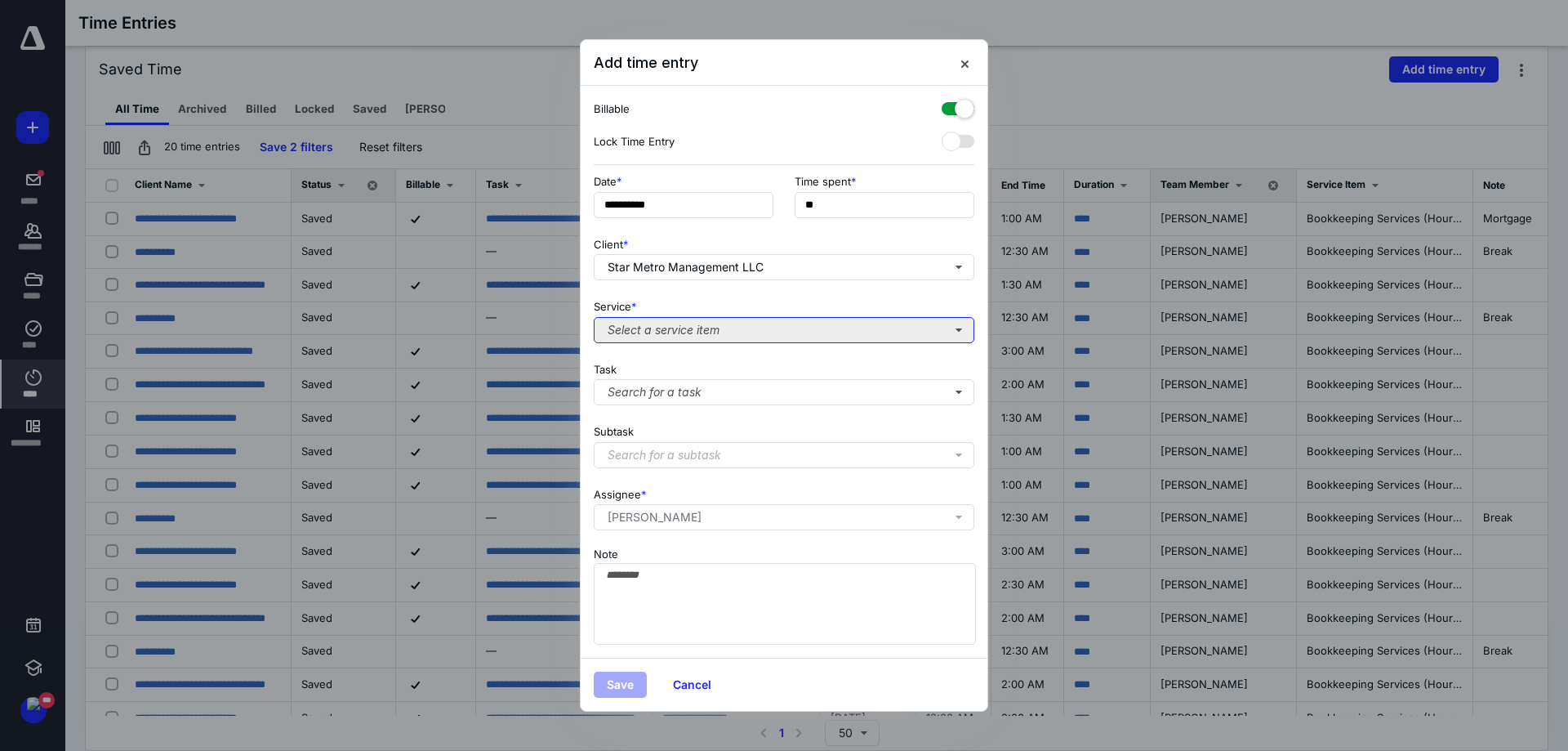 click on "Select a service item" at bounding box center [784, 330] 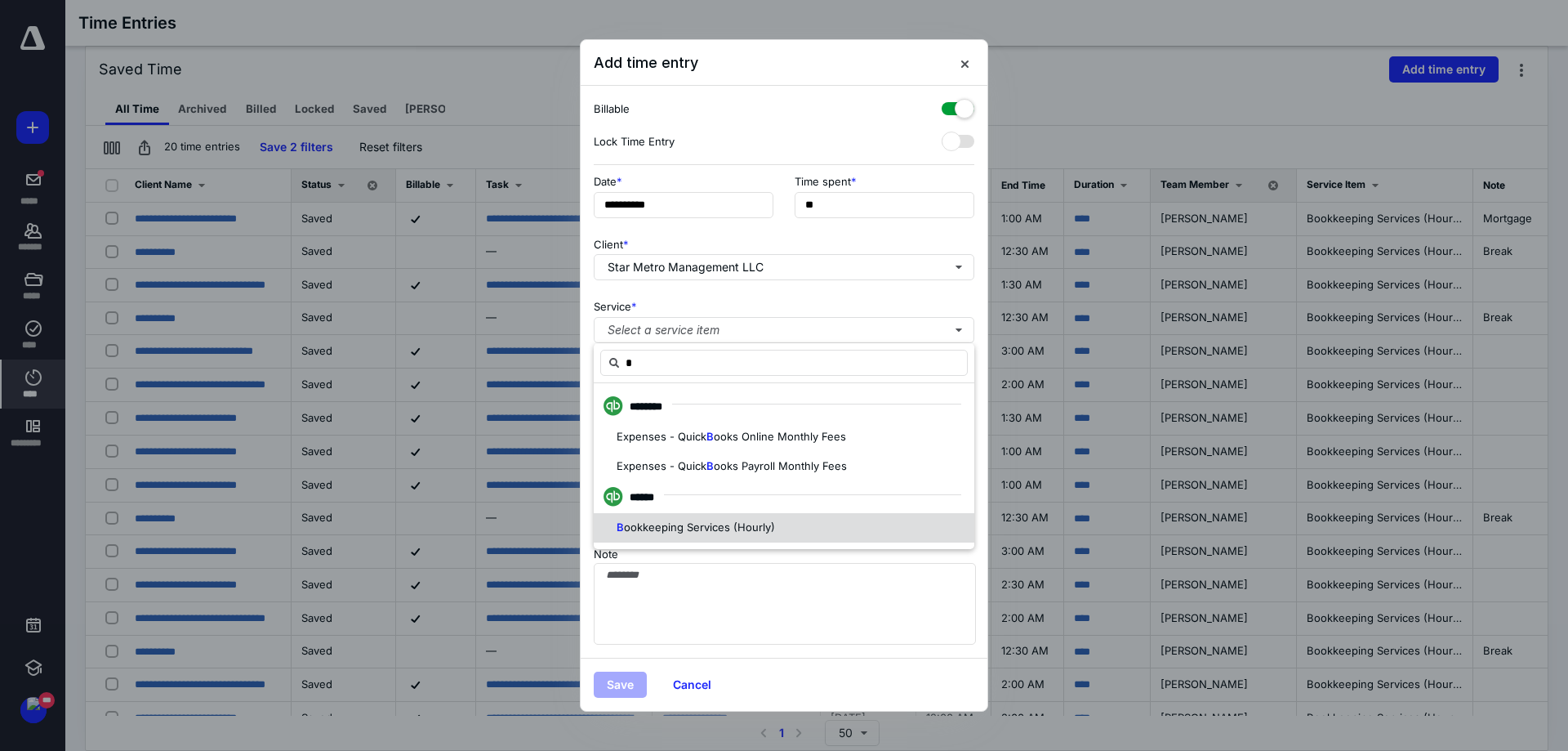 click on "ookkeeping Services (Hourly)" at bounding box center (699, 527) 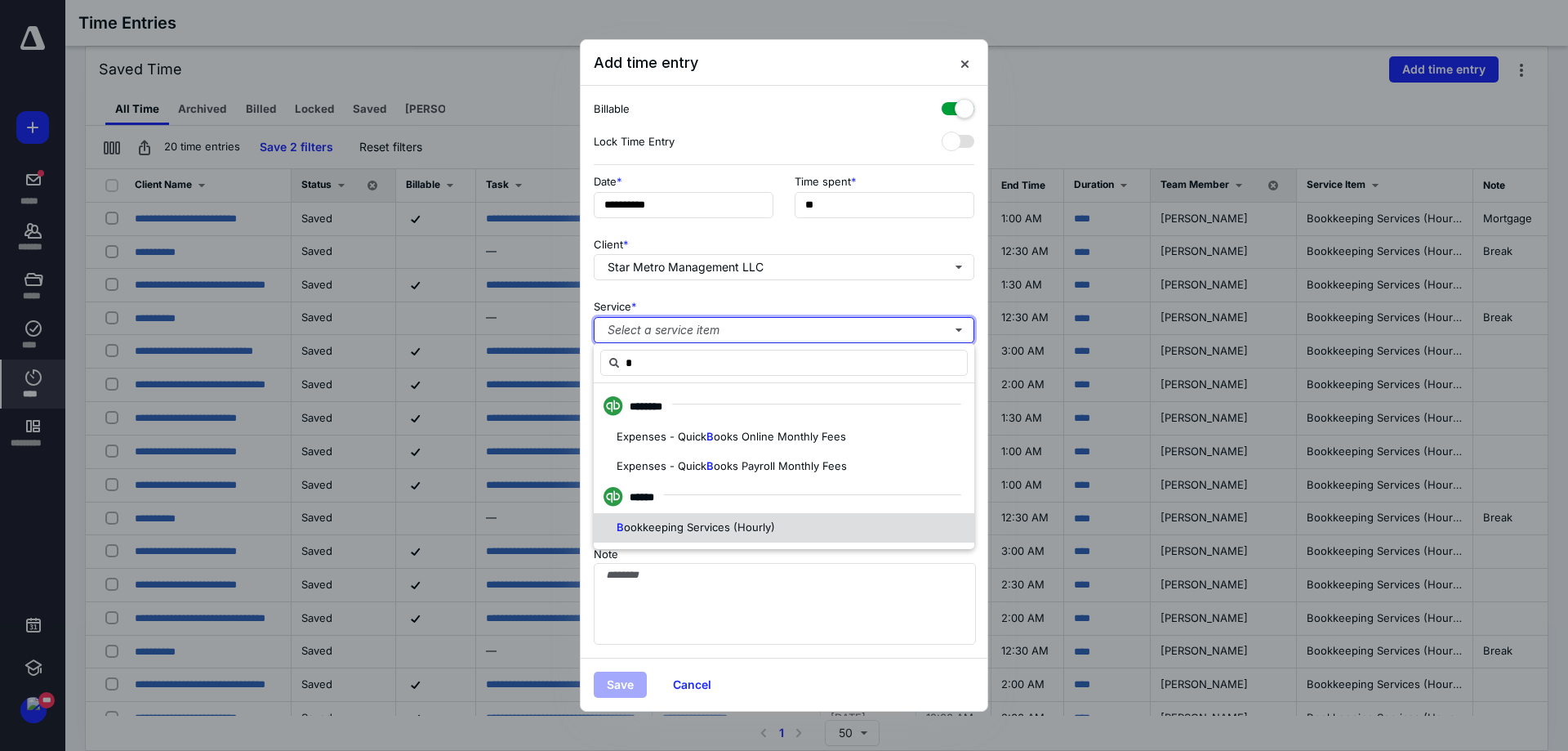 type 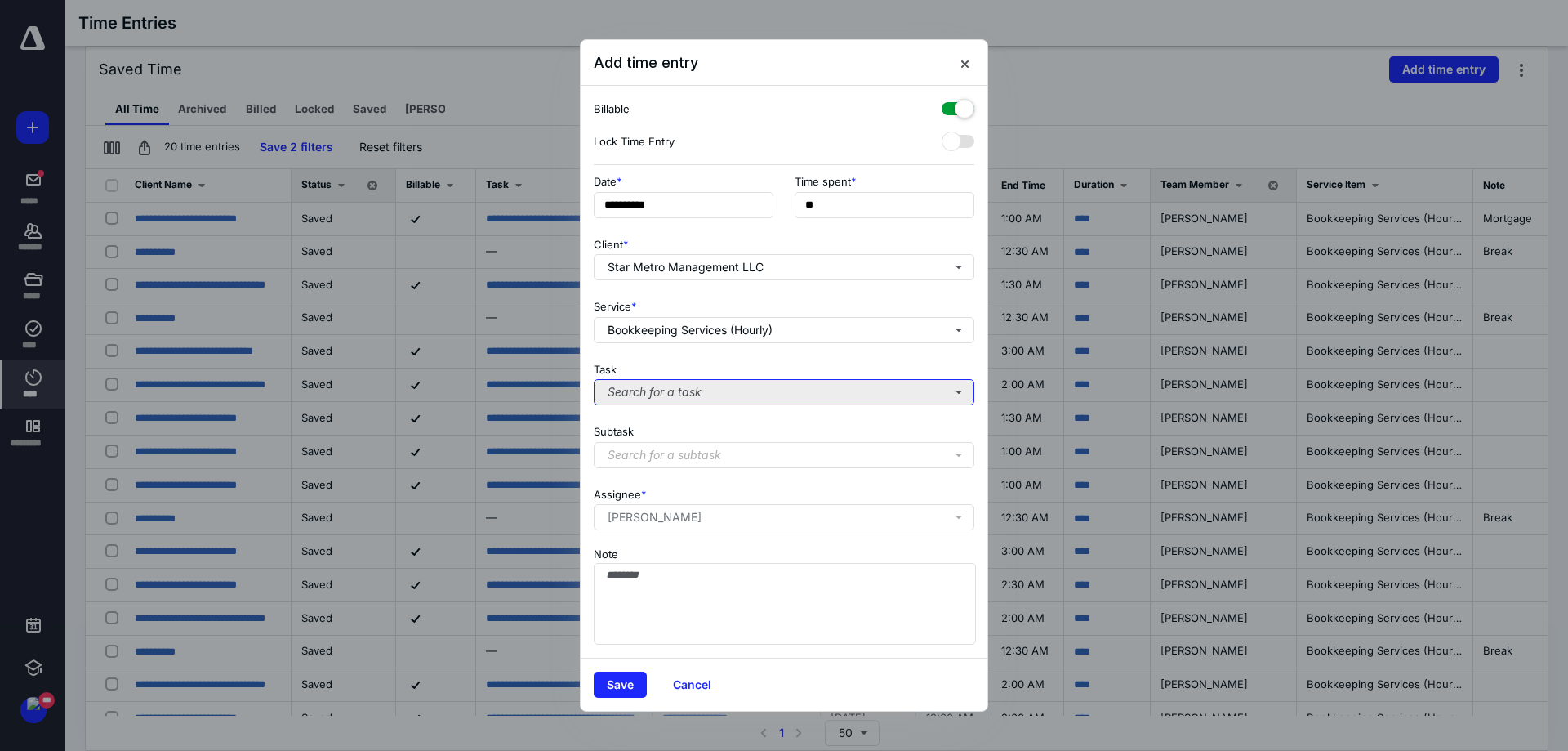click on "Search for a task" at bounding box center (784, 392) 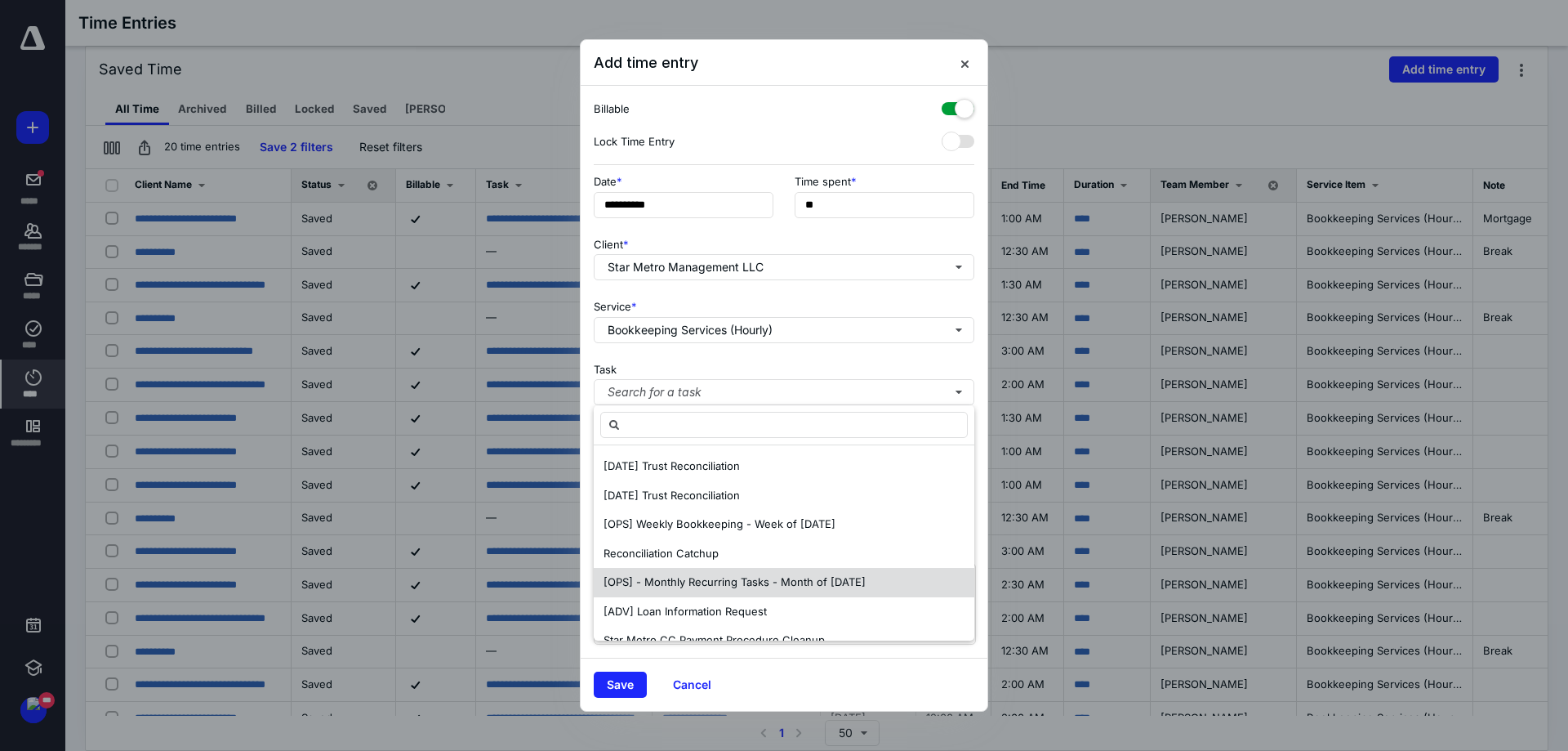 click on "[OPS] - Monthly Recurring Tasks - Month of July 2025" at bounding box center (784, 583) 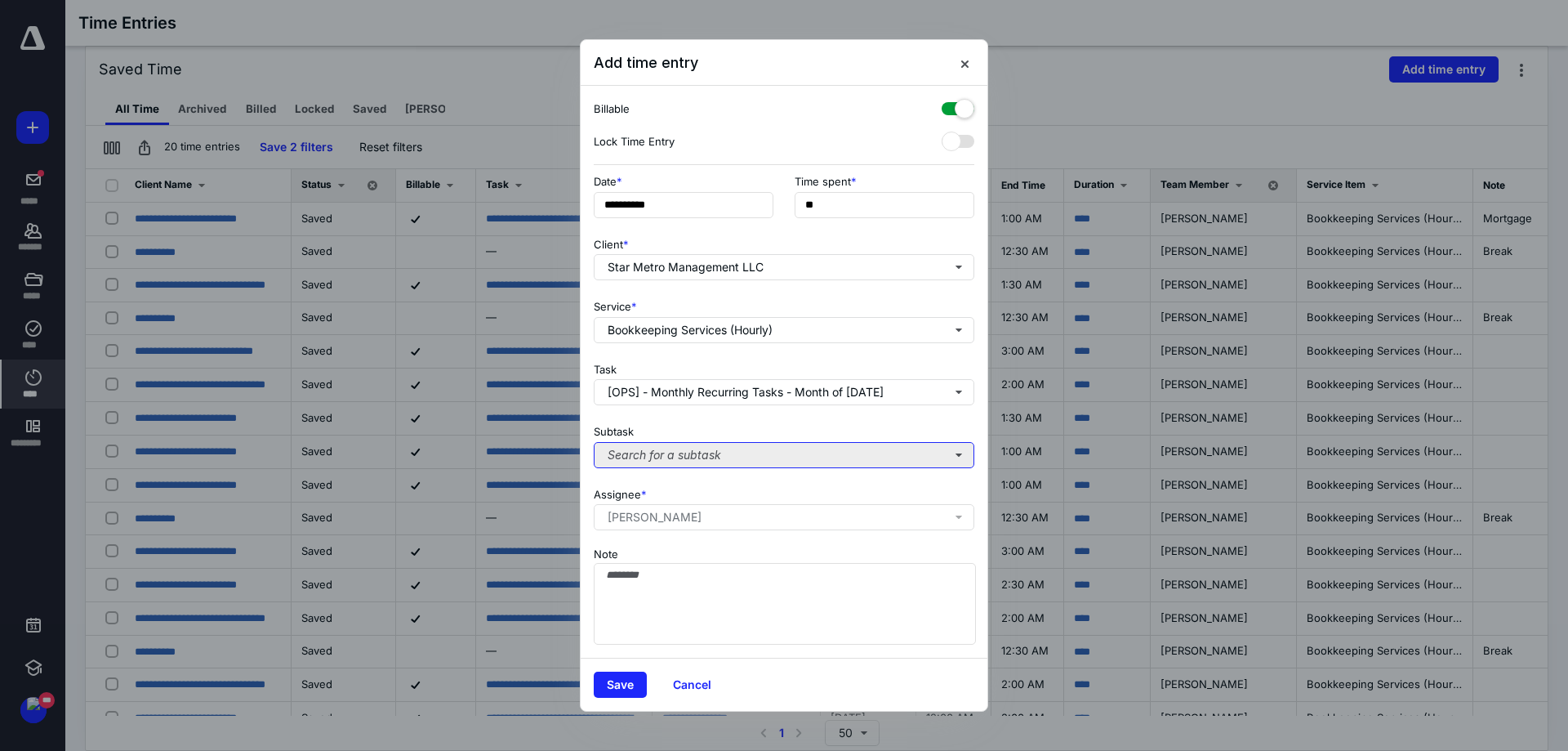 click on "Search for a subtask" at bounding box center [784, 455] 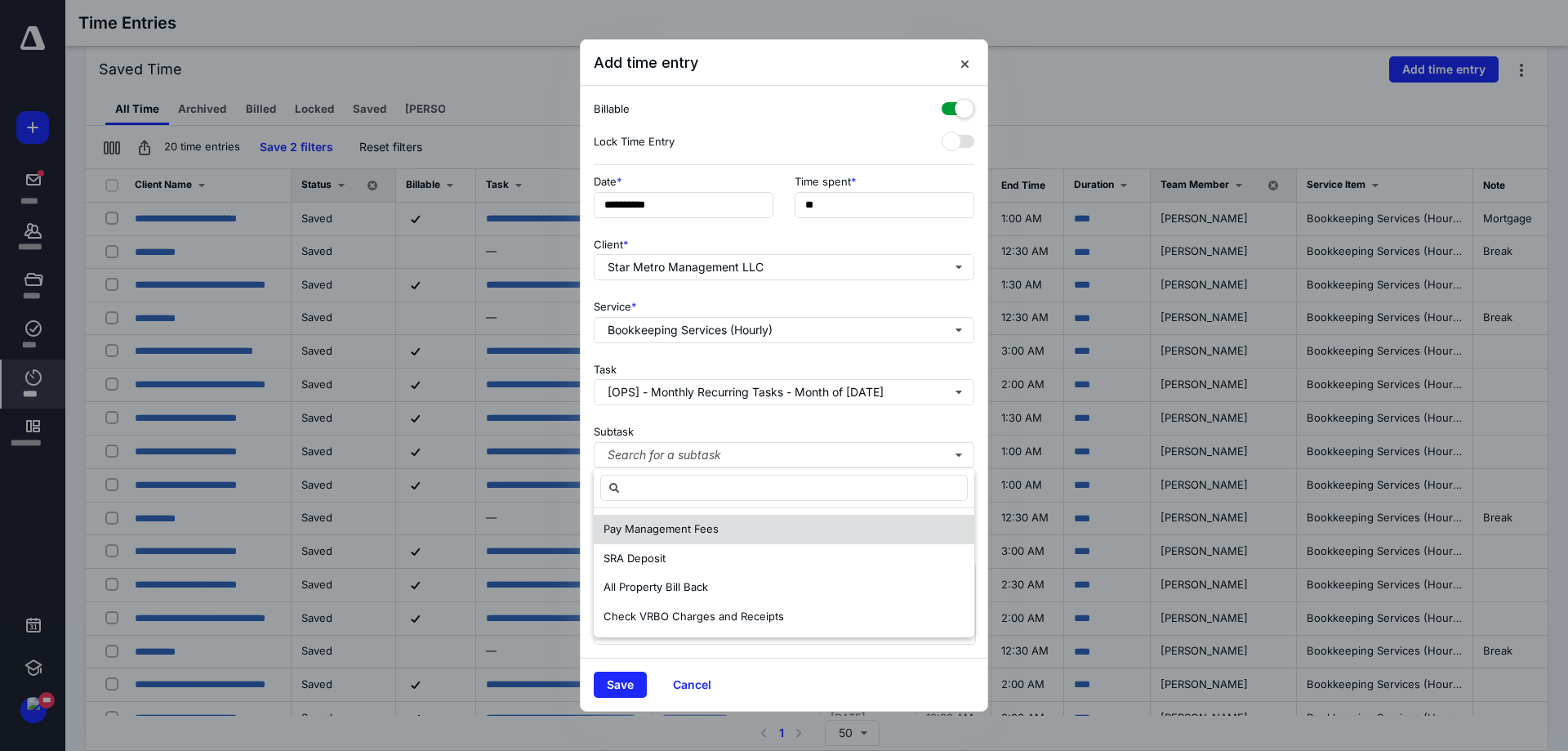 click on "Pay Management Fees" at bounding box center (661, 529) 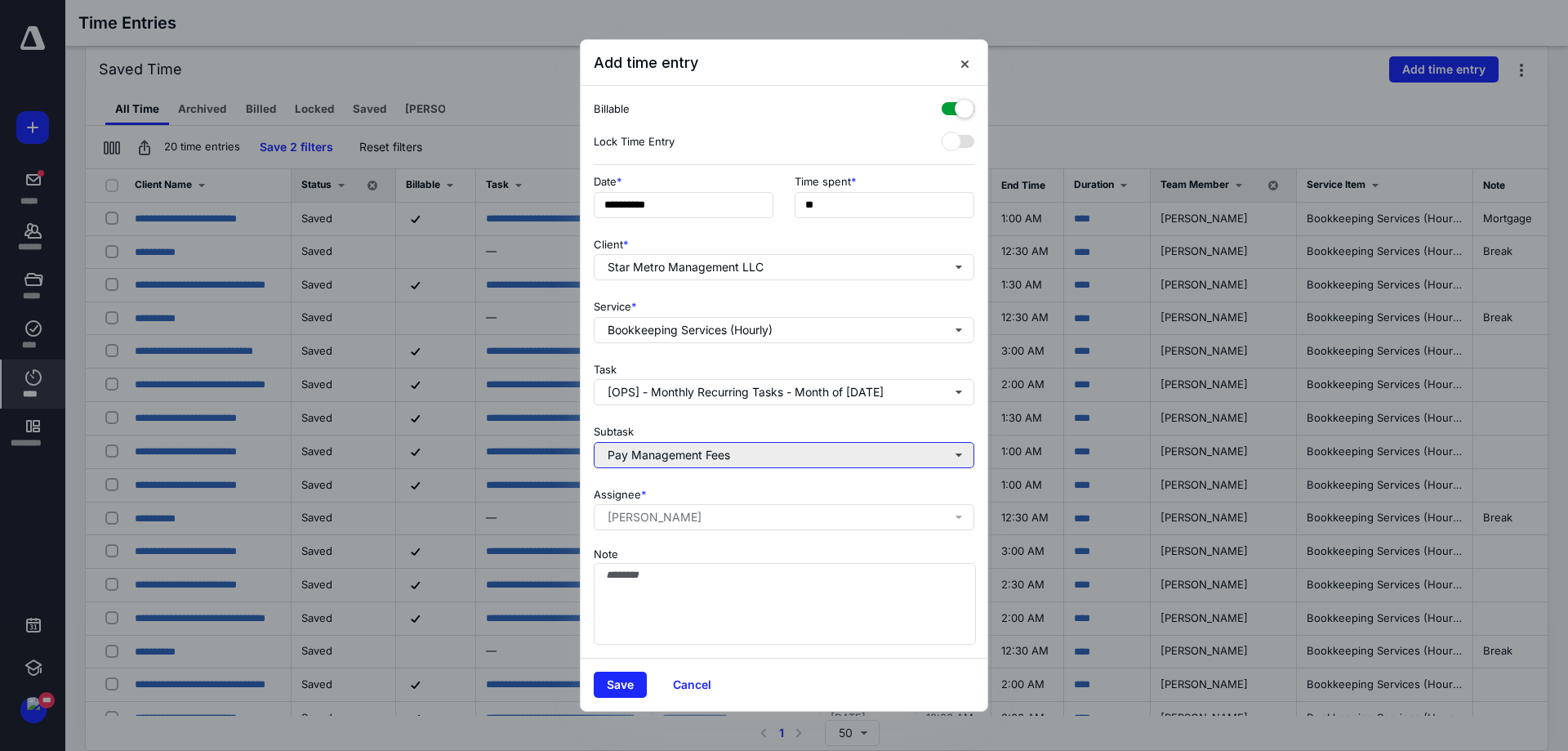 click on "Pay Management Fees" at bounding box center [784, 455] 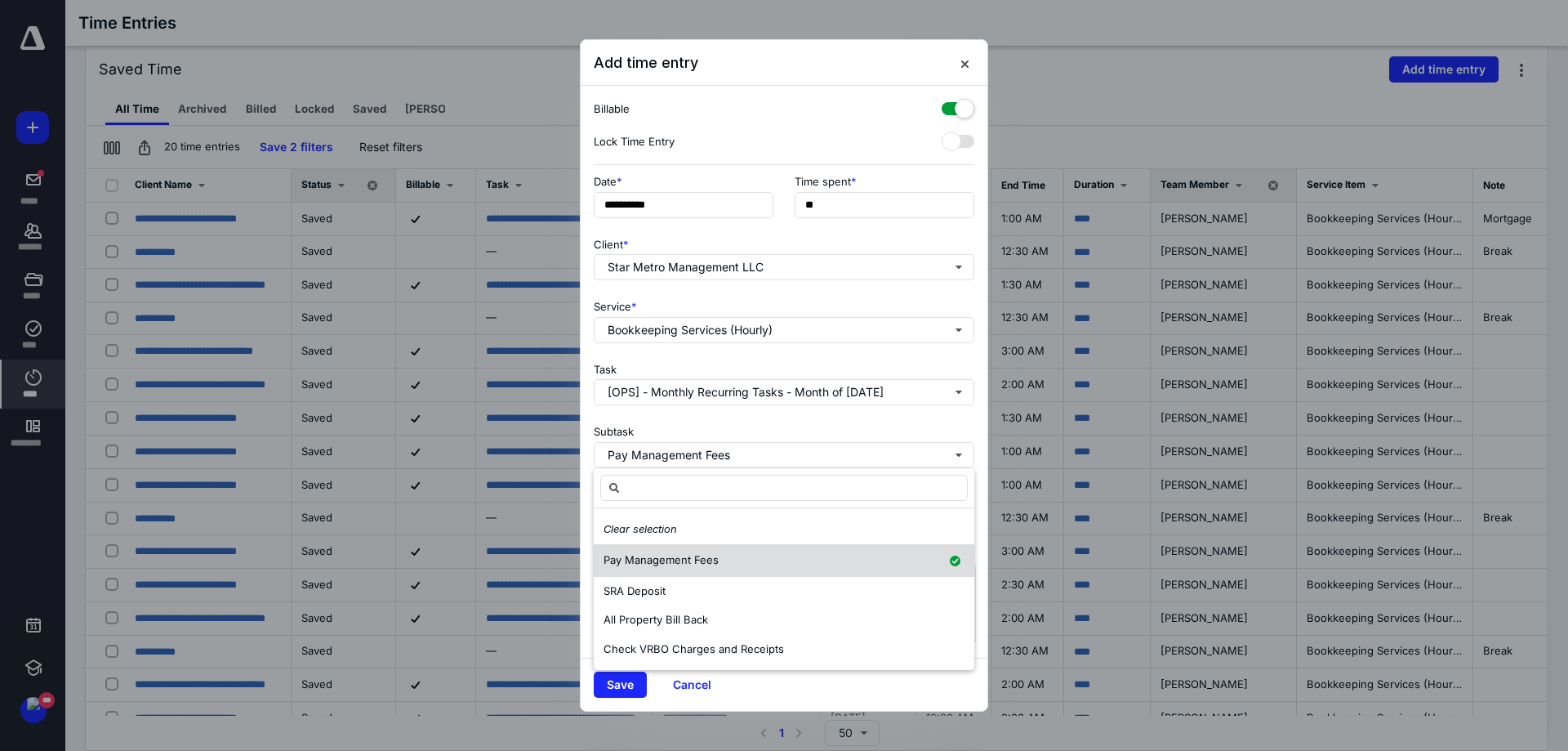 click on "Clear selection" at bounding box center (784, 530) 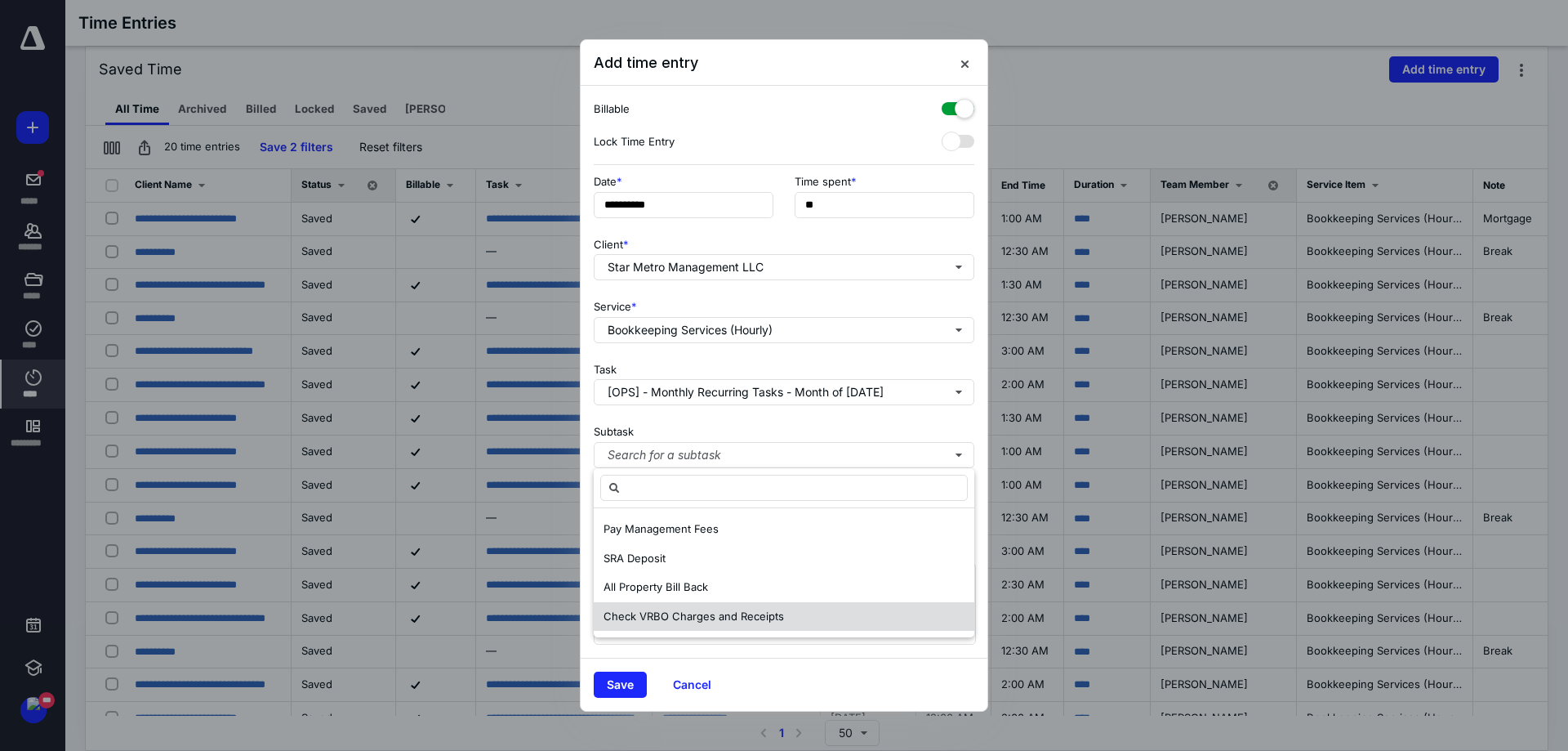 click on "Check VRBO Charges and Receipts" at bounding box center (693, 616) 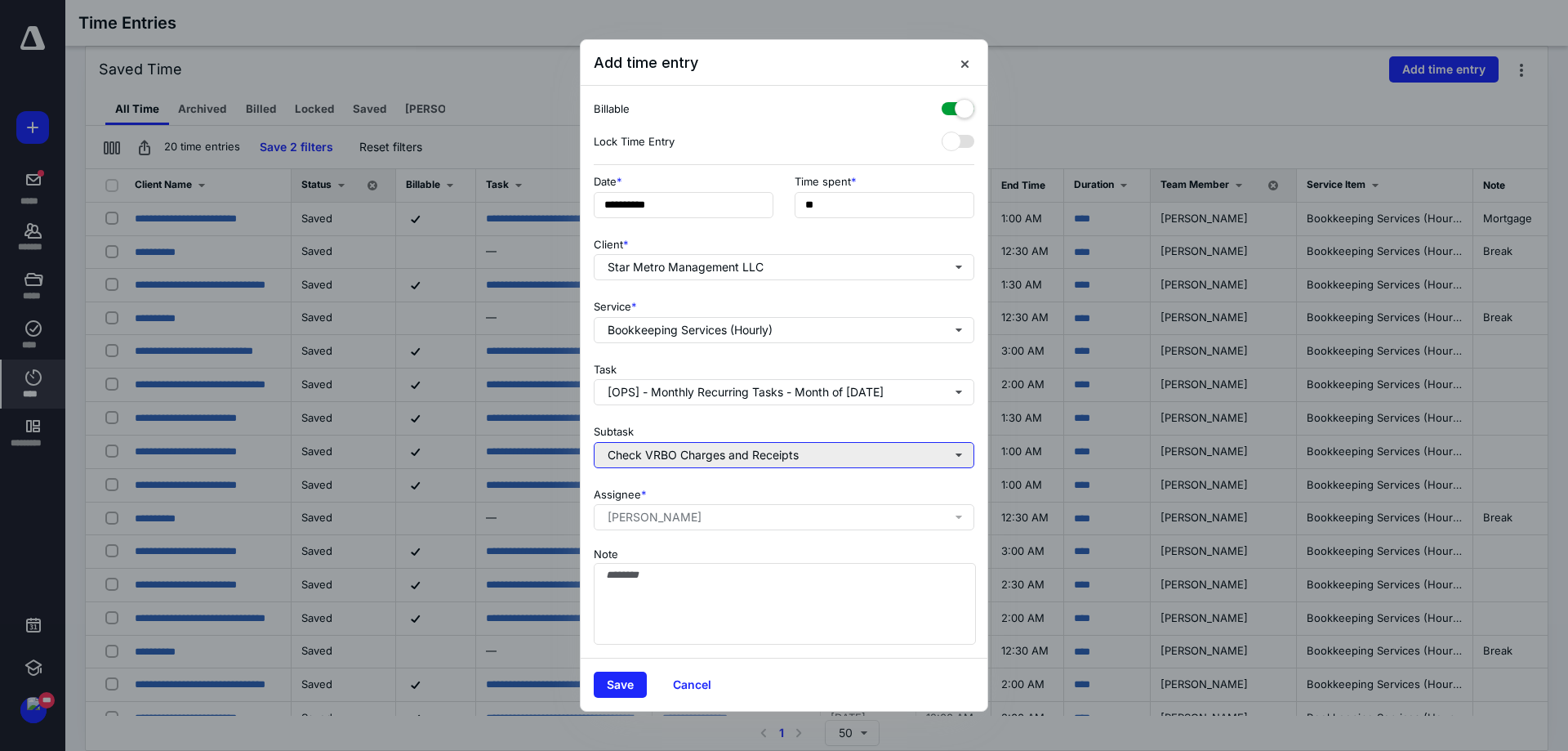 click on "Check VRBO Charges and Receipts" at bounding box center (784, 455) 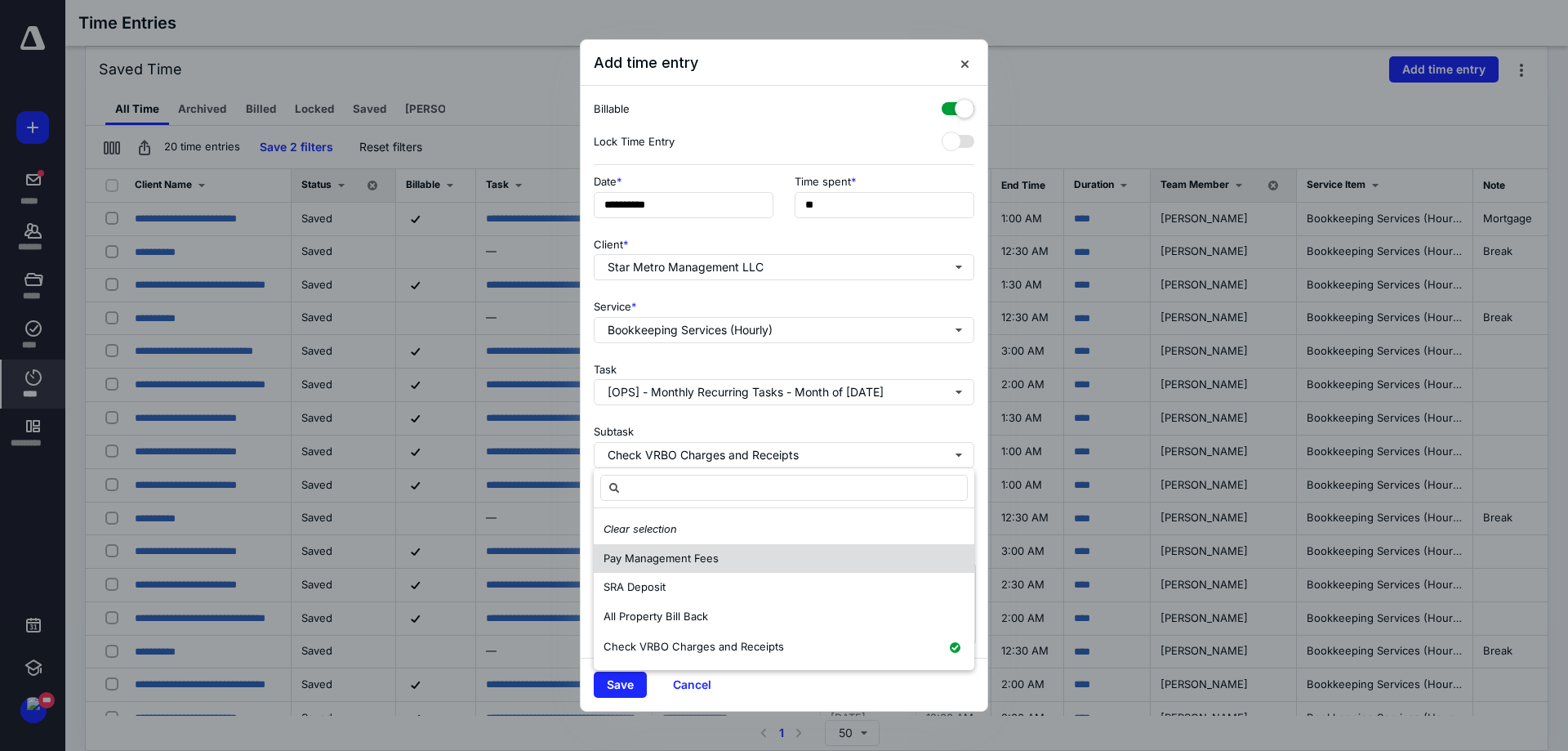 click on "Clear selection" at bounding box center [784, 530] 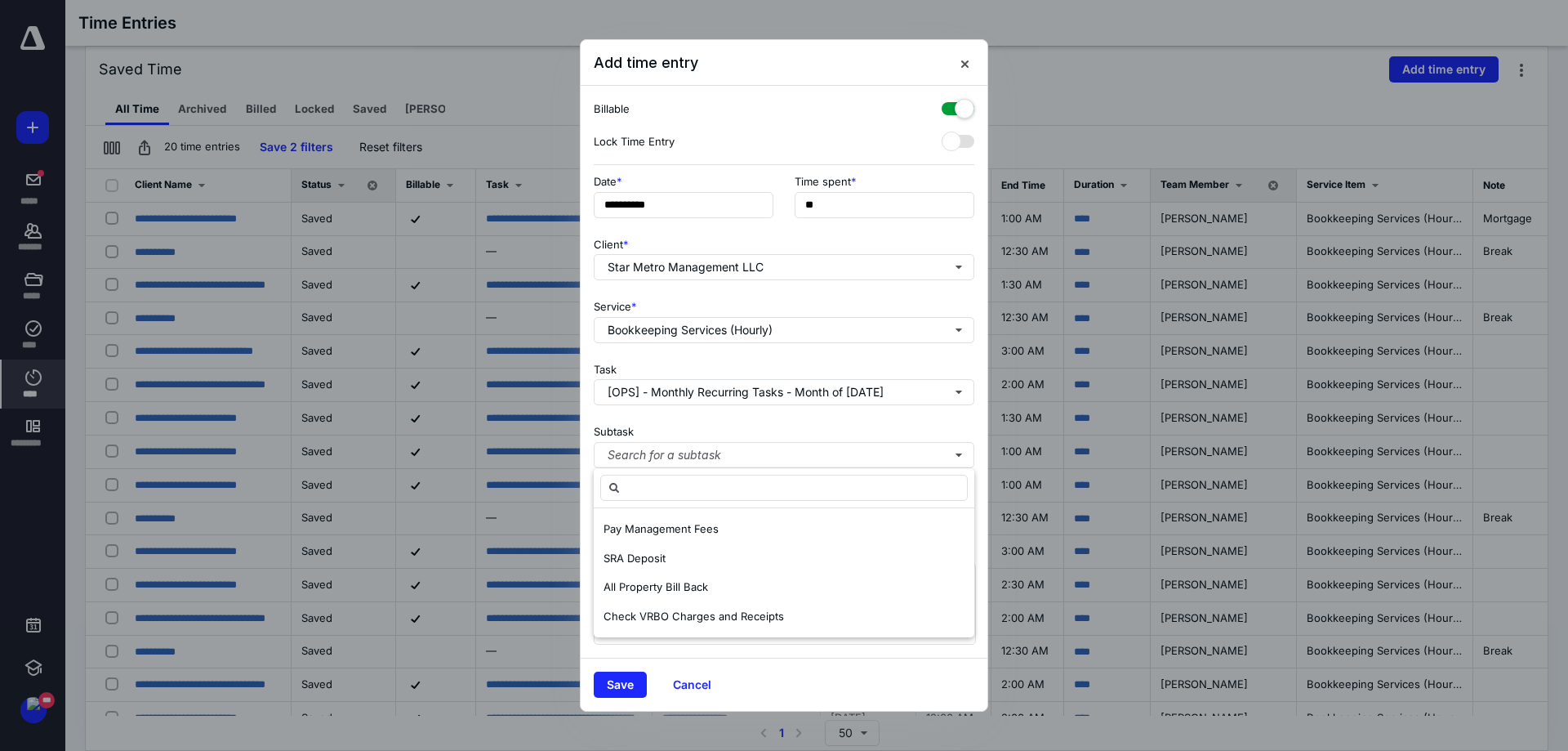 click on "Save Cancel" at bounding box center [784, 684] 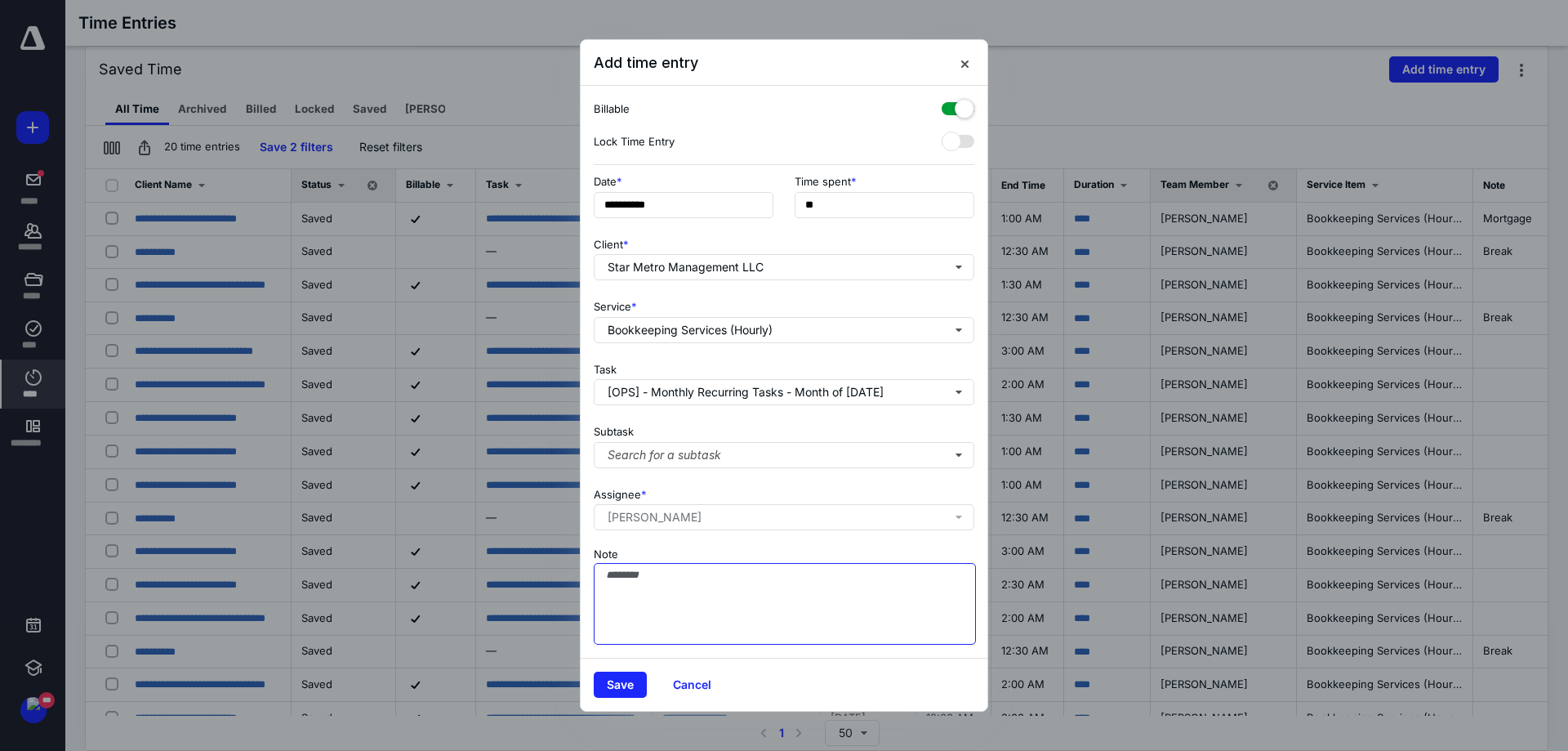 click on "Note" at bounding box center [785, 604] 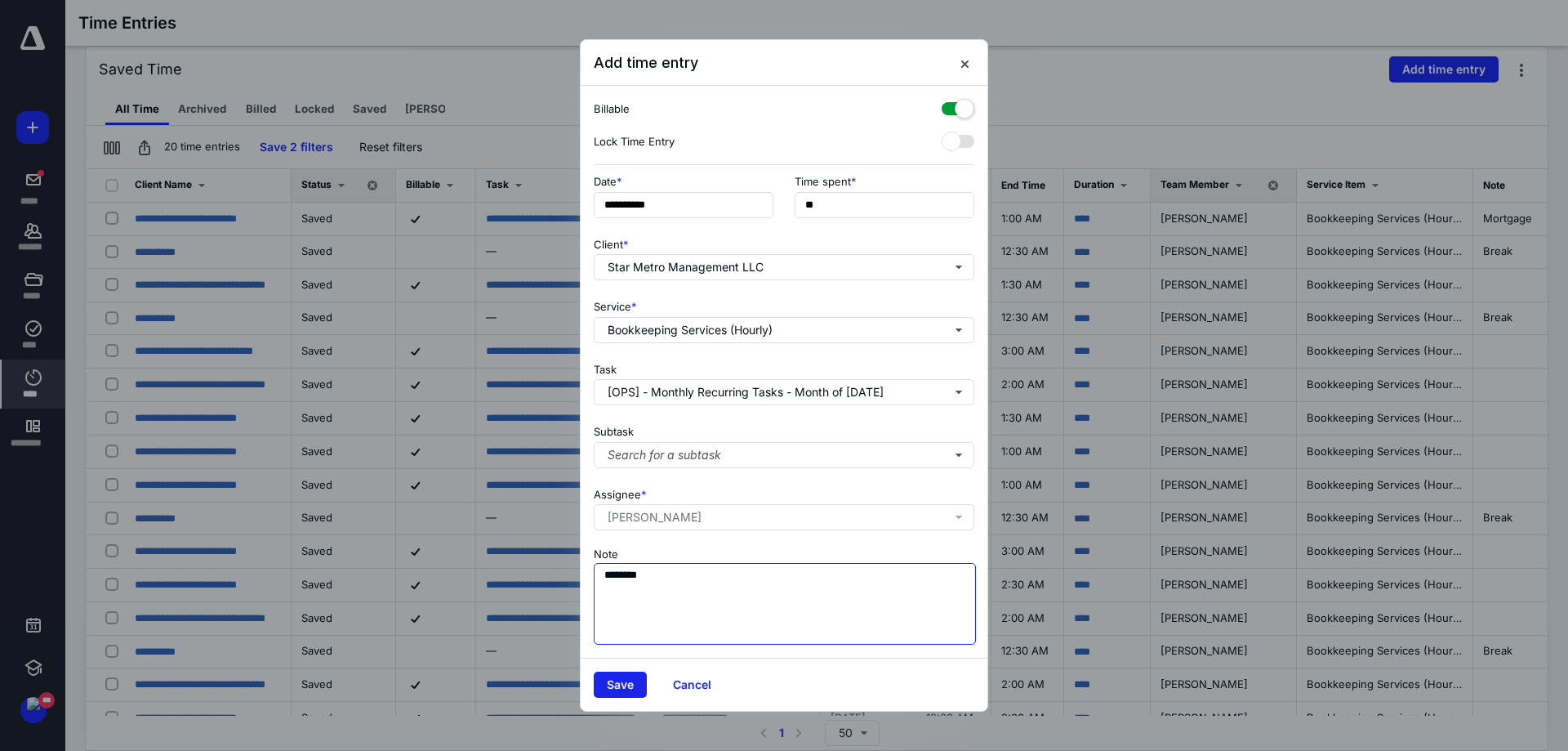 type on "********" 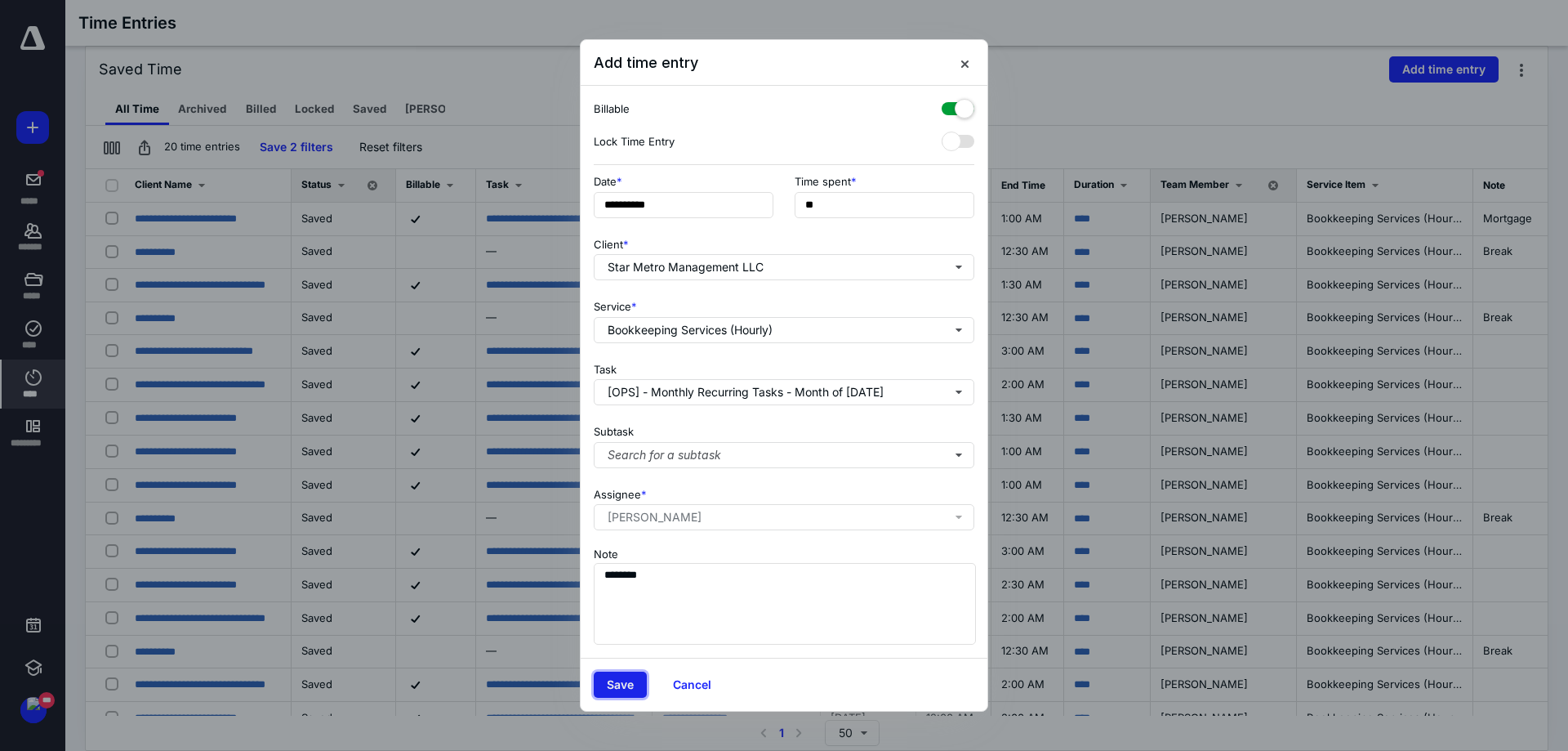 click on "Save" at bounding box center (620, 685) 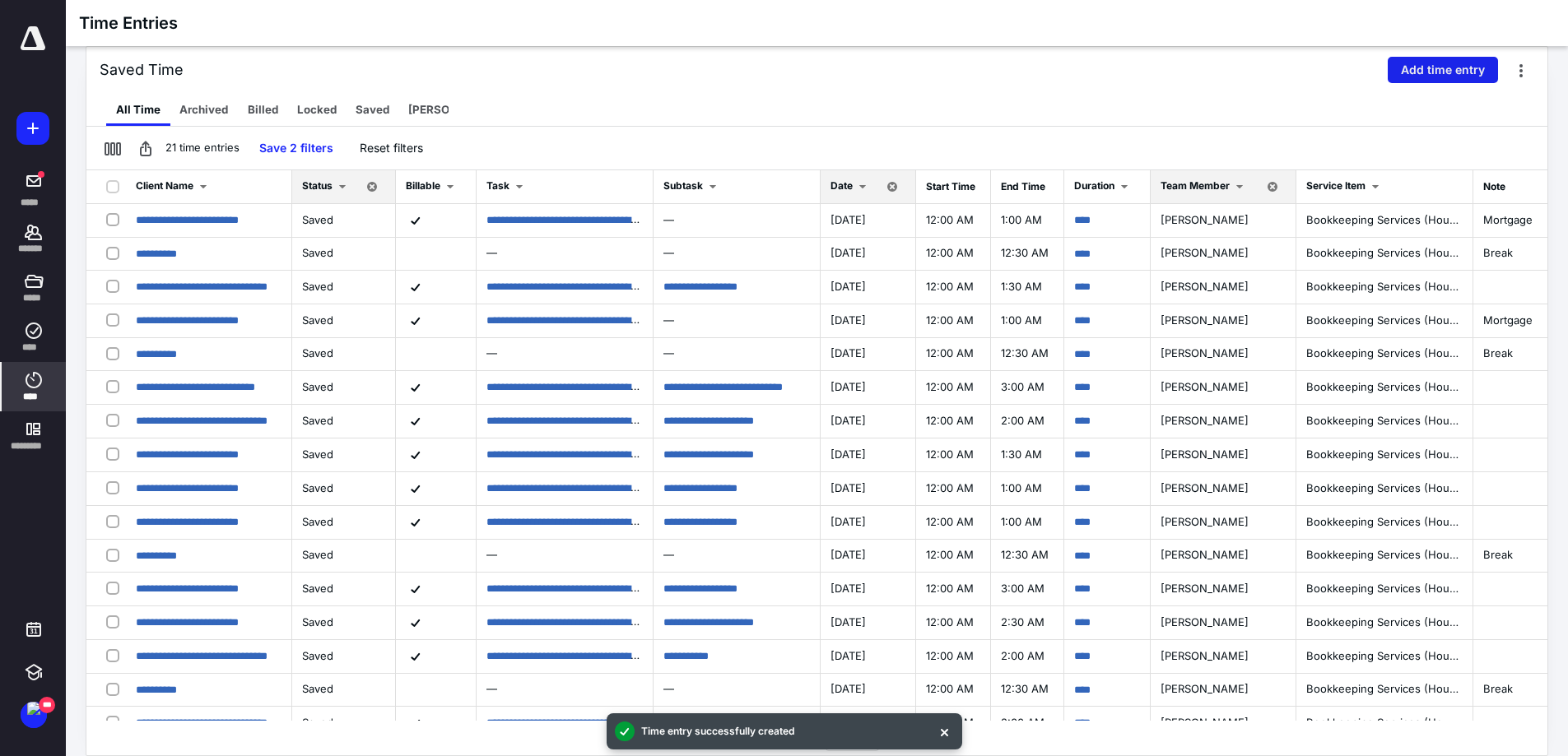 click on "Add time entry" at bounding box center [1443, 70] 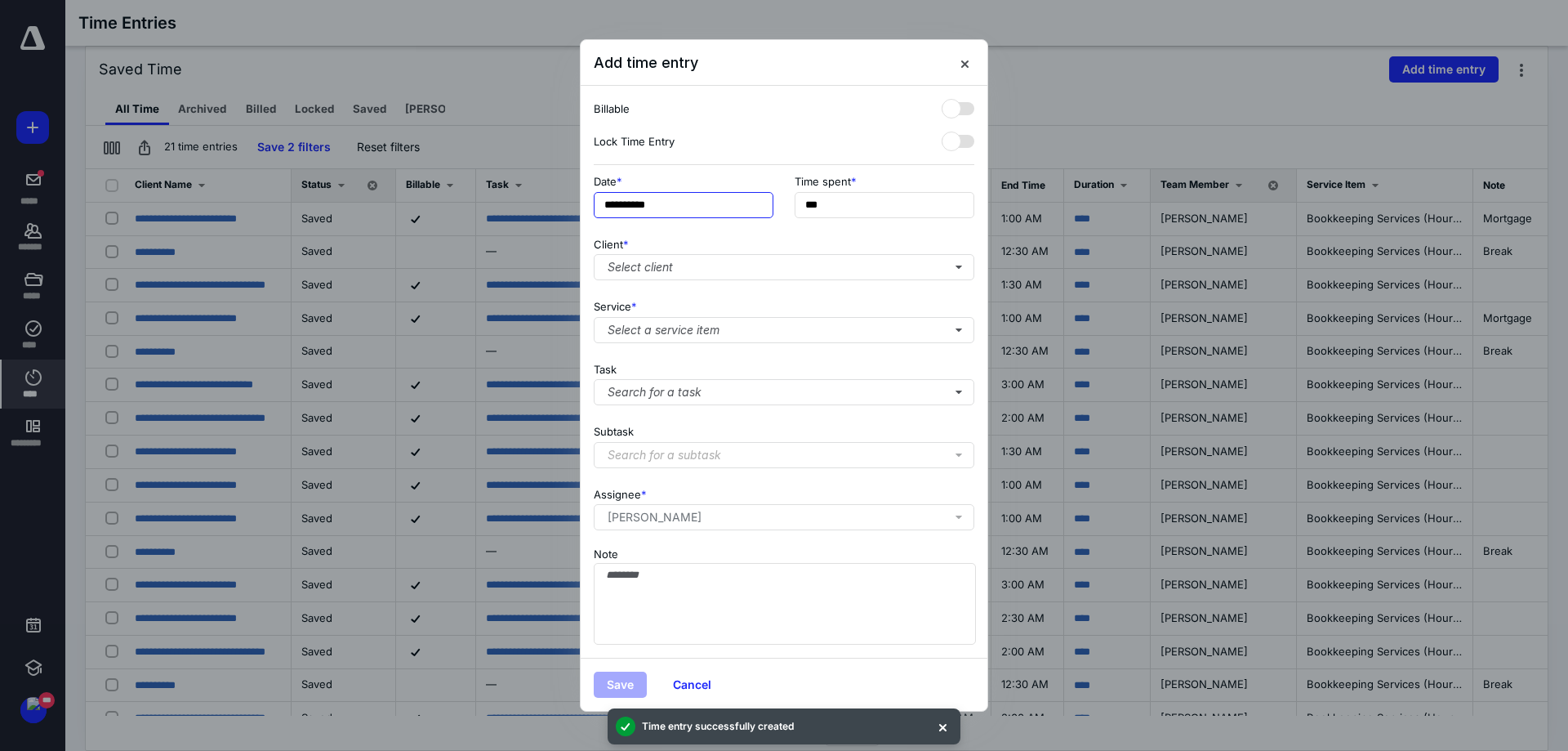 click on "**********" at bounding box center (684, 205) 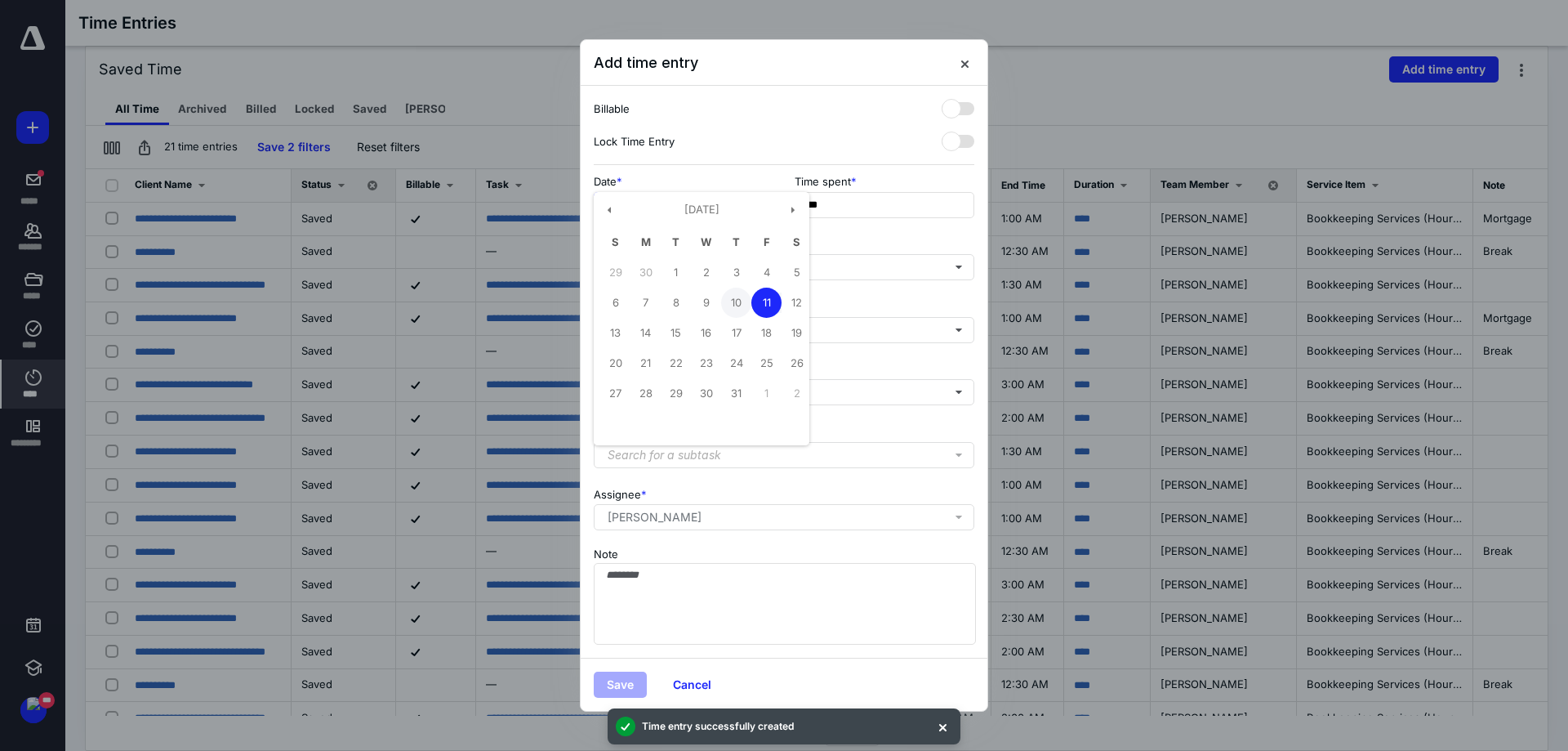 click on "10" at bounding box center (736, 302) 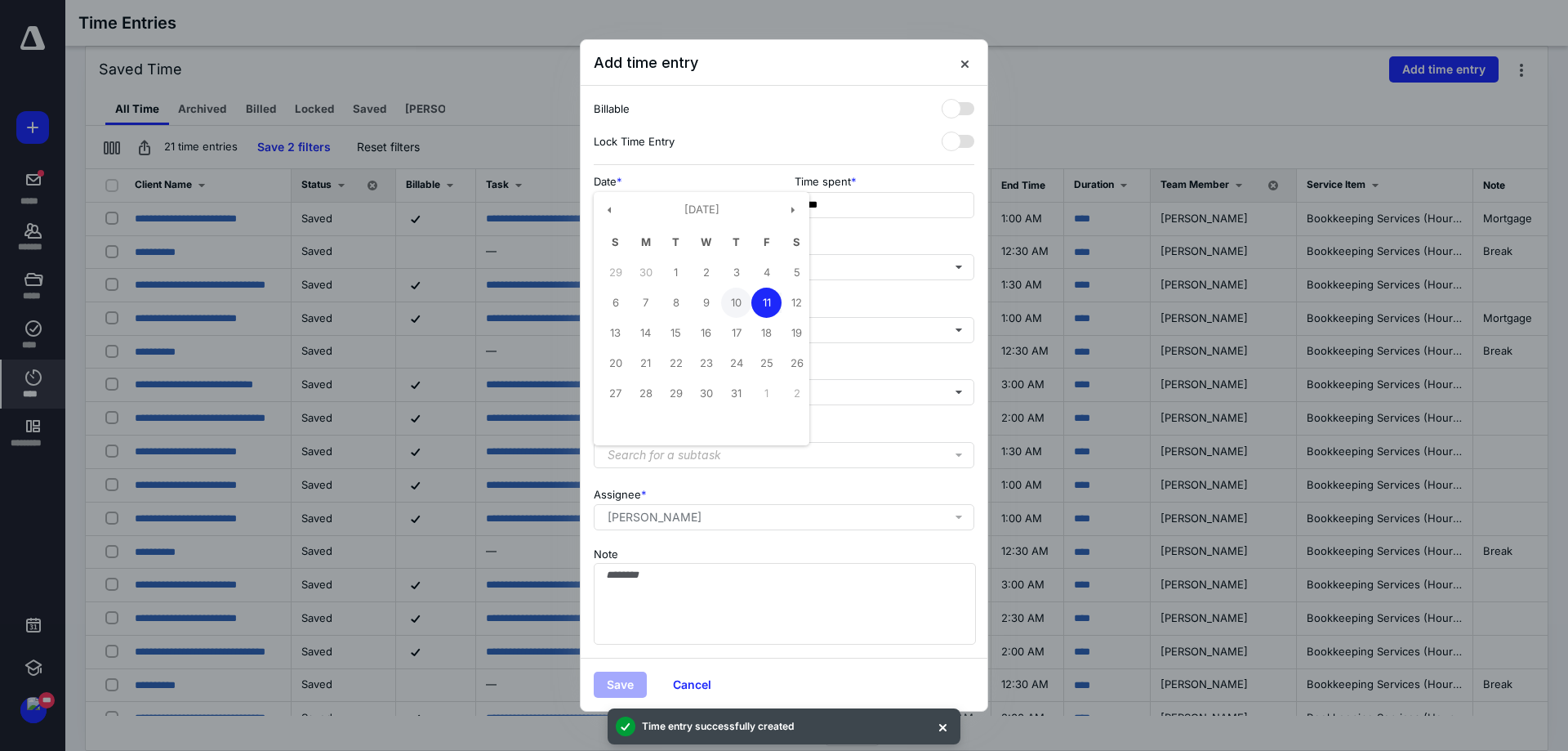 type on "**********" 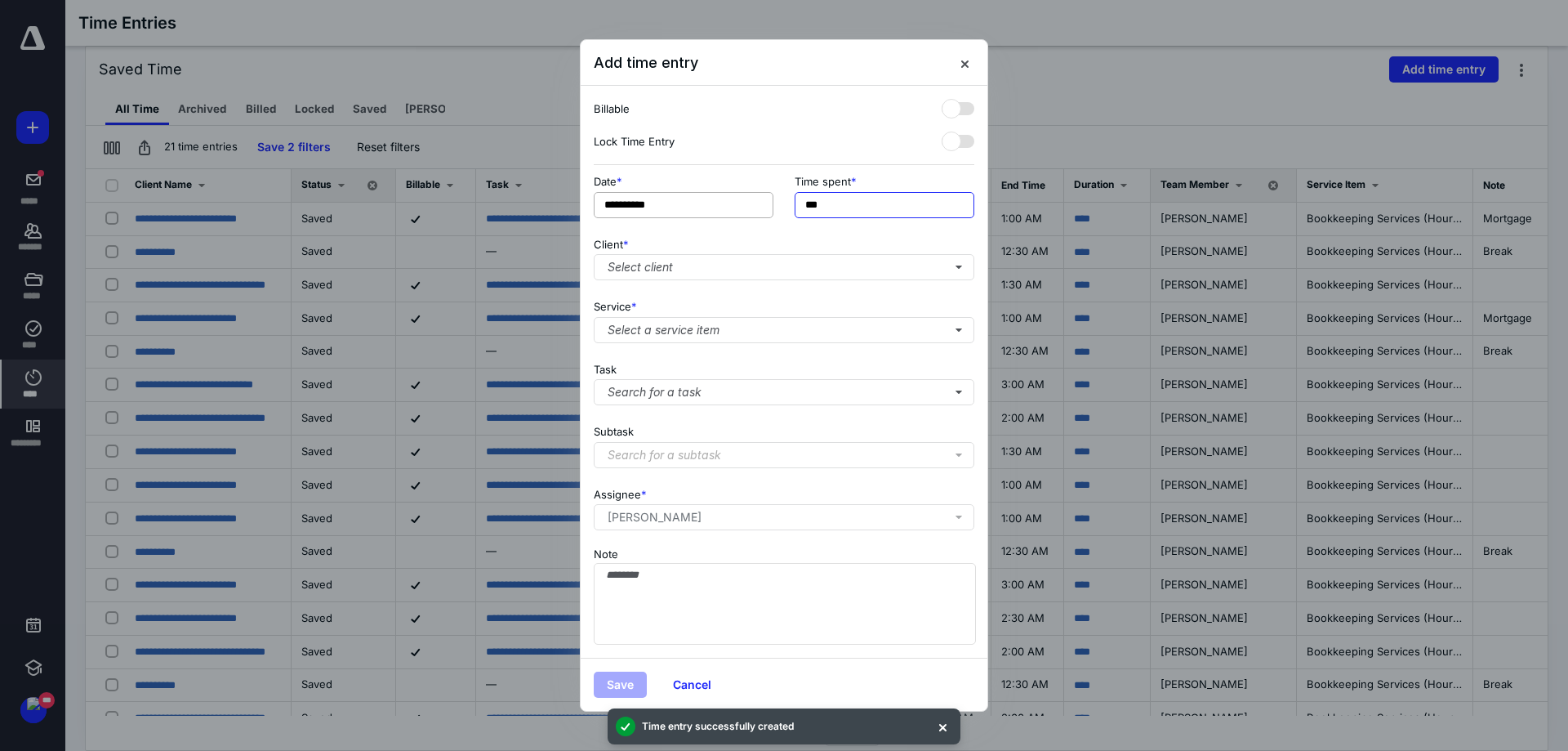 drag, startPoint x: 808, startPoint y: 201, endPoint x: 749, endPoint y: 195, distance: 59.3043 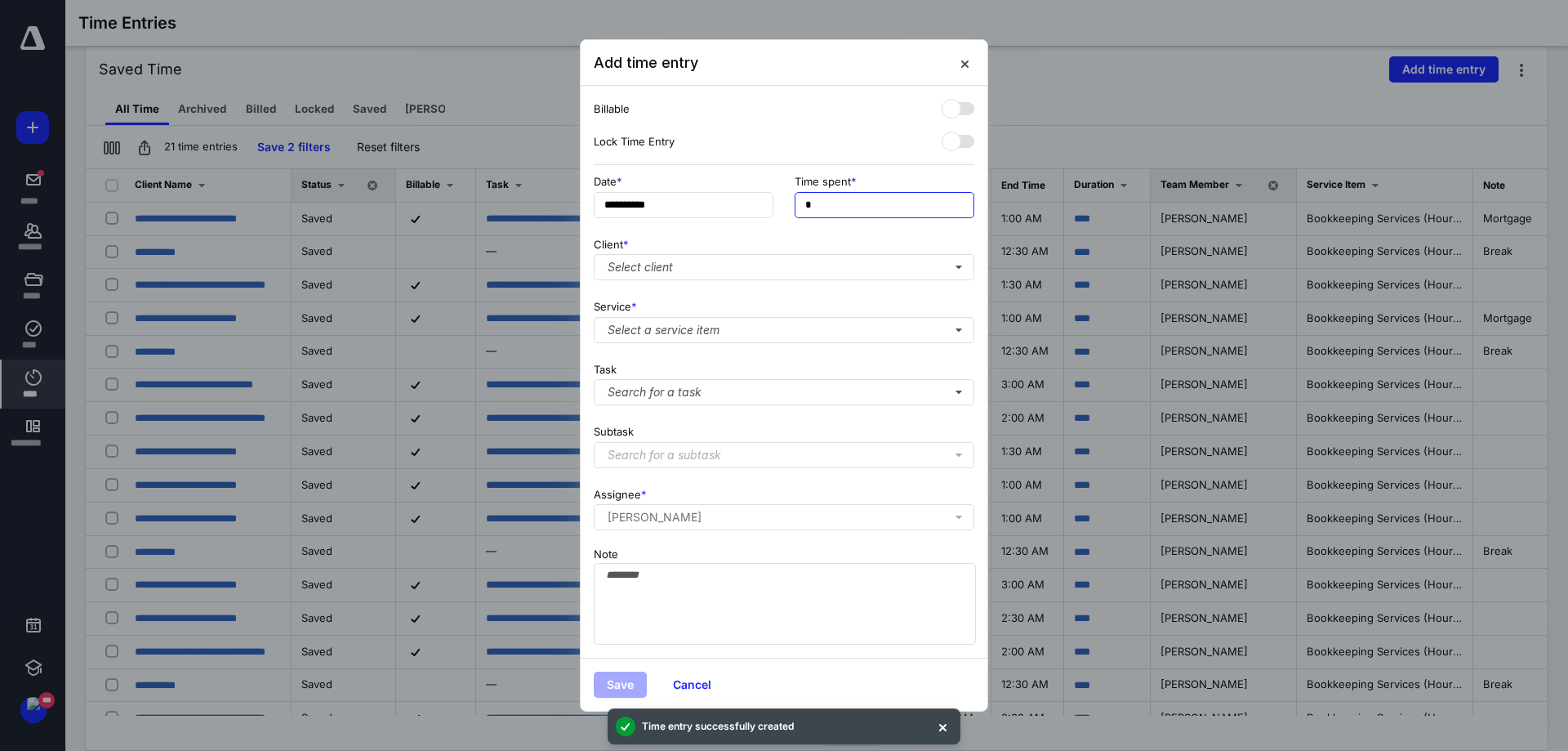 type on "**" 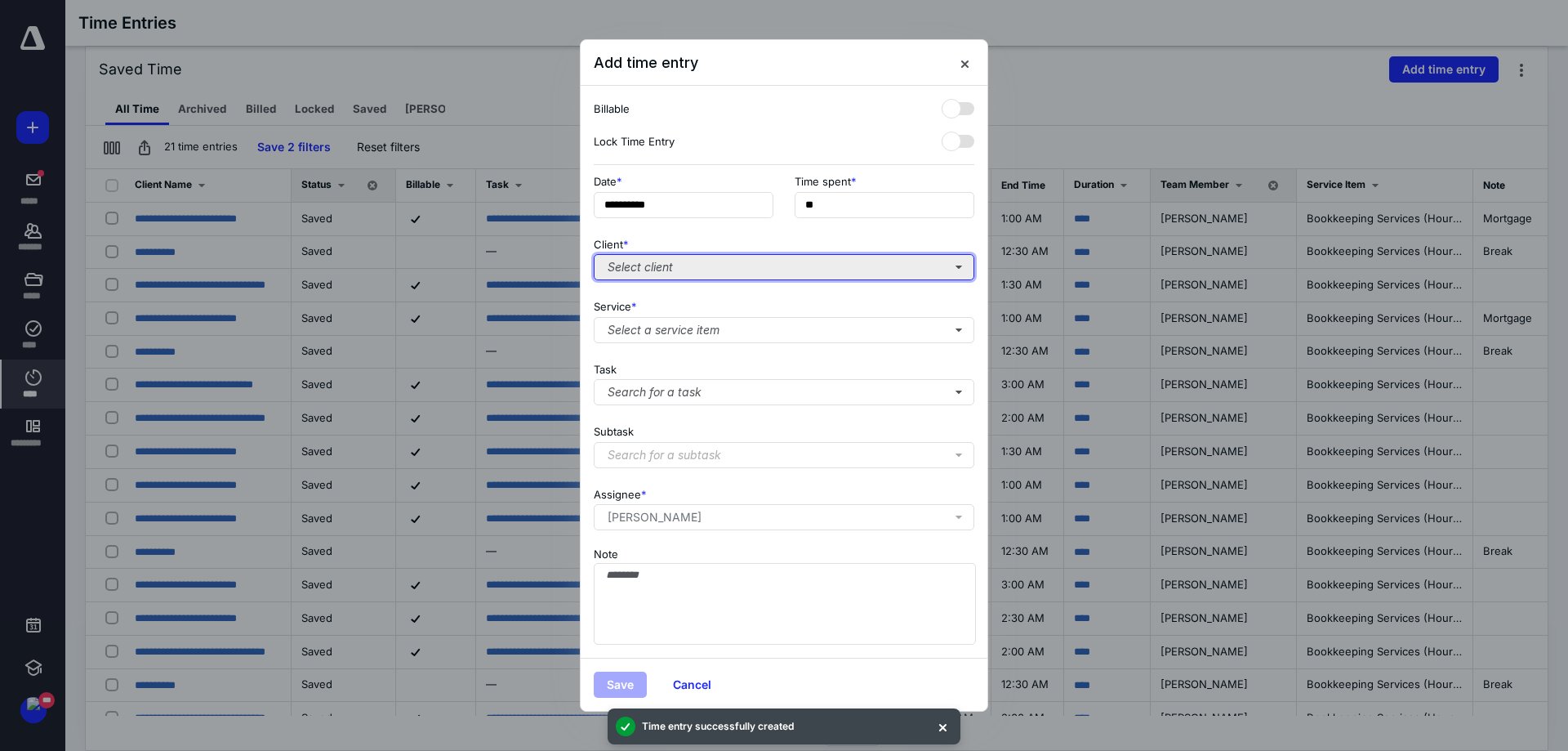 click on "Select client" at bounding box center [784, 267] 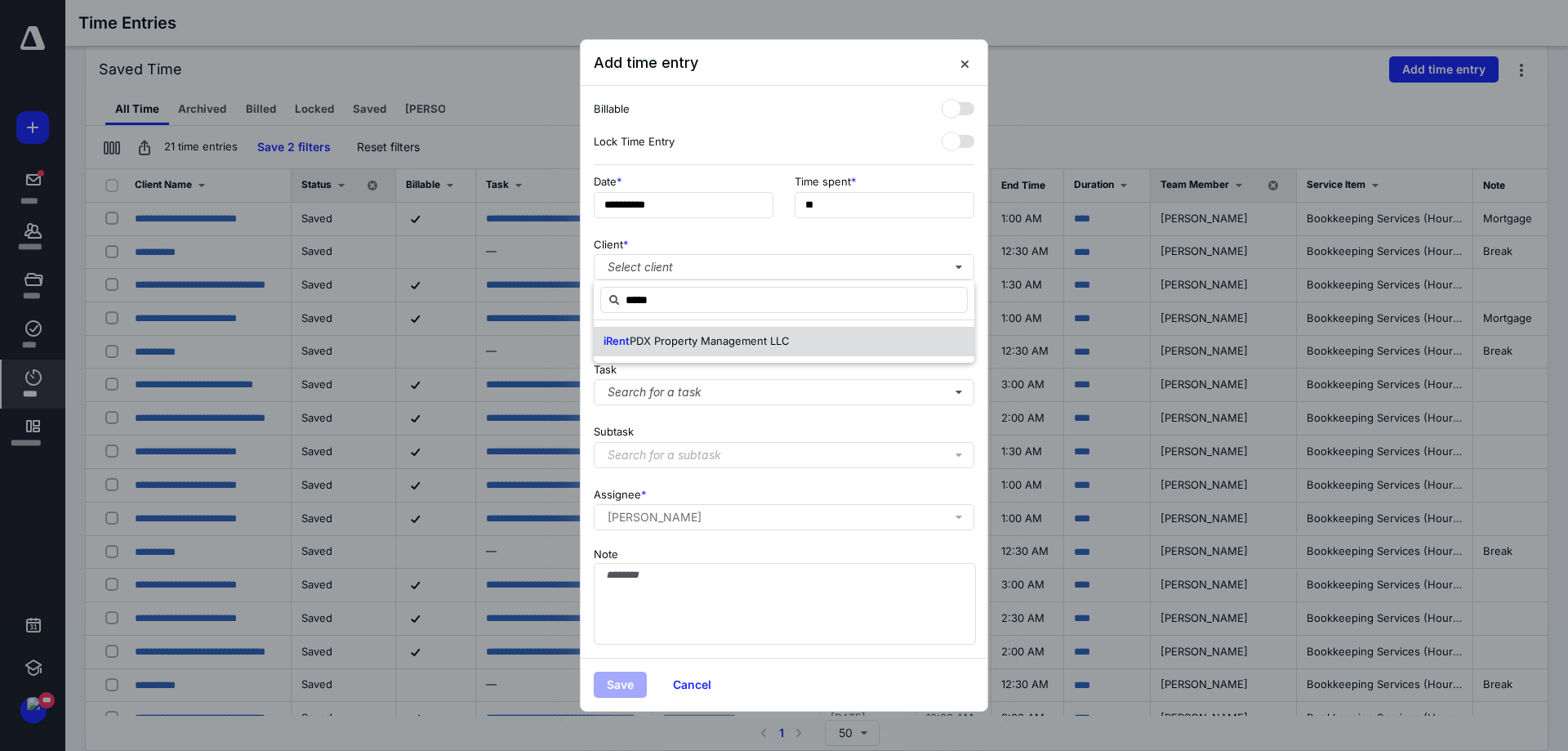 click on "PDX Property Management LLC" at bounding box center [710, 341] 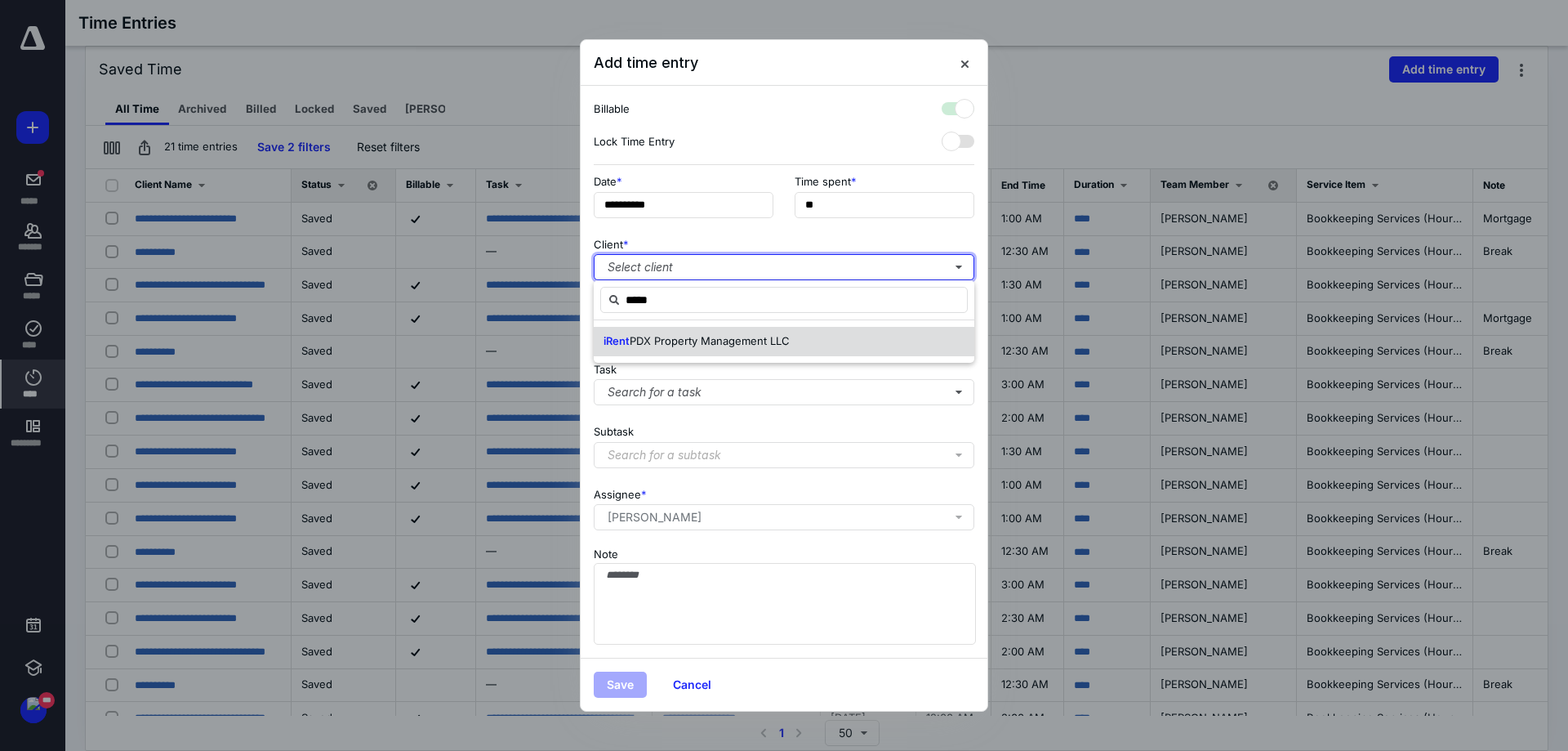 checkbox on "true" 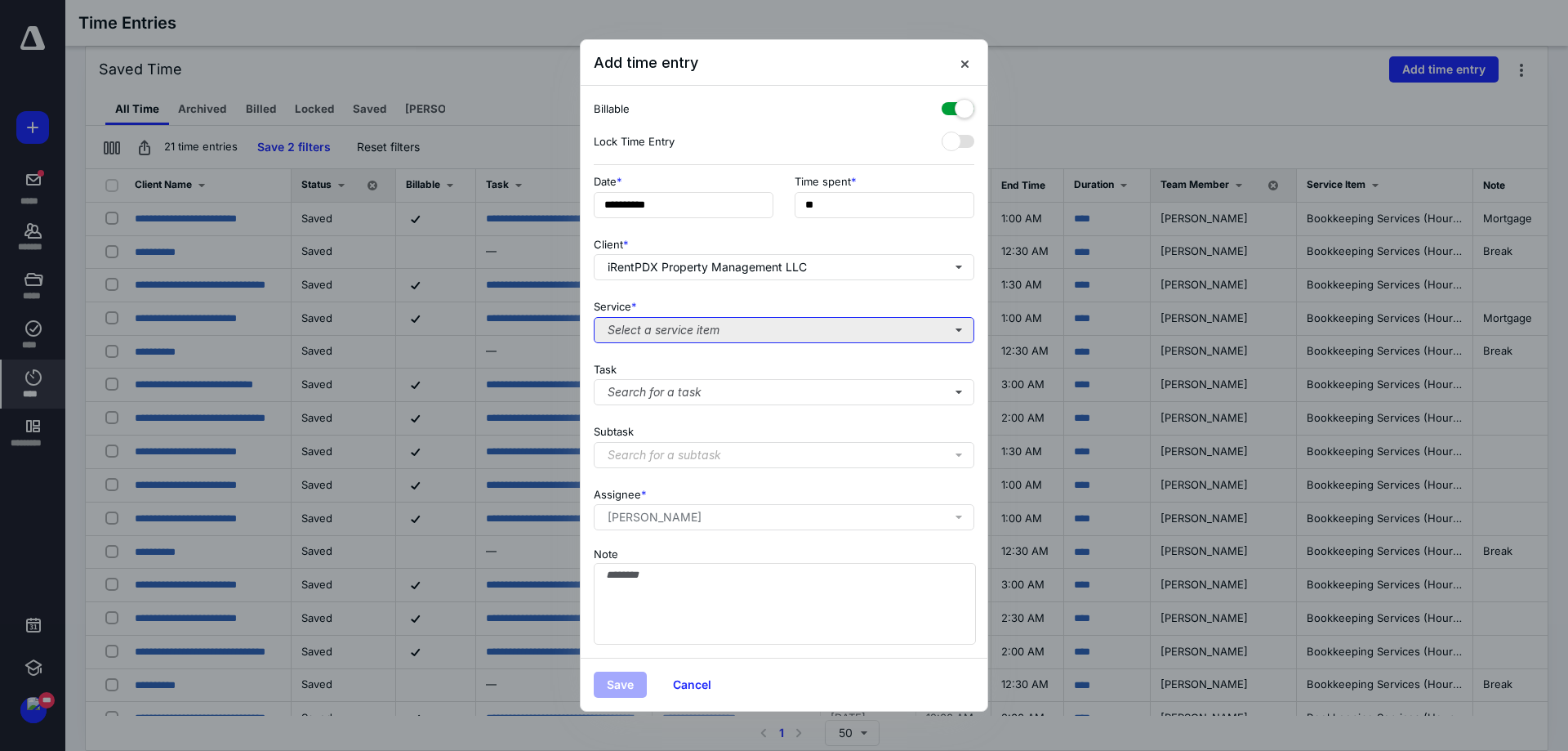 click on "Select a service item" at bounding box center (784, 330) 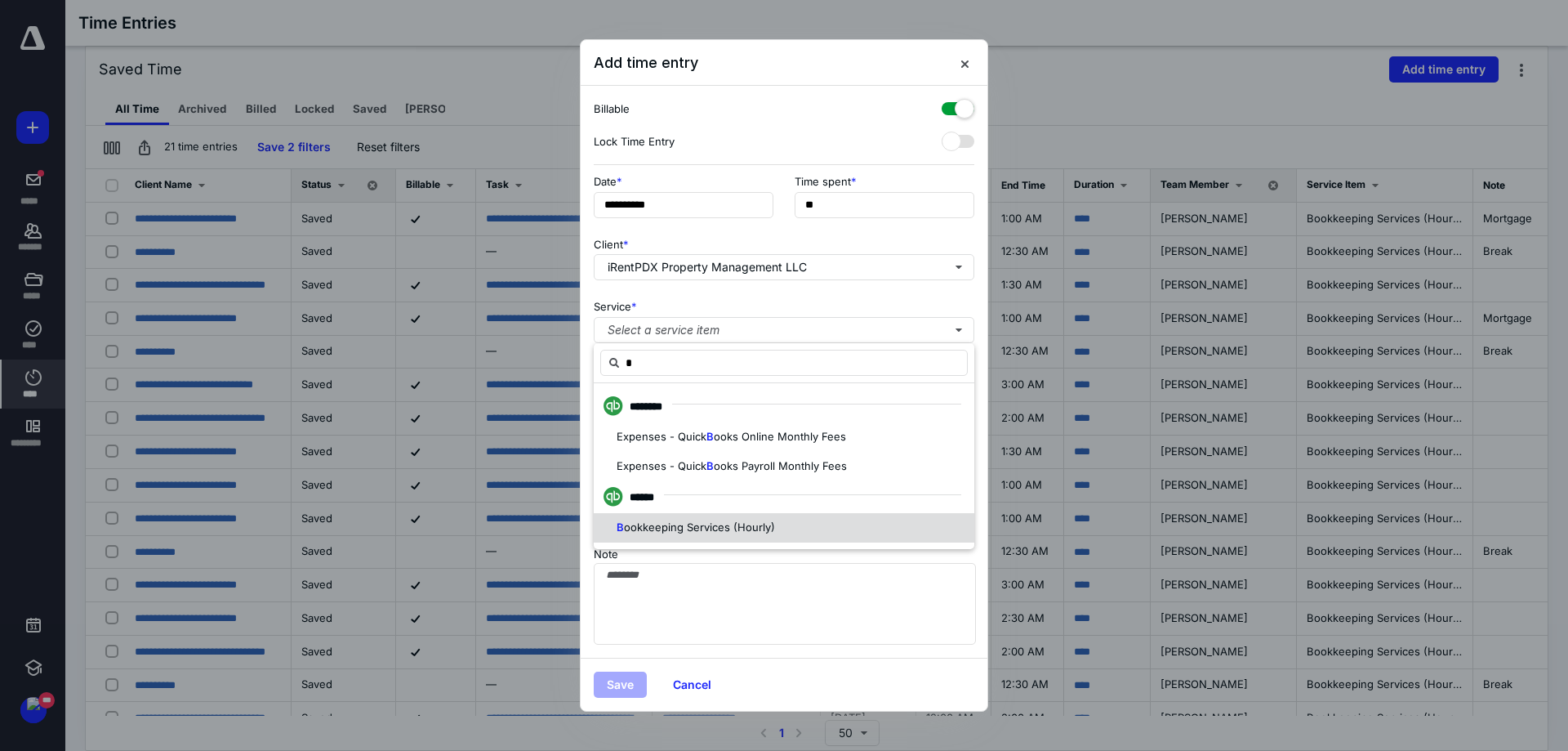 click on "ookkeeping Services (Hourly)" at bounding box center (699, 527) 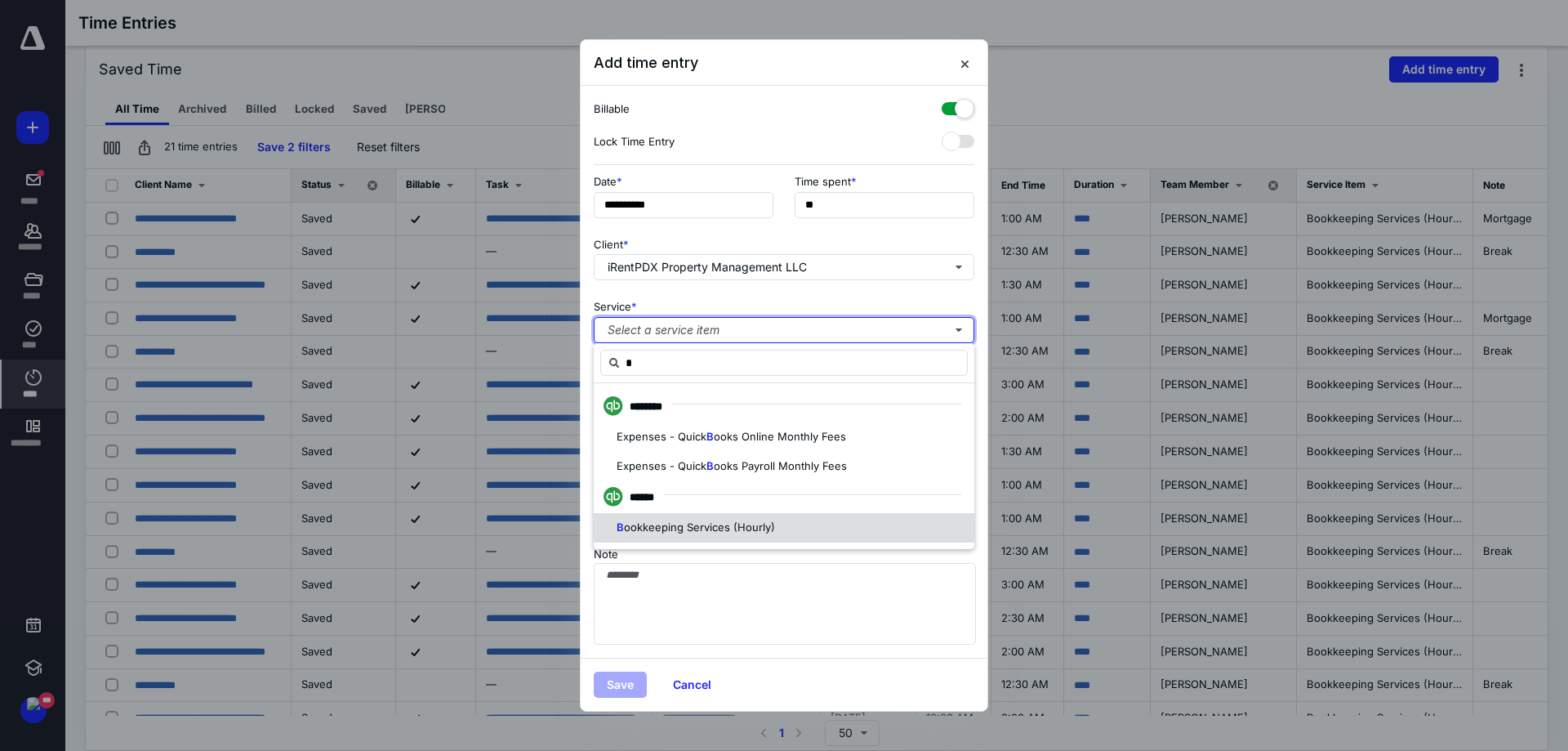 type 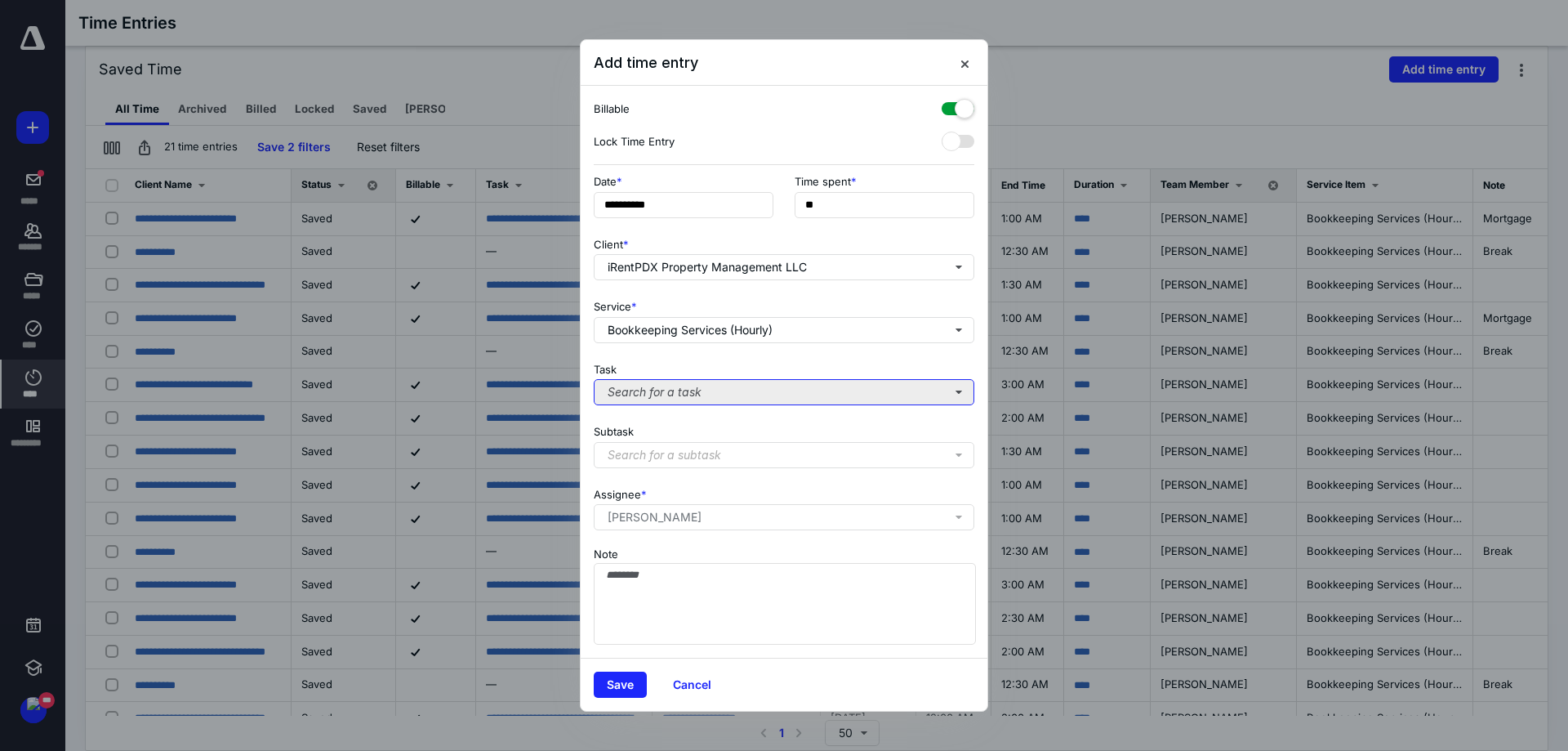 click on "Search for a task" at bounding box center (784, 392) 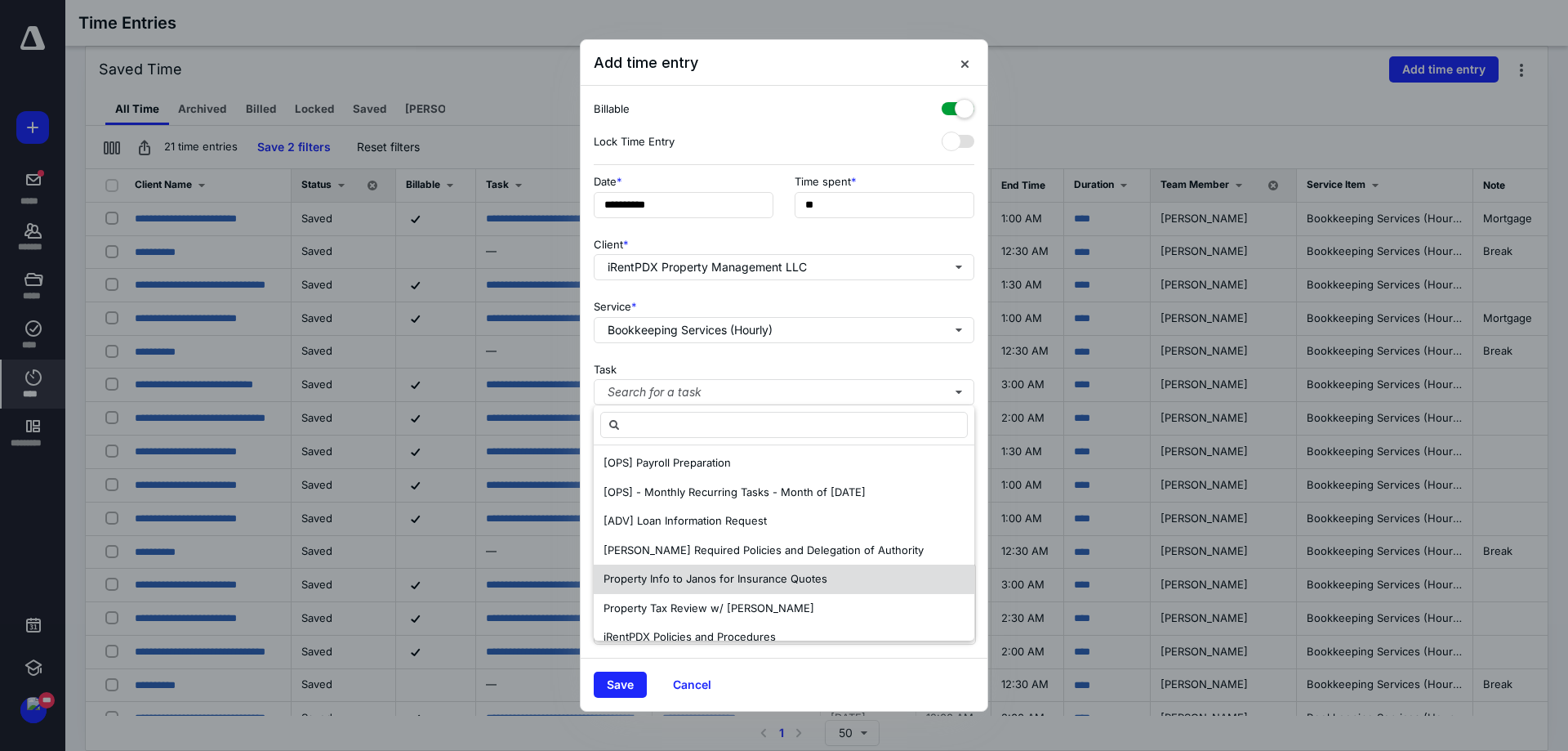 scroll, scrollTop: 245, scrollLeft: 0, axis: vertical 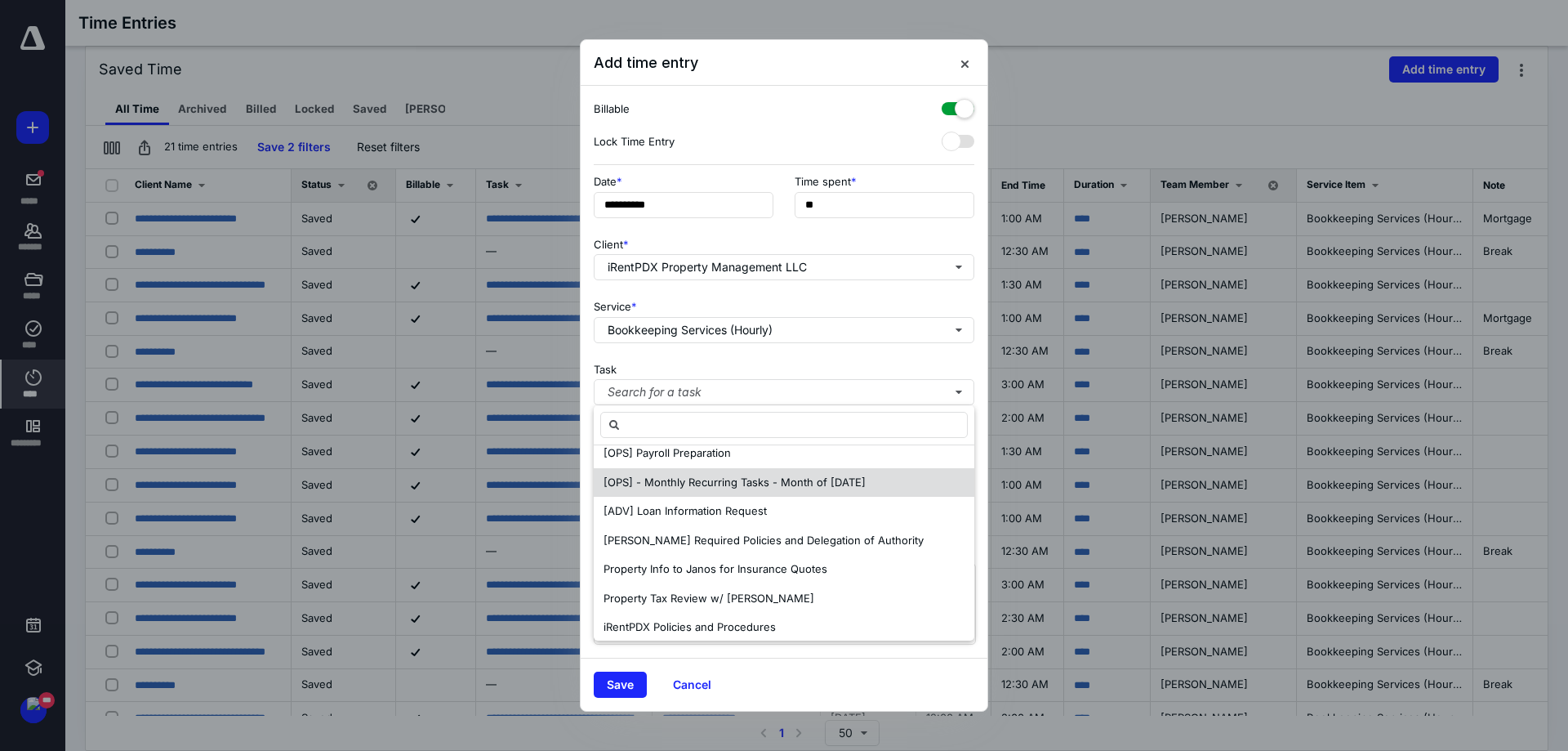 click on "[OPS] - Monthly Recurring Tasks - Month of July 2025" at bounding box center [784, 483] 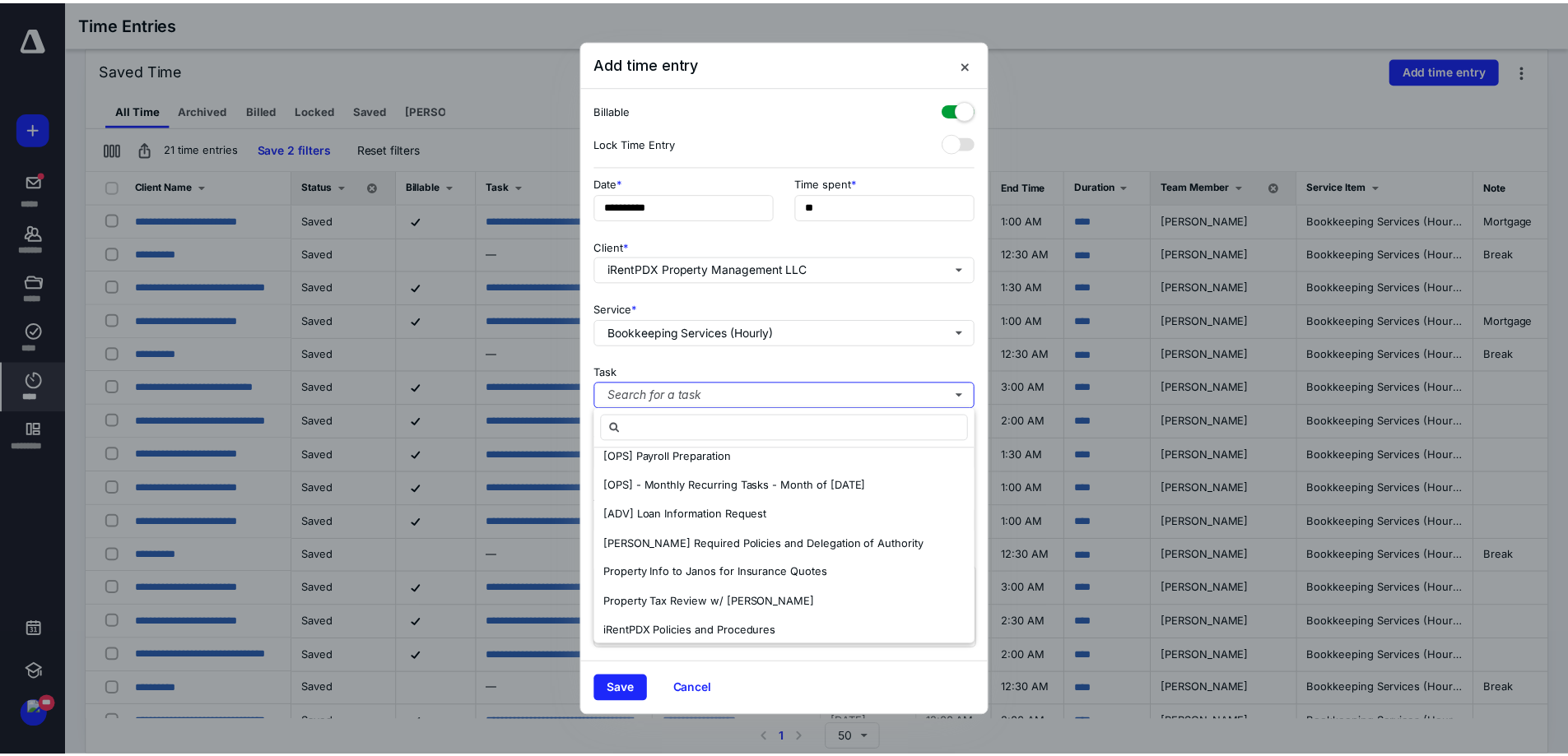 scroll, scrollTop: 0, scrollLeft: 0, axis: both 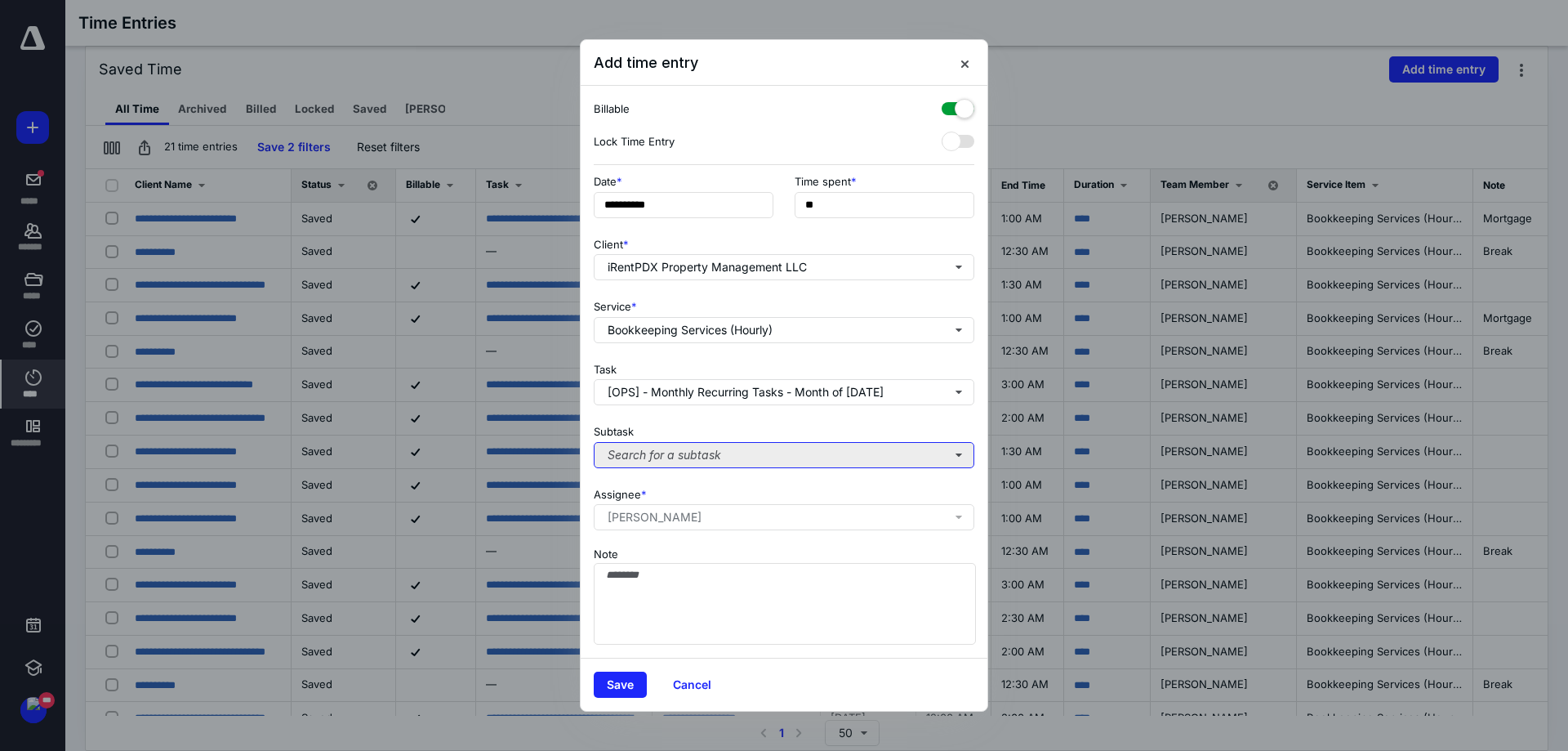 click on "Search for a subtask" at bounding box center [784, 455] 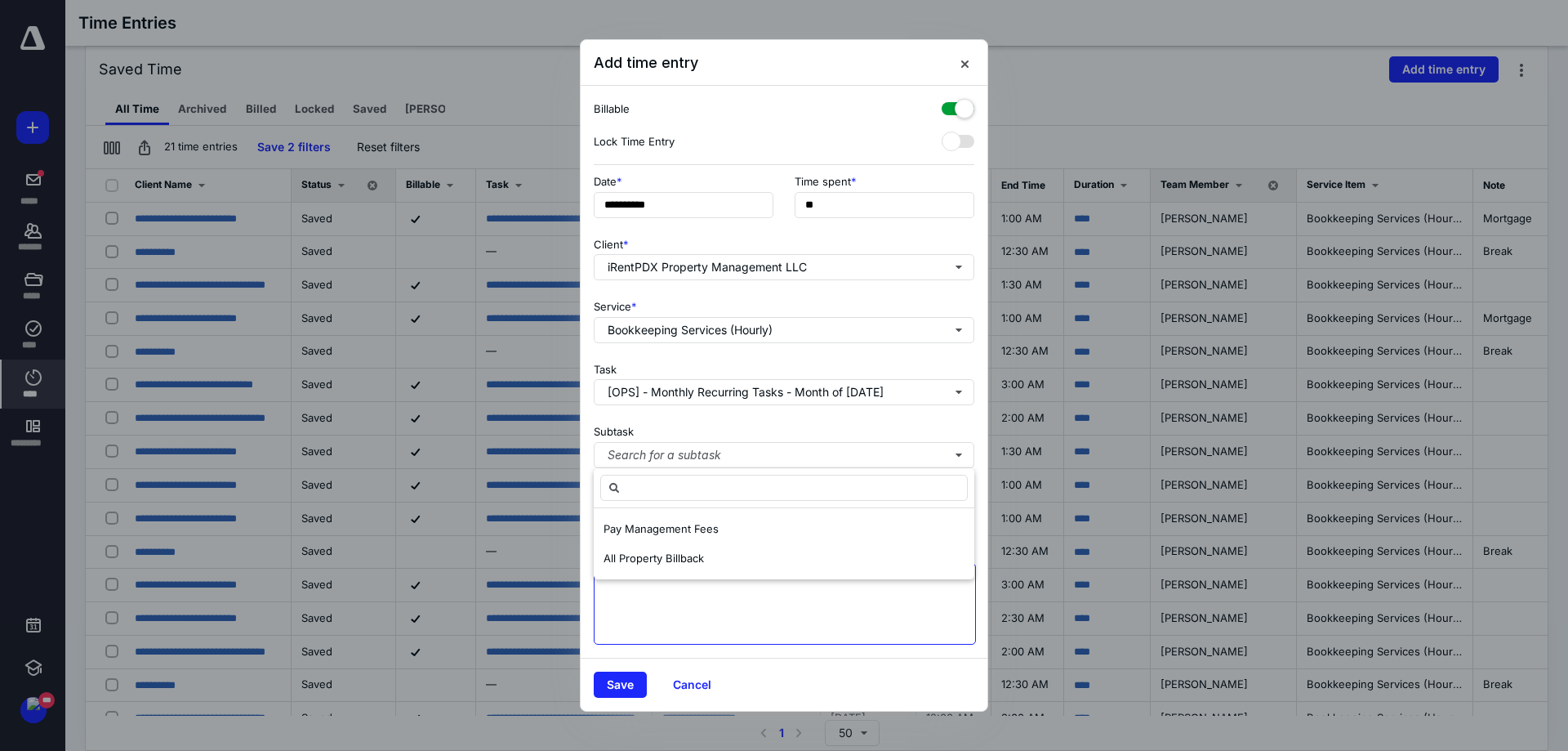 click on "Note" at bounding box center (785, 604) 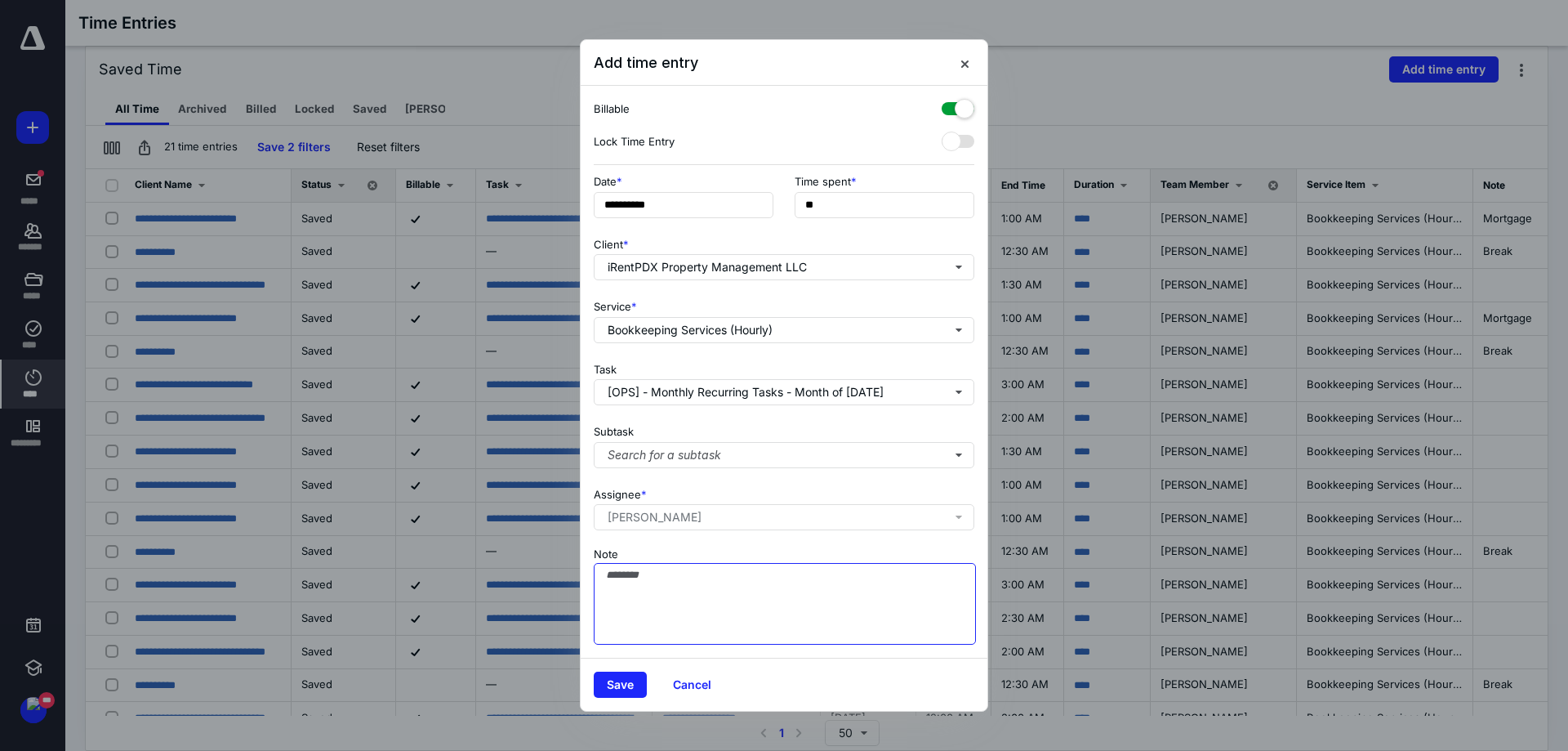 paste on "********" 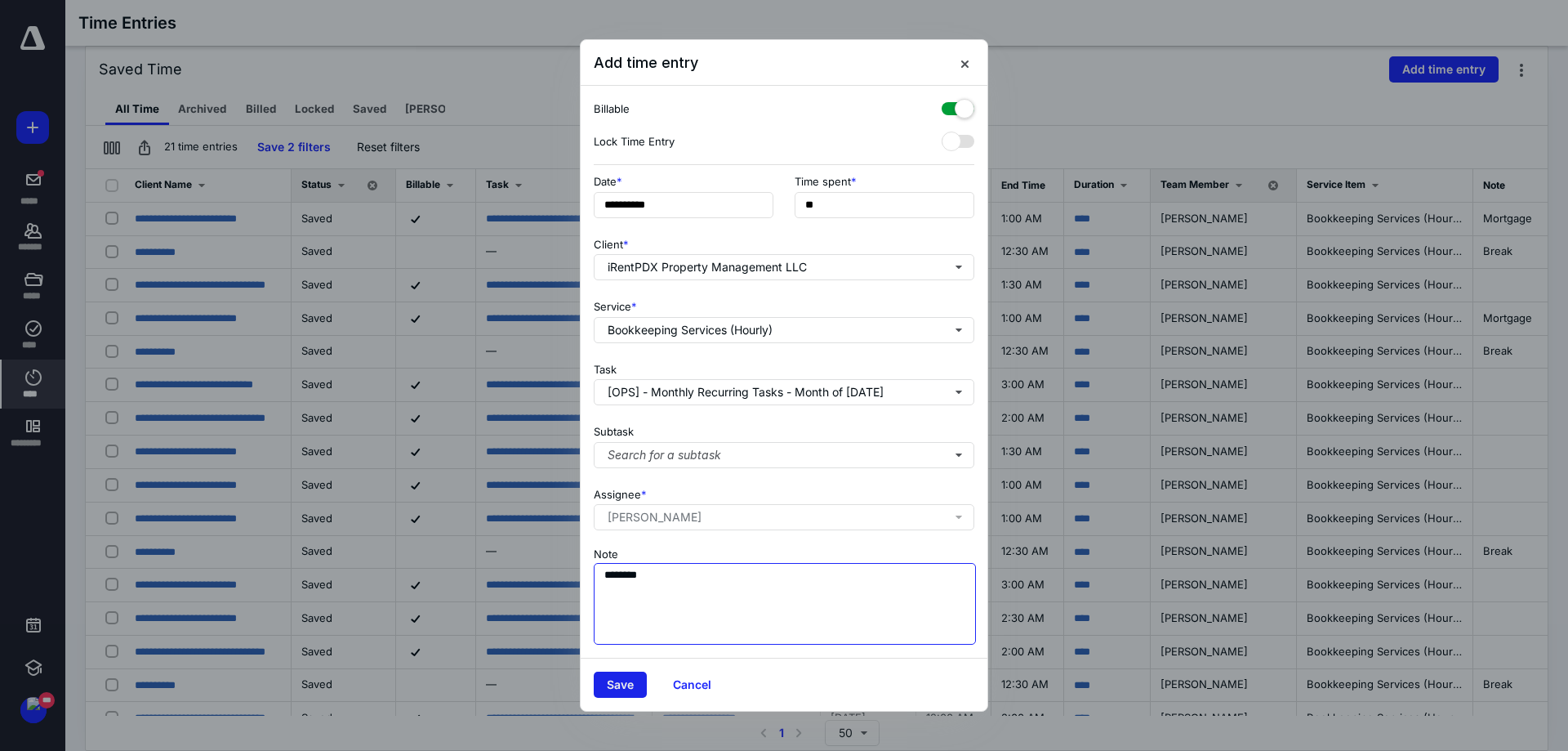 type on "********" 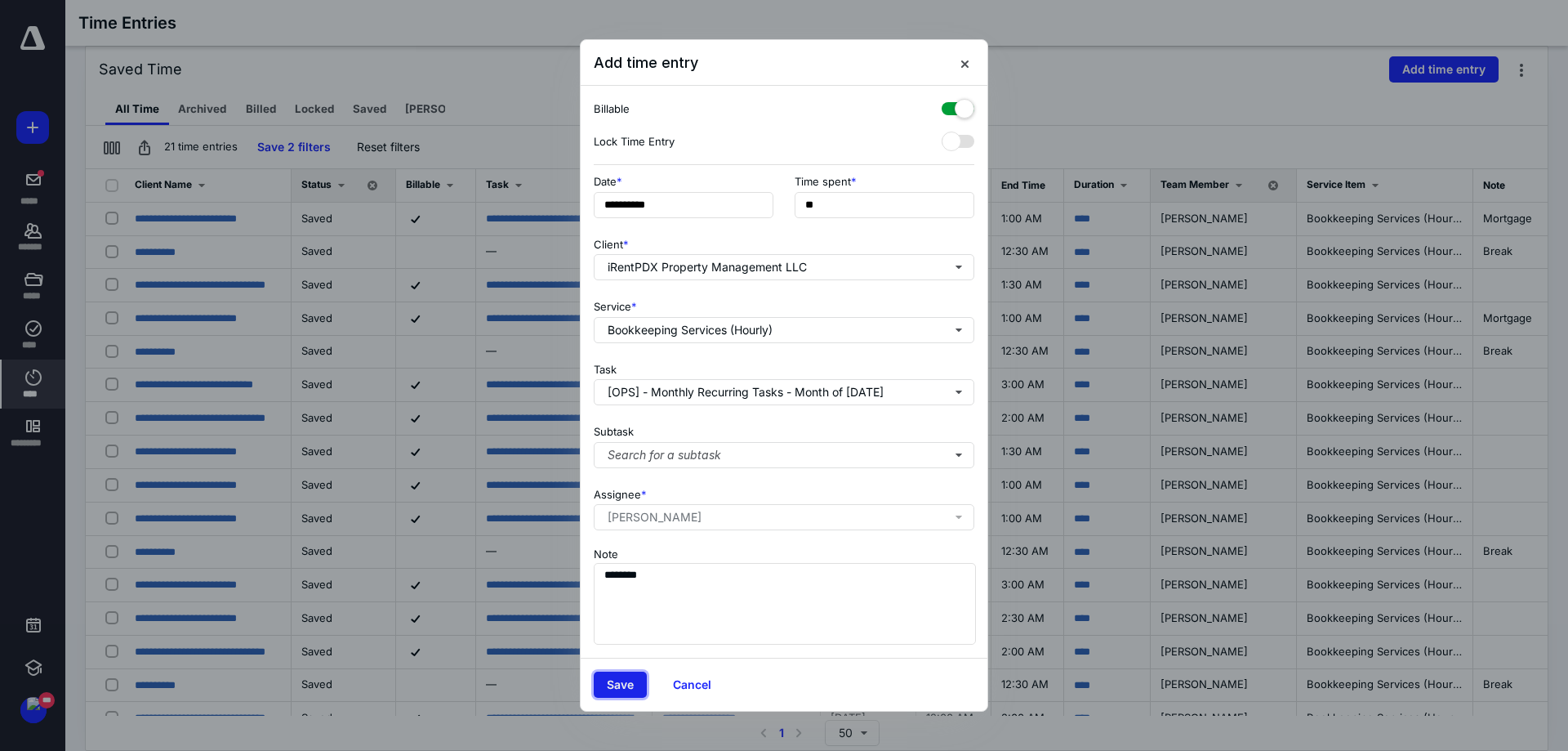 click on "Save" at bounding box center [620, 685] 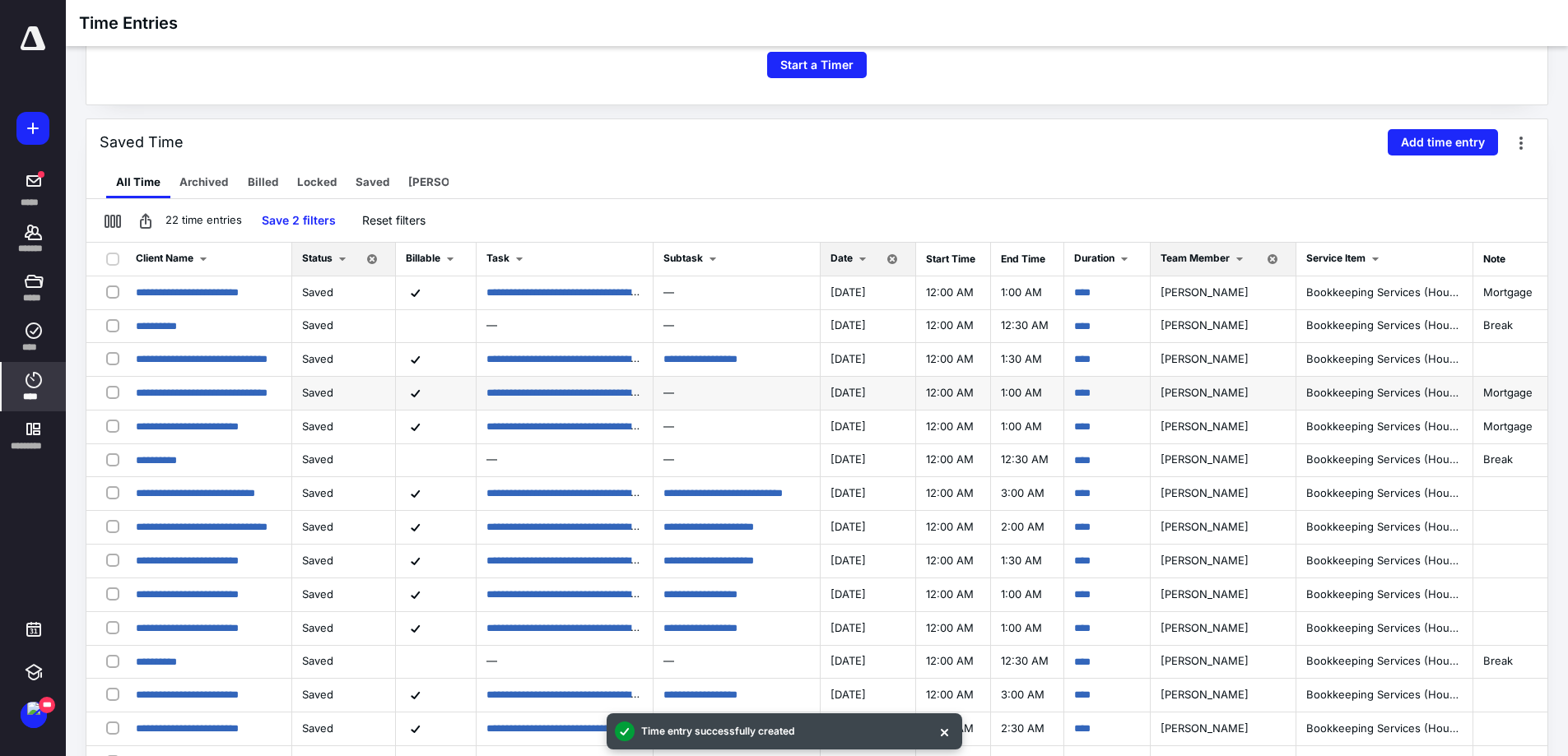 scroll, scrollTop: 202, scrollLeft: 0, axis: vertical 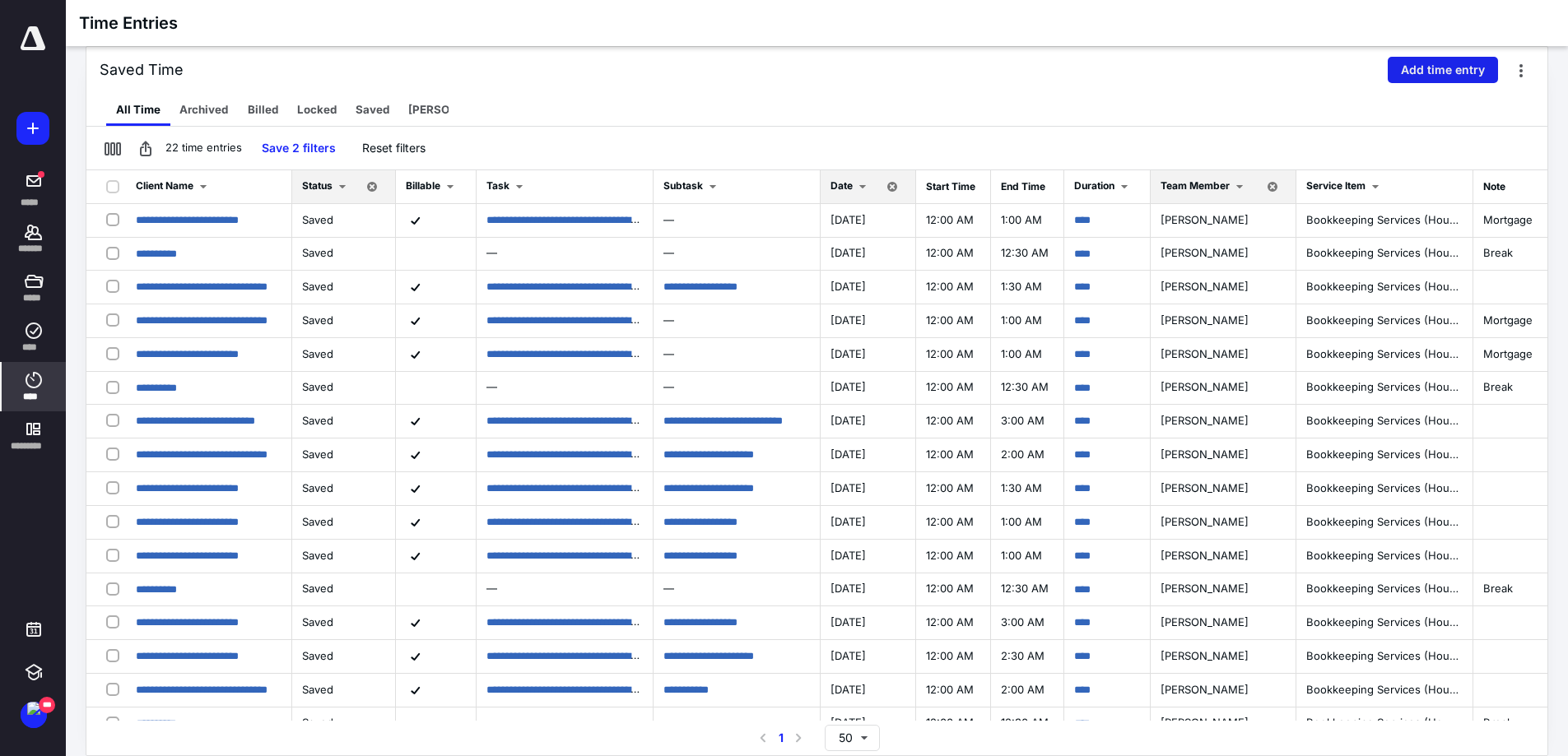 click on "Add time entry" at bounding box center [1443, 70] 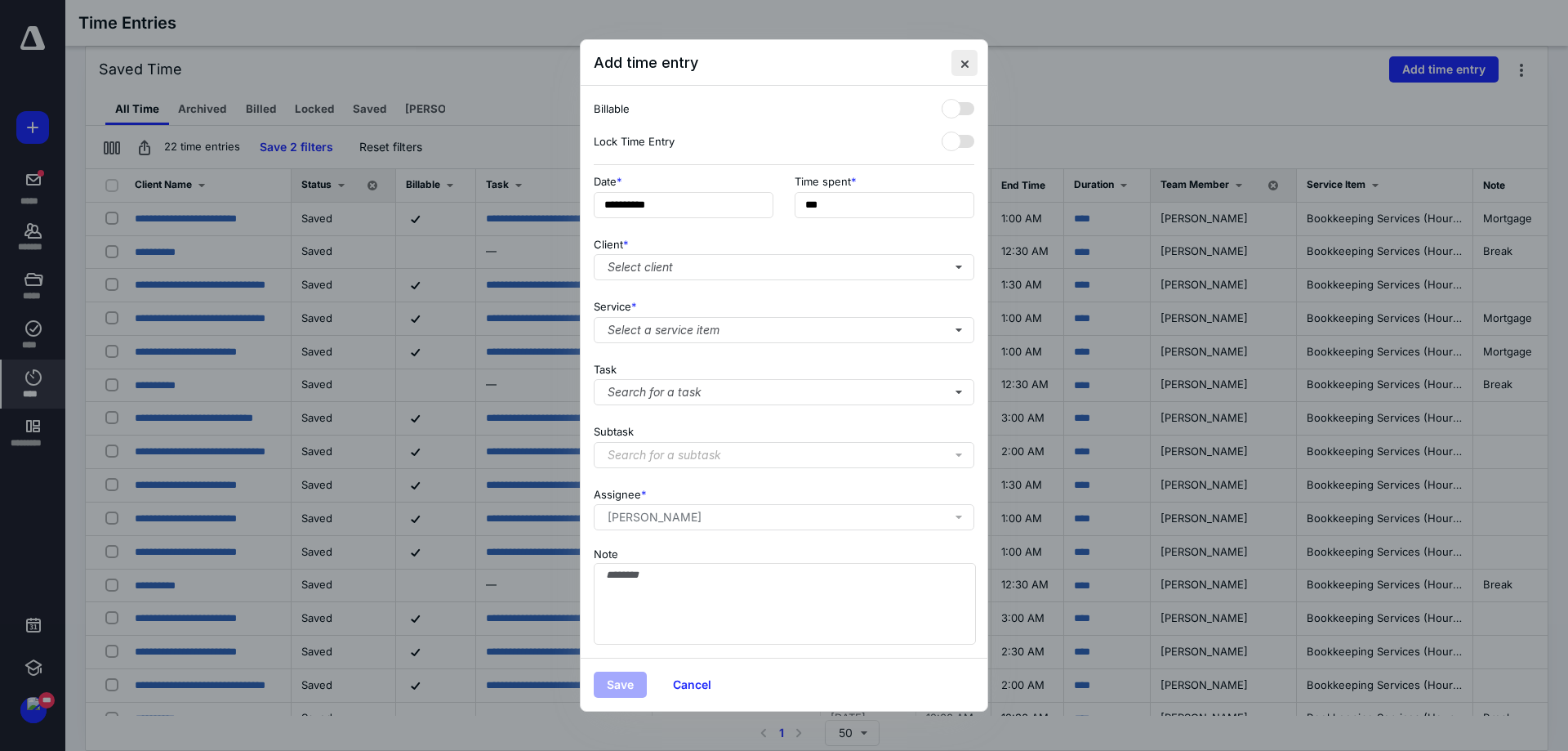 click at bounding box center (964, 63) 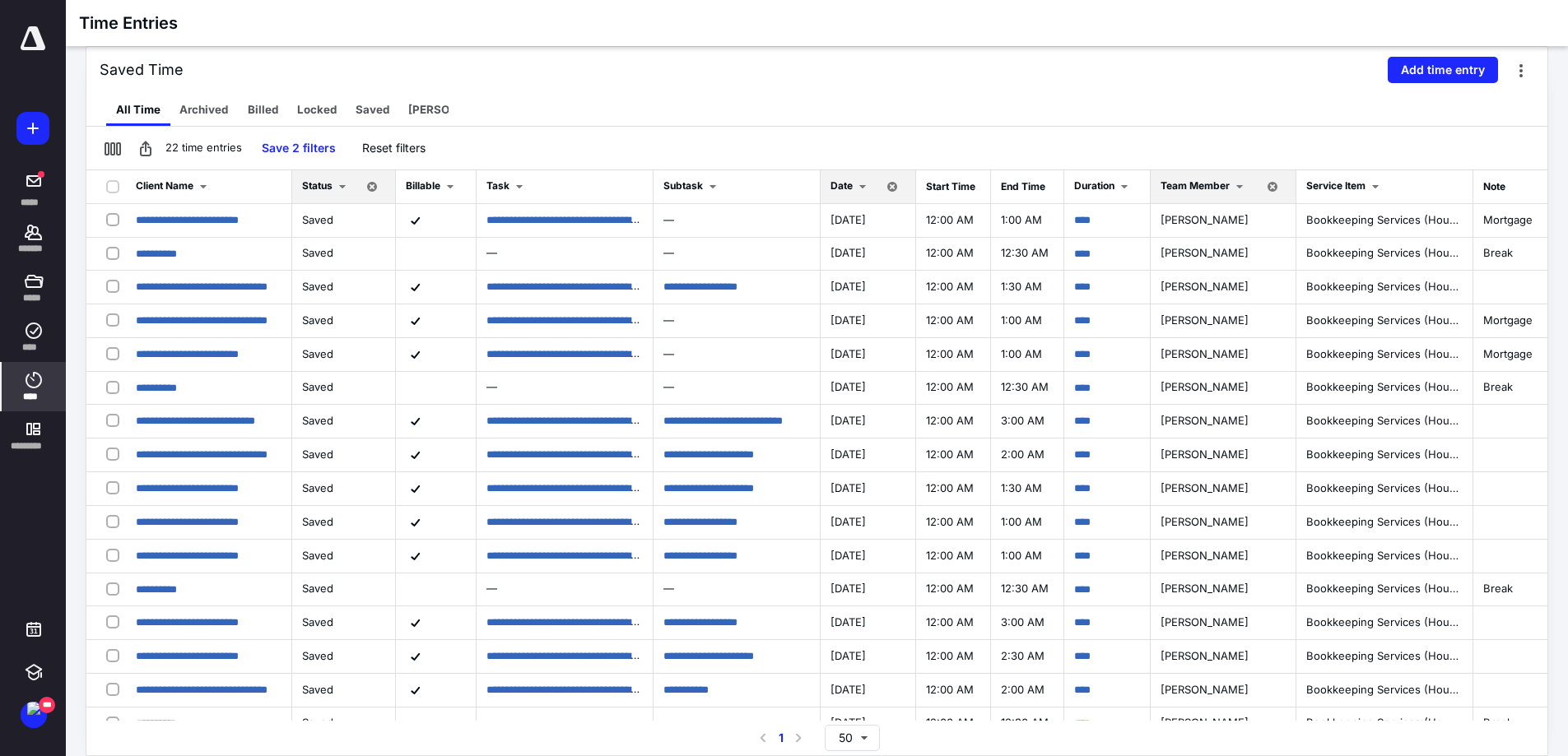 click on "Saved Time Add time entry" at bounding box center [817, 70] 